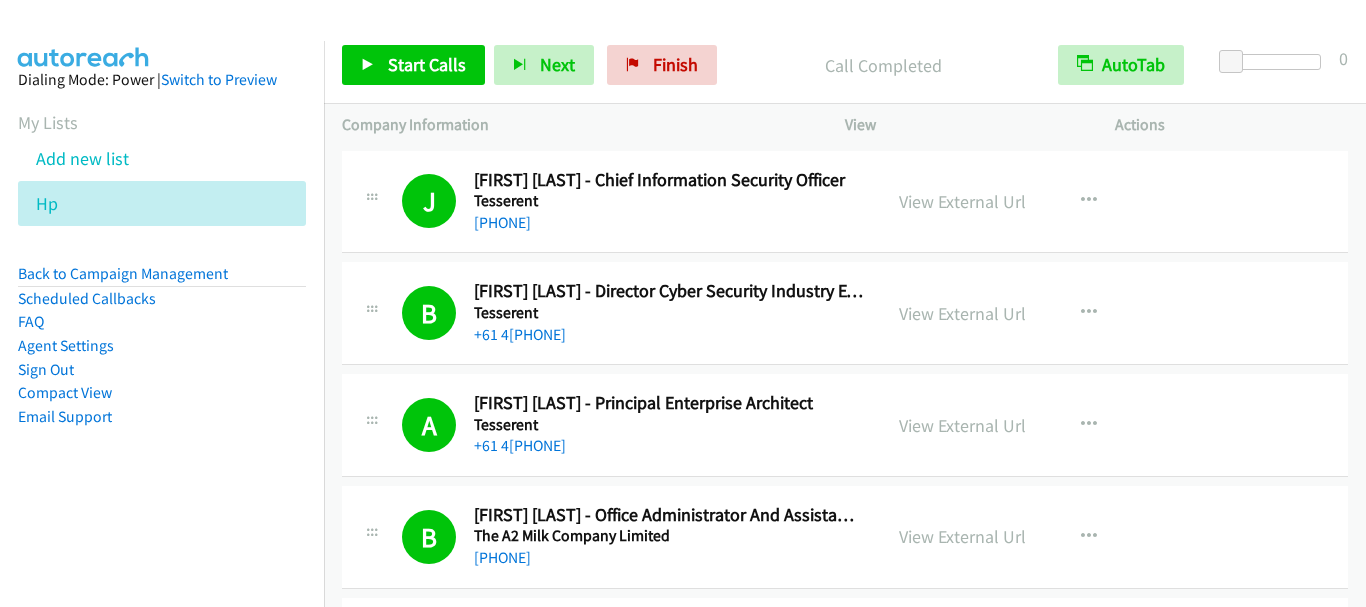 scroll, scrollTop: 0, scrollLeft: 0, axis: both 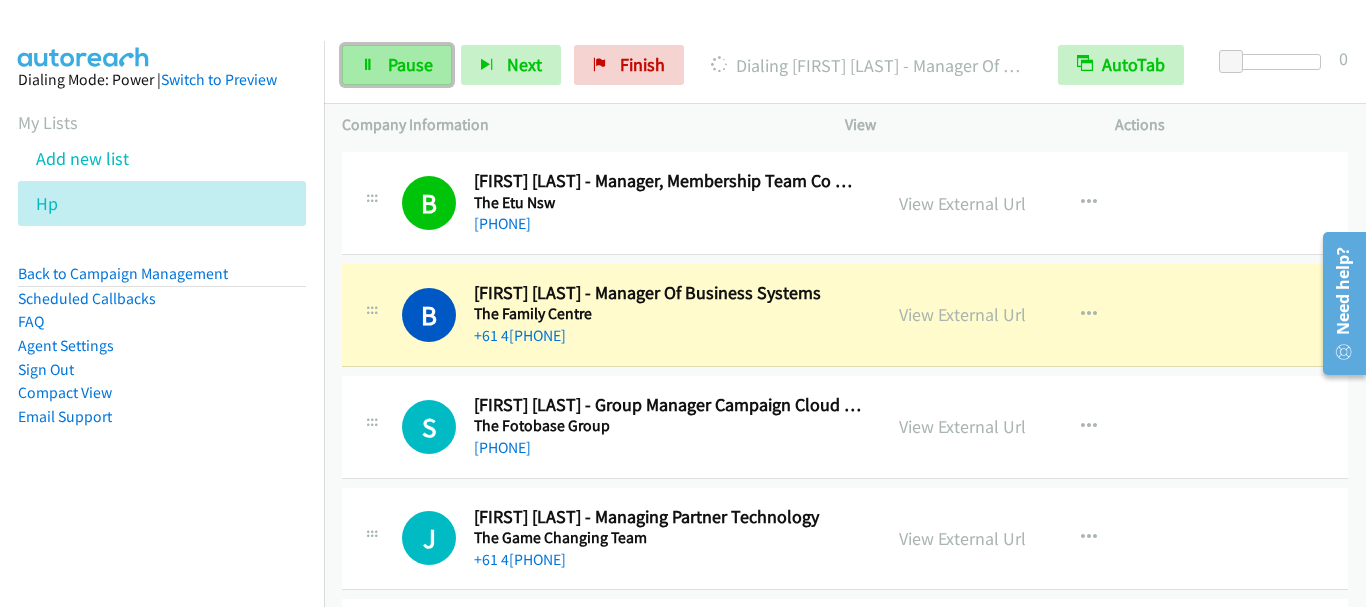 click on "Pause" at bounding box center (410, 64) 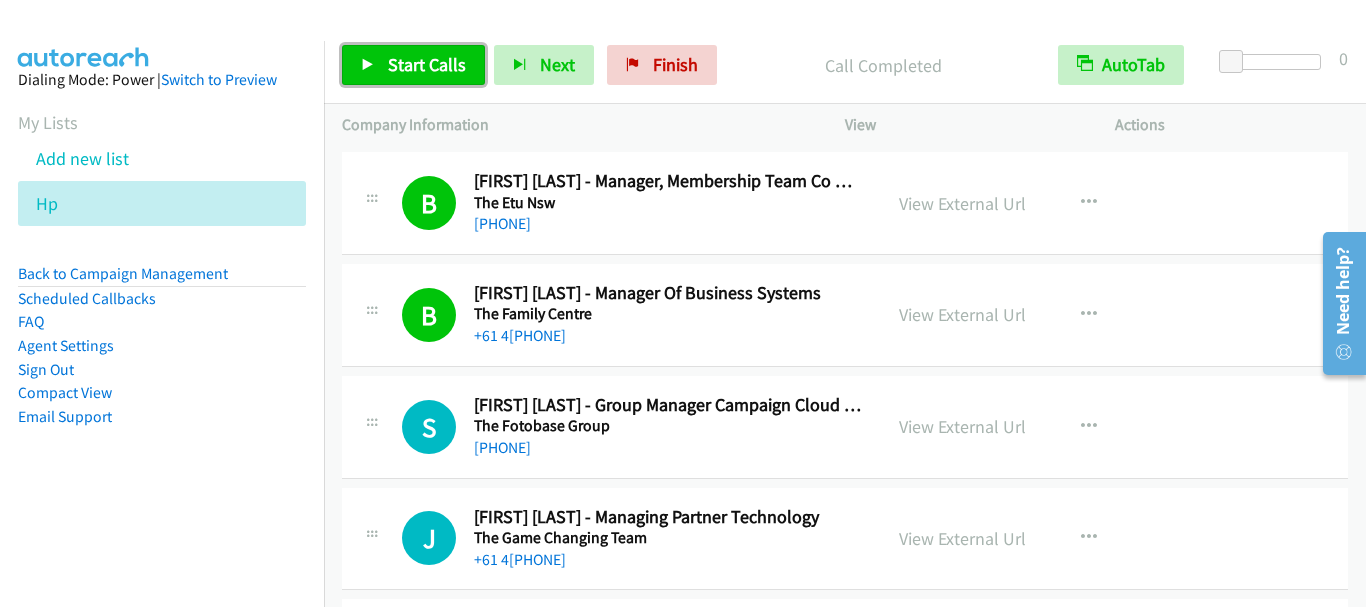 click on "Start Calls" at bounding box center (413, 65) 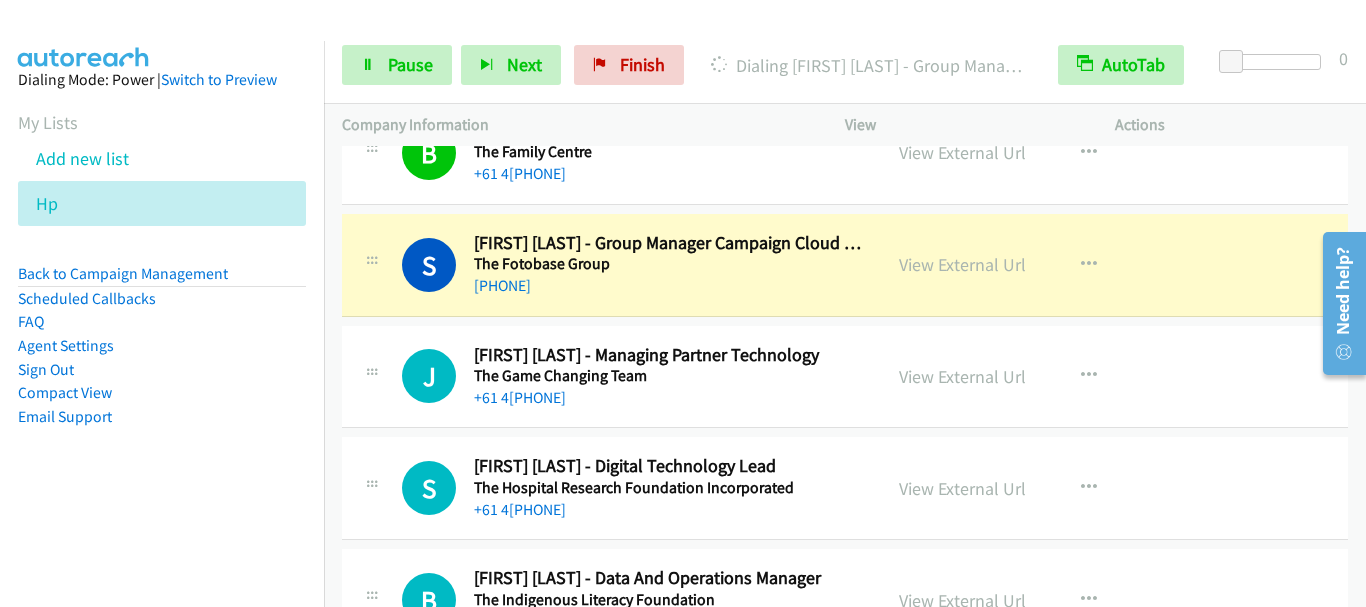 scroll, scrollTop: 4000, scrollLeft: 0, axis: vertical 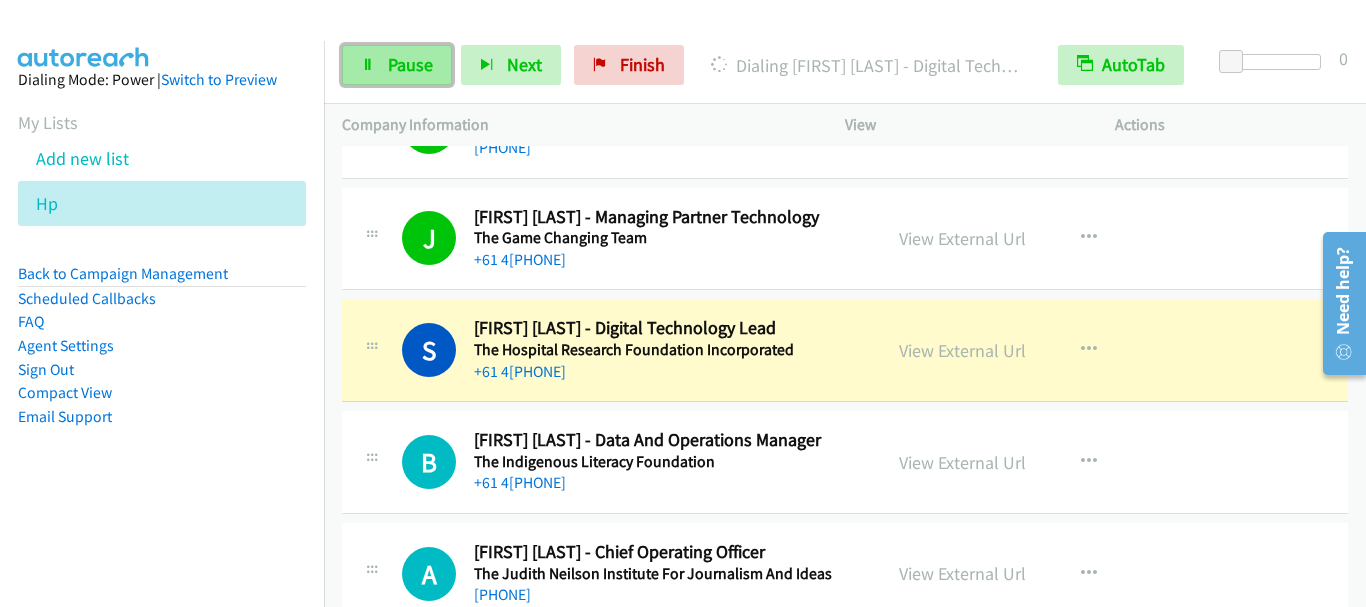click on "Pause" at bounding box center (410, 64) 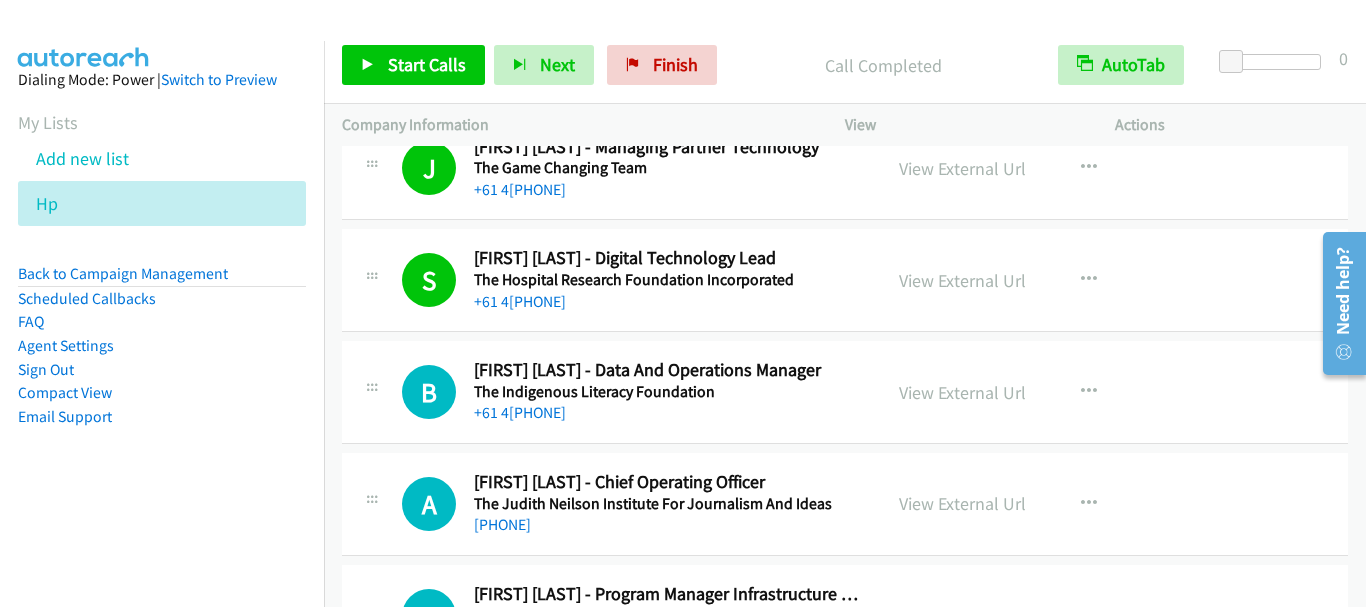scroll, scrollTop: 4300, scrollLeft: 0, axis: vertical 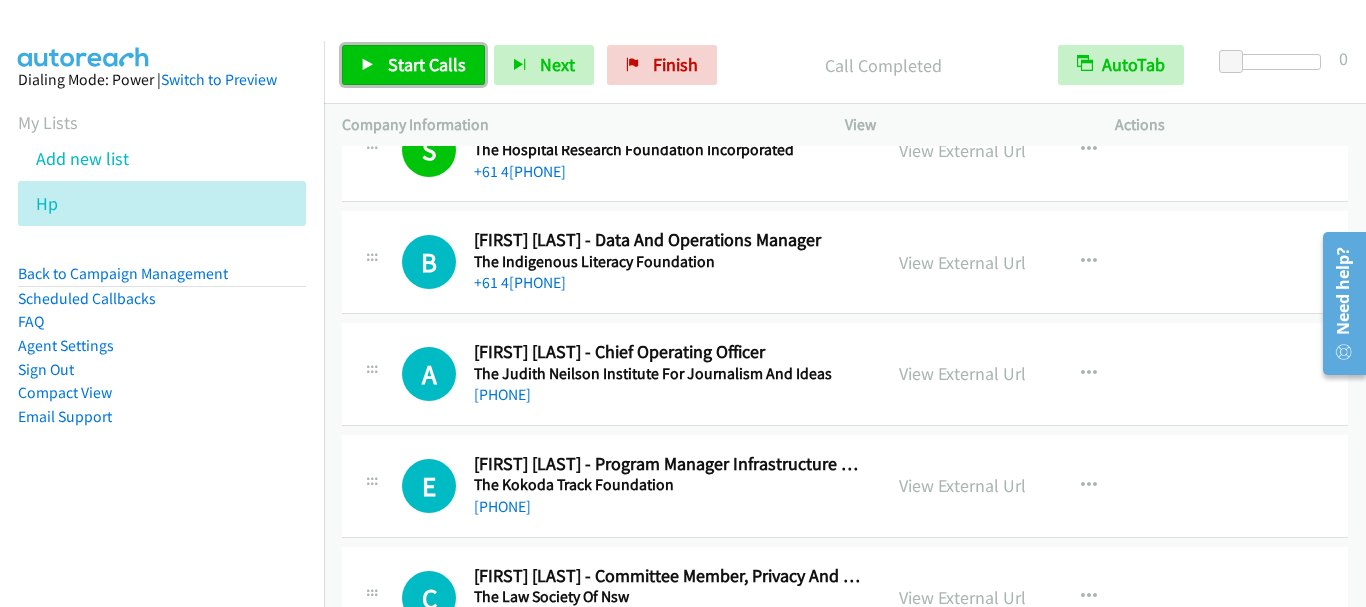 click on "Start Calls" at bounding box center (427, 64) 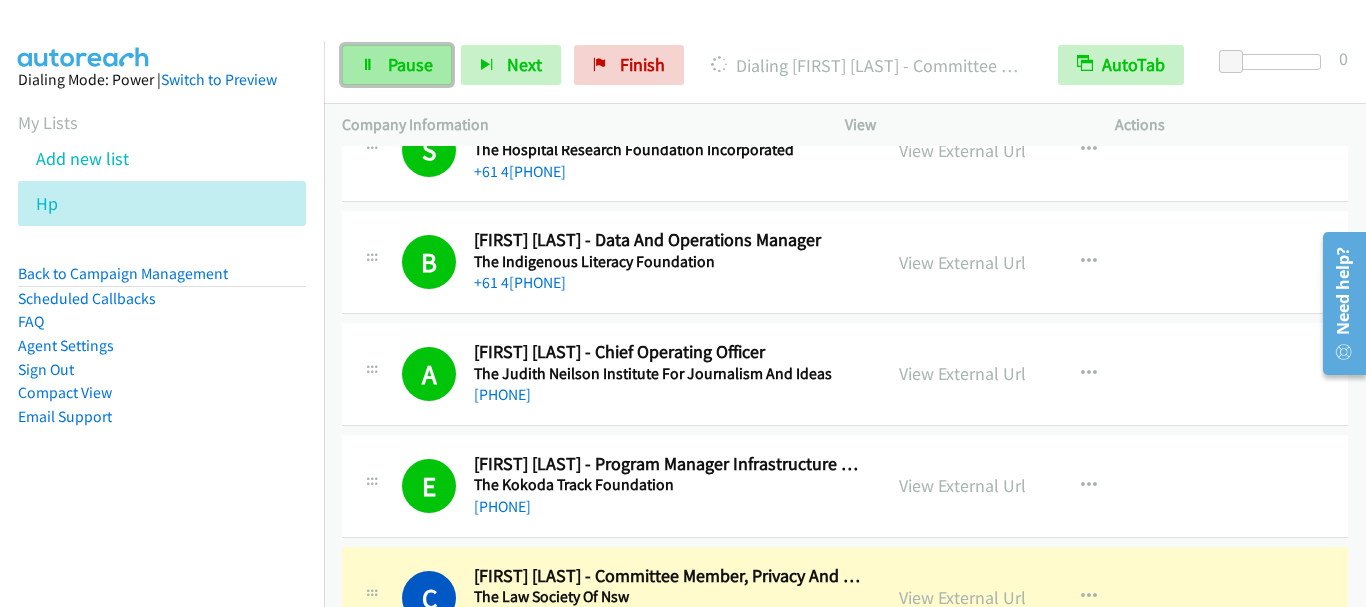 click on "Pause" at bounding box center (410, 64) 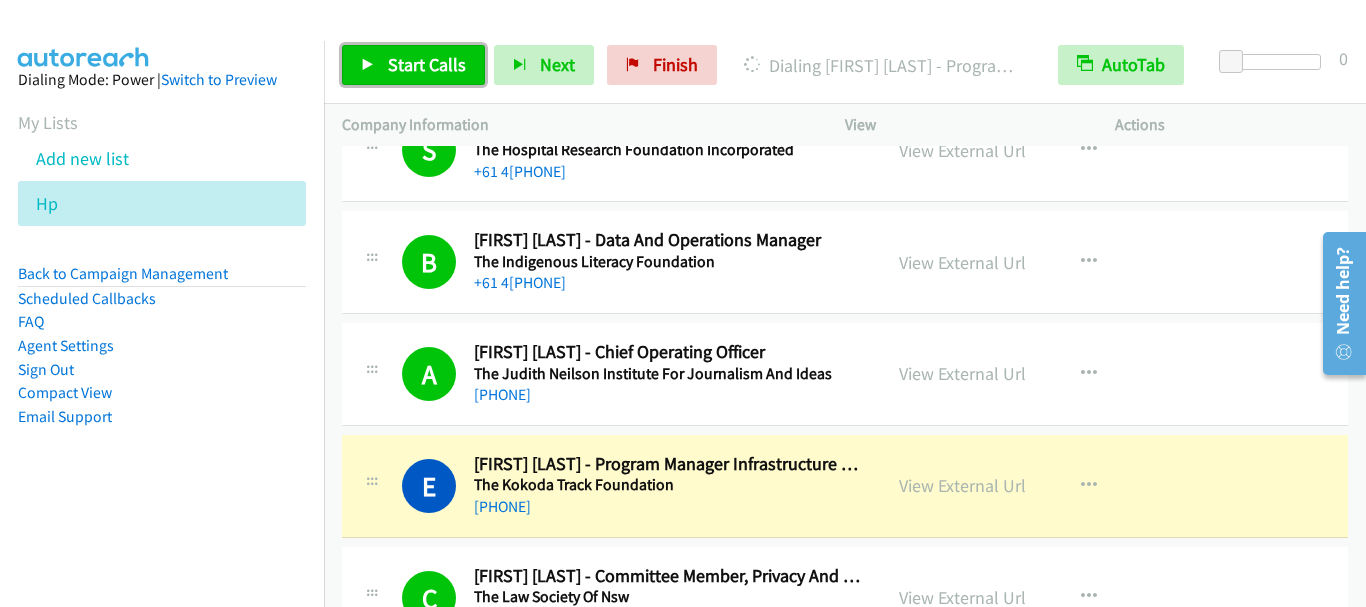 click on "Start Calls" at bounding box center [427, 64] 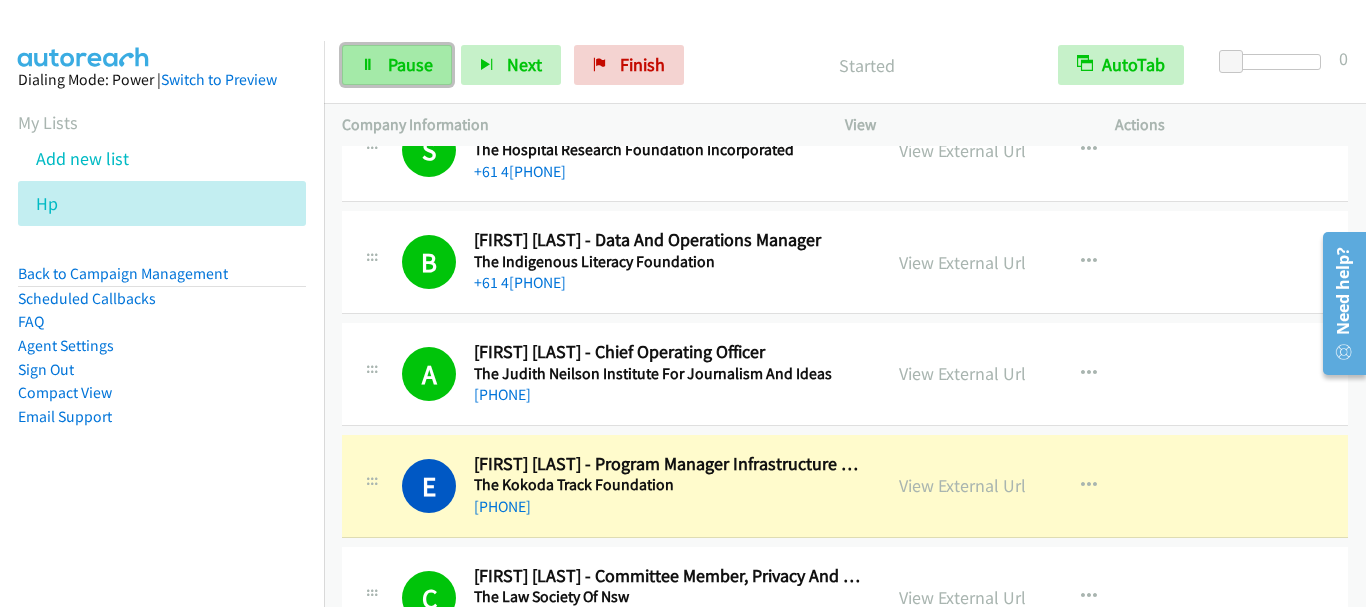 drag, startPoint x: 411, startPoint y: 62, endPoint x: 426, endPoint y: 70, distance: 17 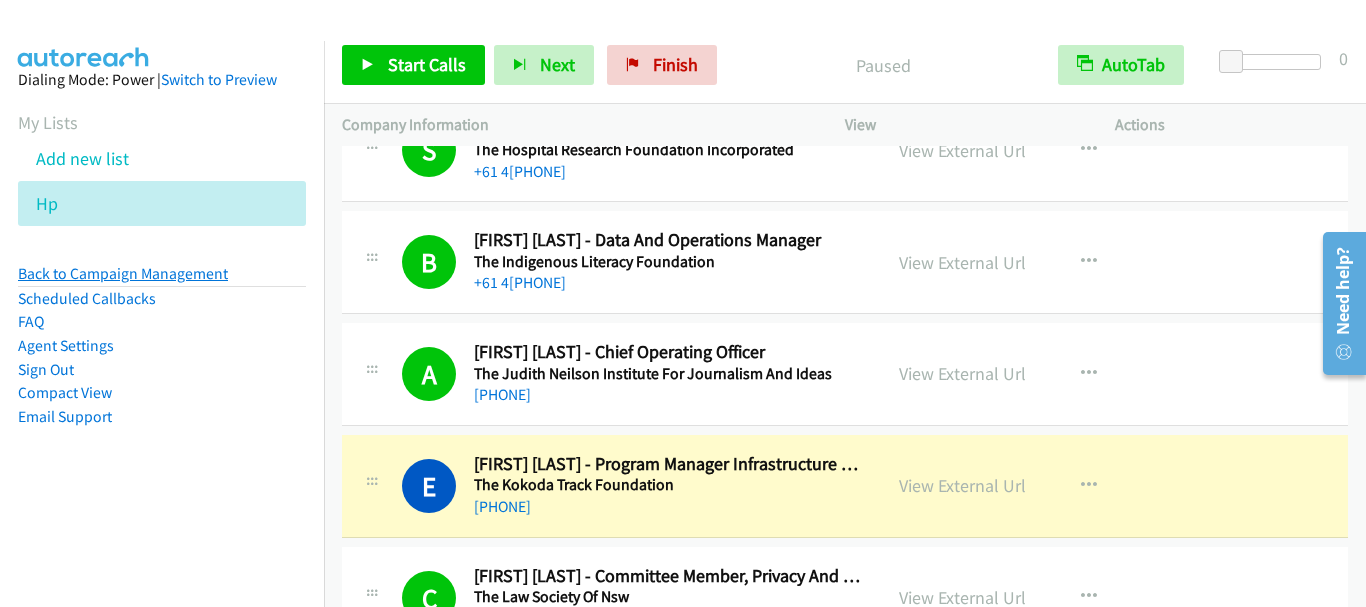 click on "Back to Campaign Management" at bounding box center [123, 273] 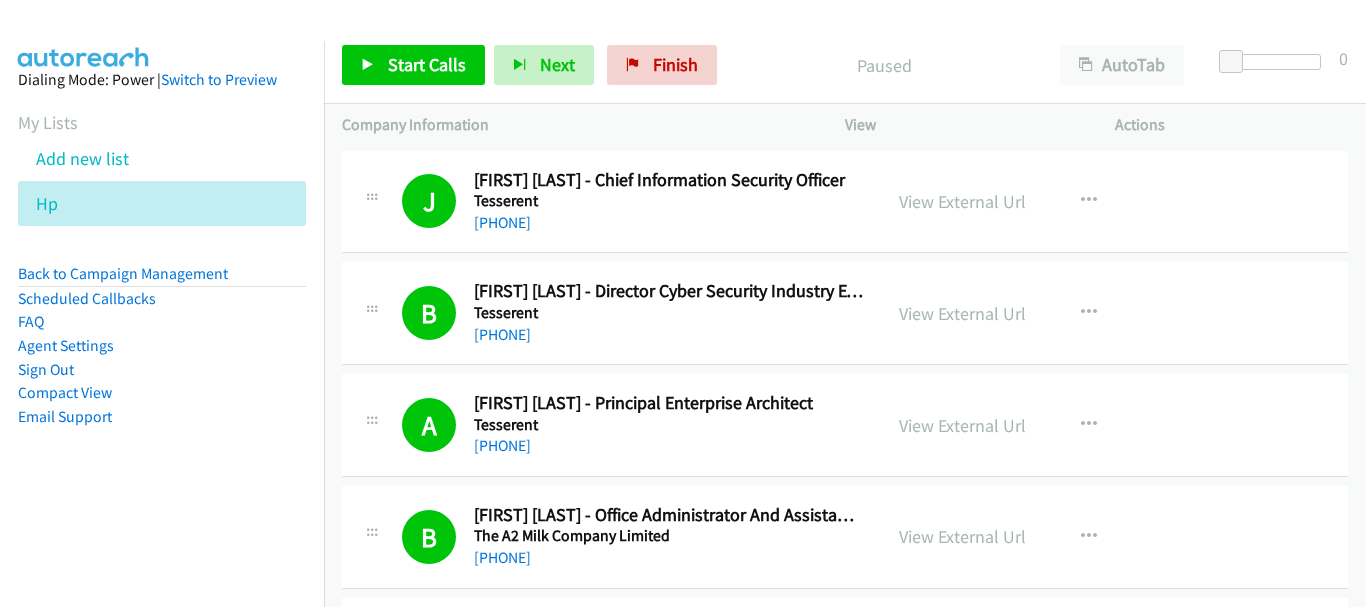 click on "Start Calls" at bounding box center [427, 64] 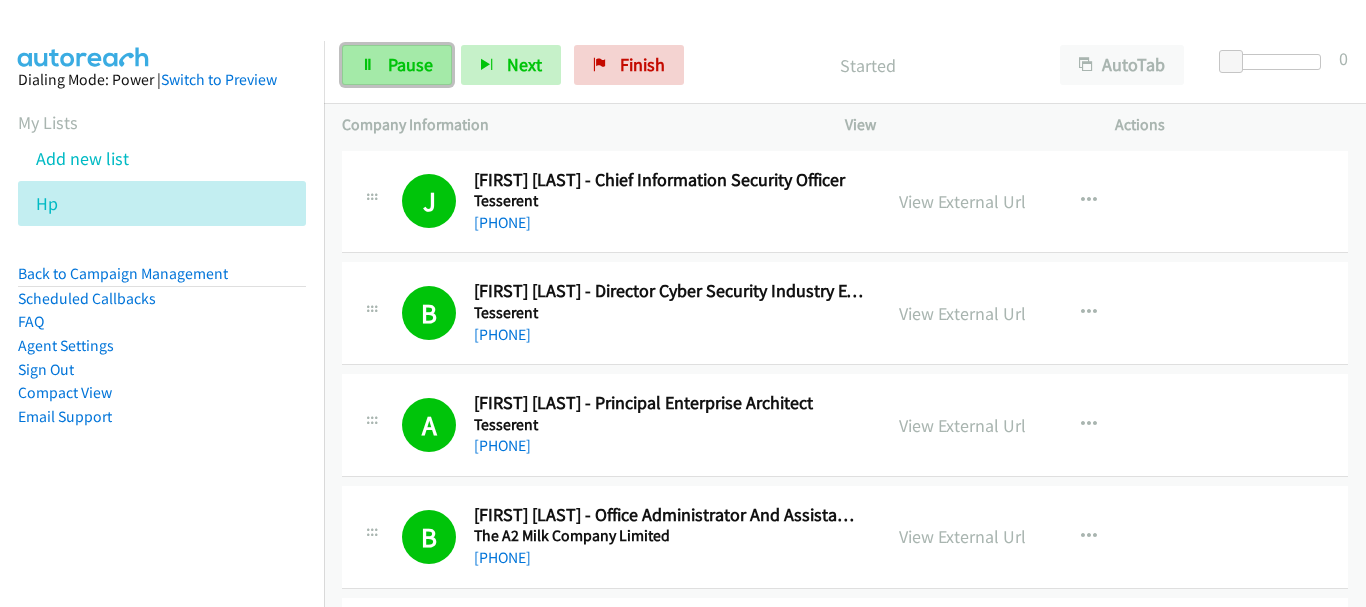 scroll, scrollTop: 0, scrollLeft: 0, axis: both 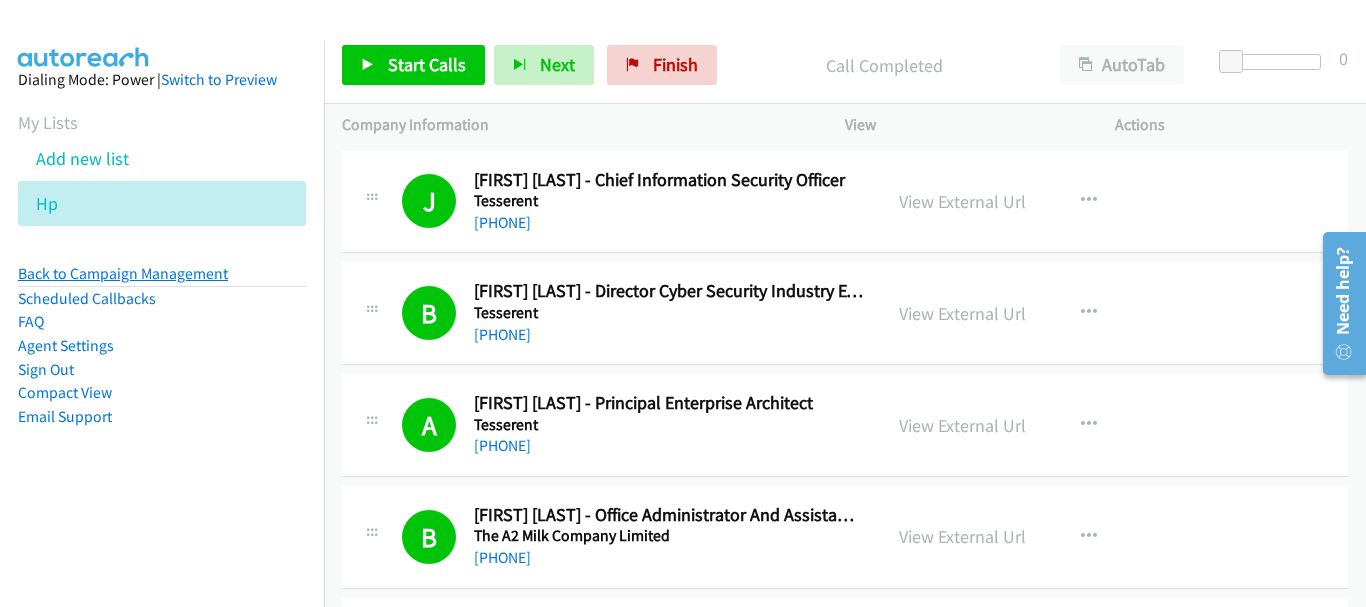 click on "Back to Campaign Management" at bounding box center (123, 273) 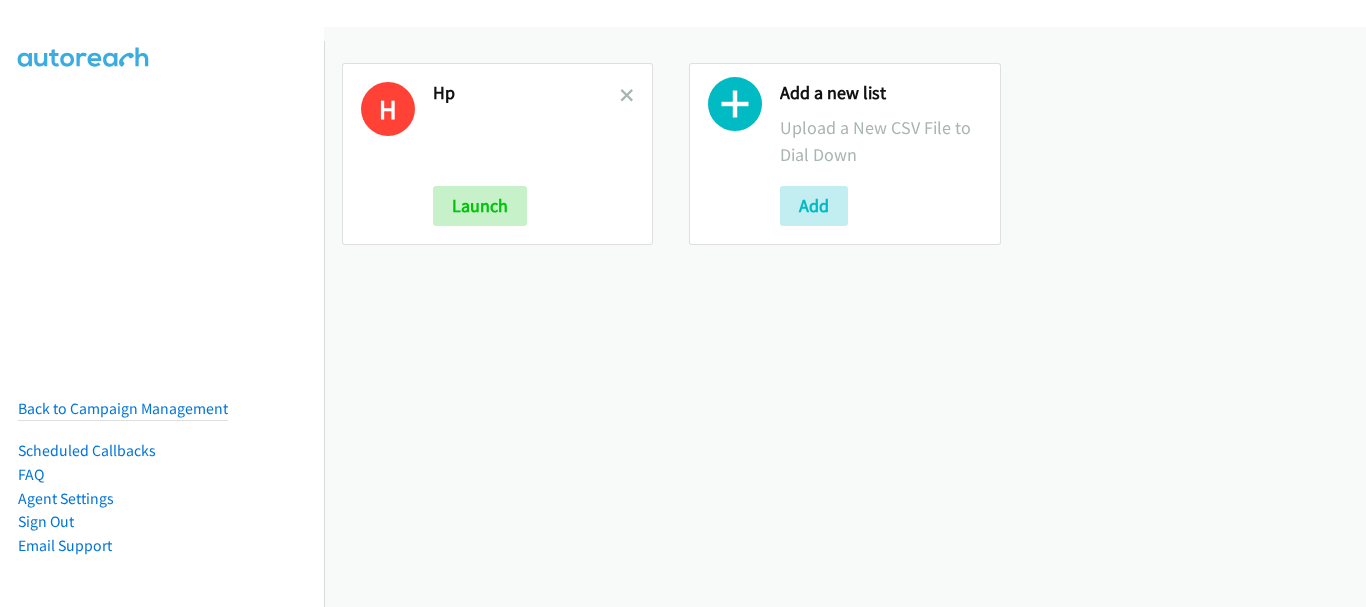 scroll, scrollTop: 0, scrollLeft: 0, axis: both 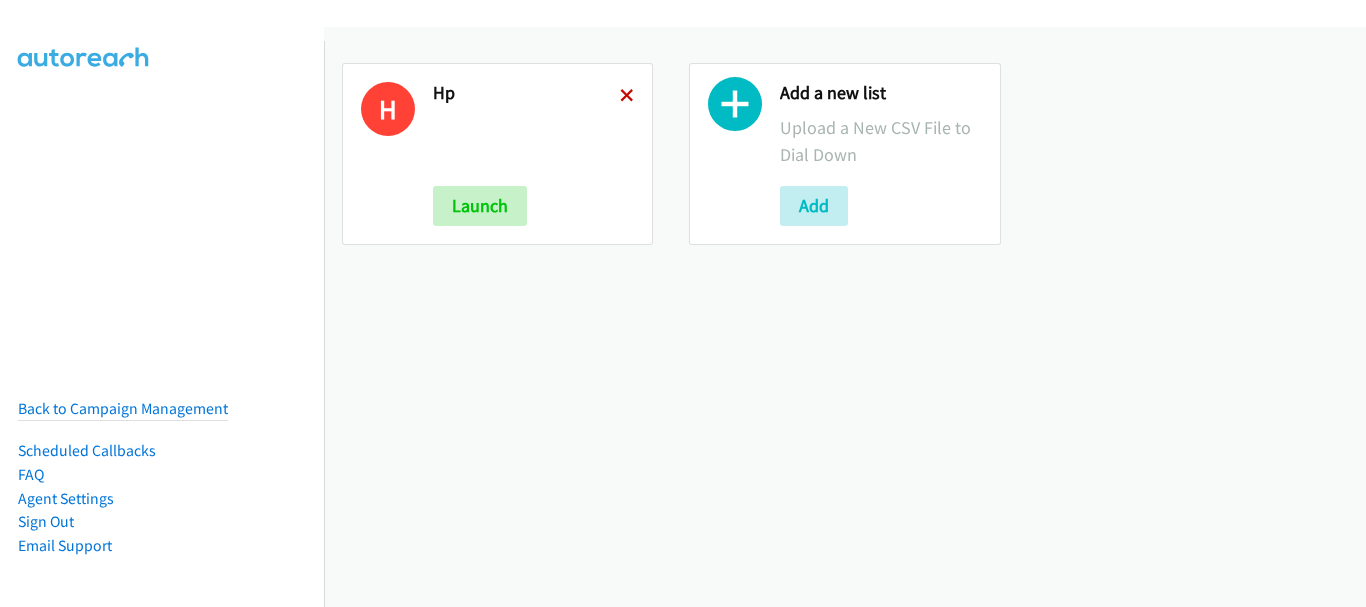 click at bounding box center [627, 97] 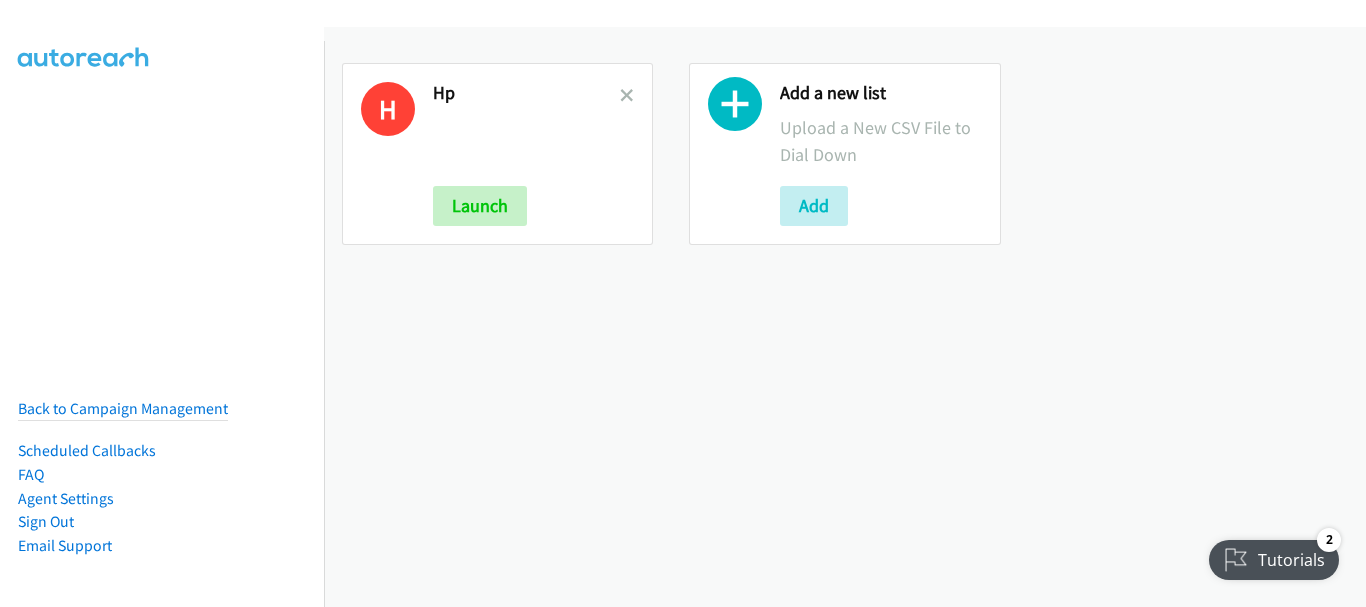 scroll, scrollTop: 0, scrollLeft: 0, axis: both 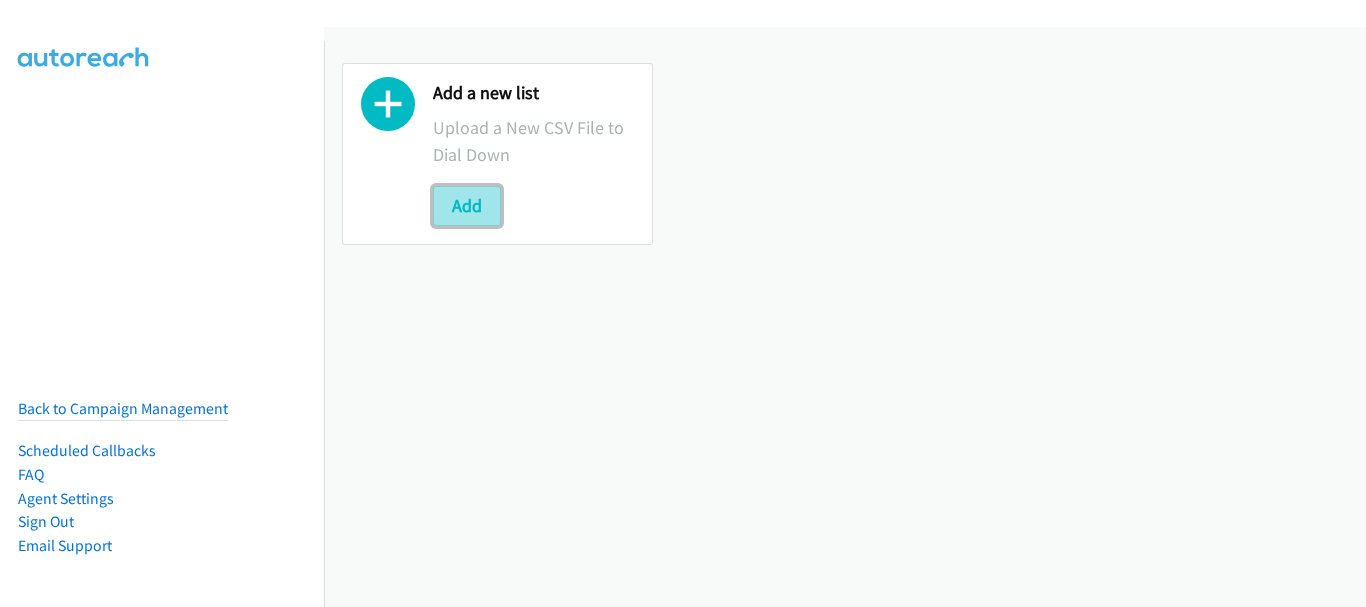 click on "Add" at bounding box center (467, 206) 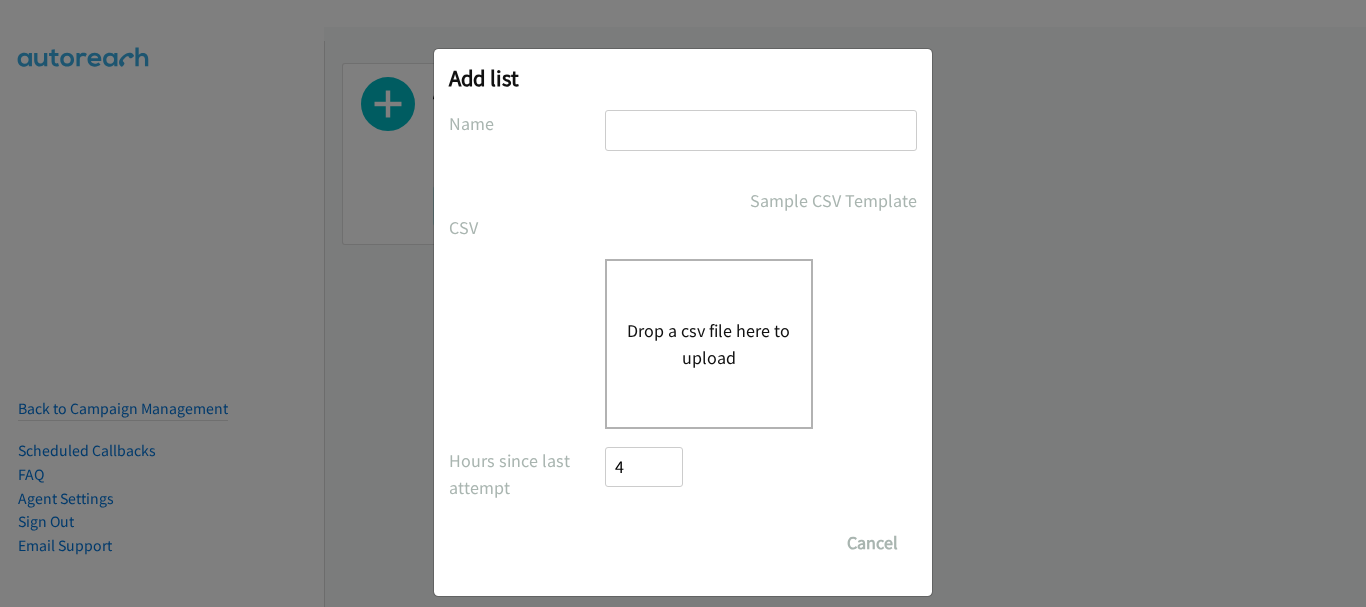 click at bounding box center (761, 130) 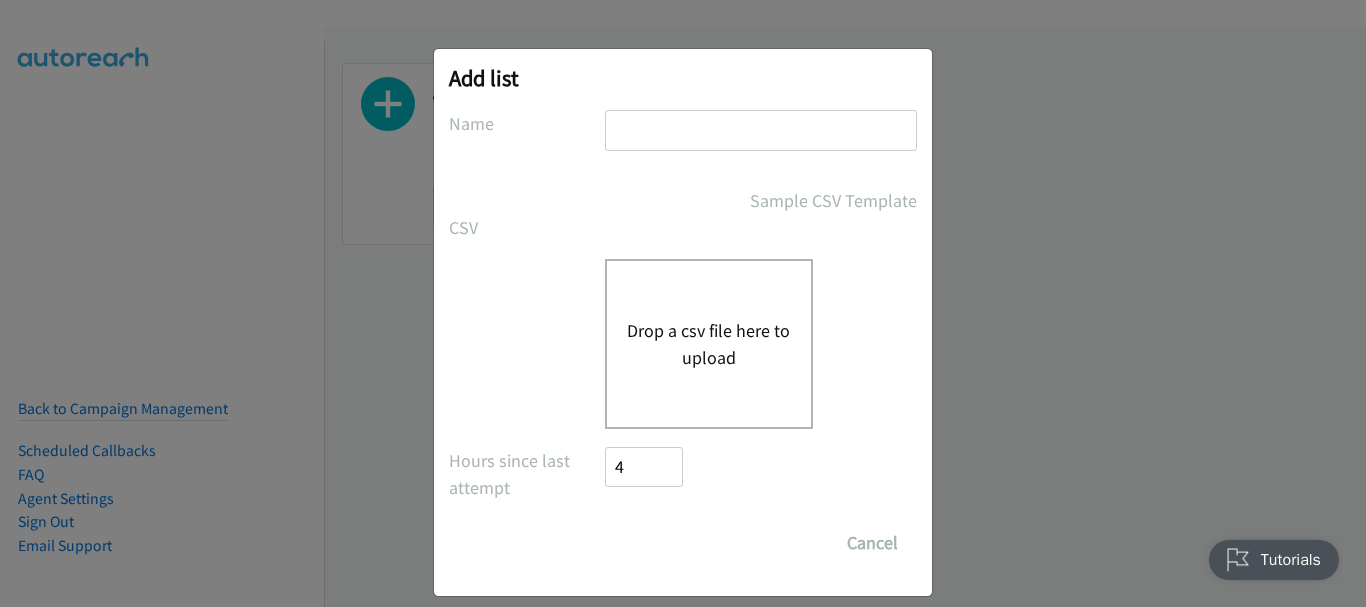 scroll, scrollTop: 0, scrollLeft: 0, axis: both 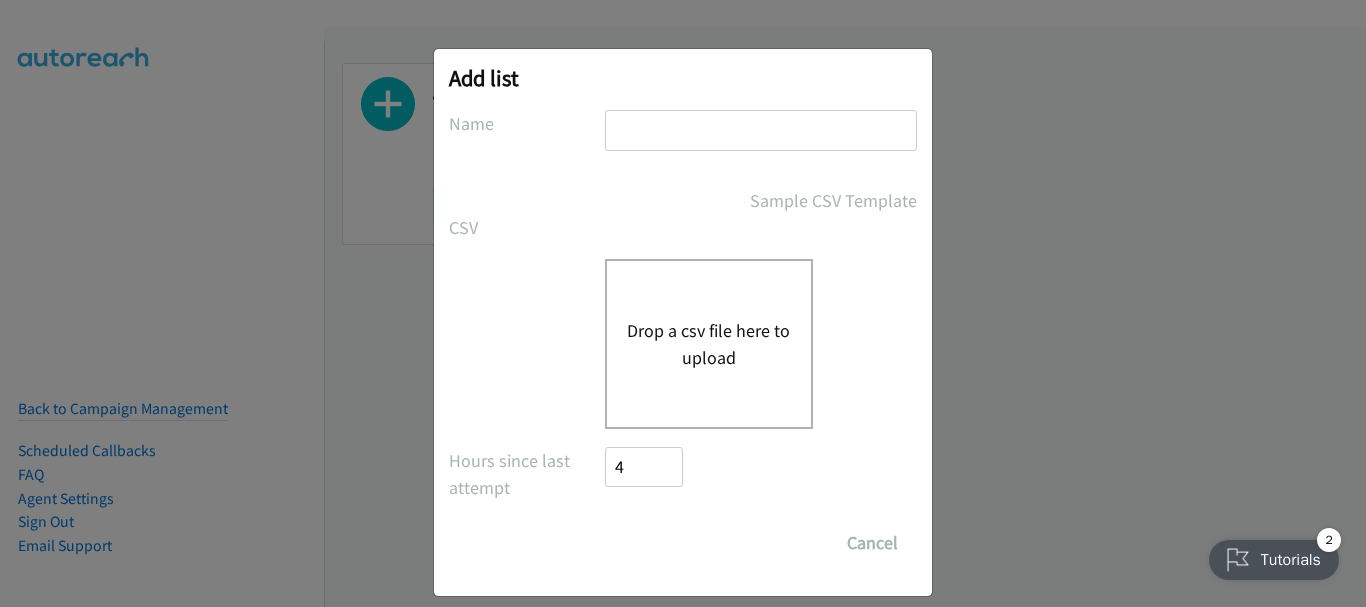 type on "hp" 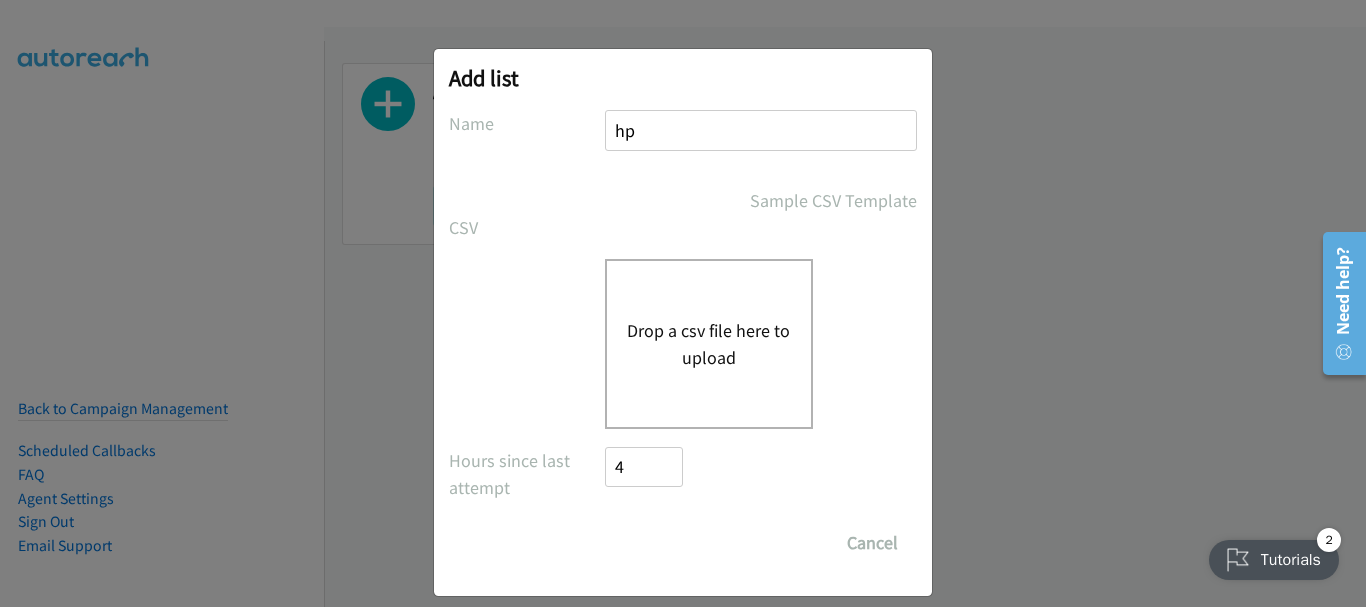 click on "Drop a csv file here to upload" at bounding box center (709, 344) 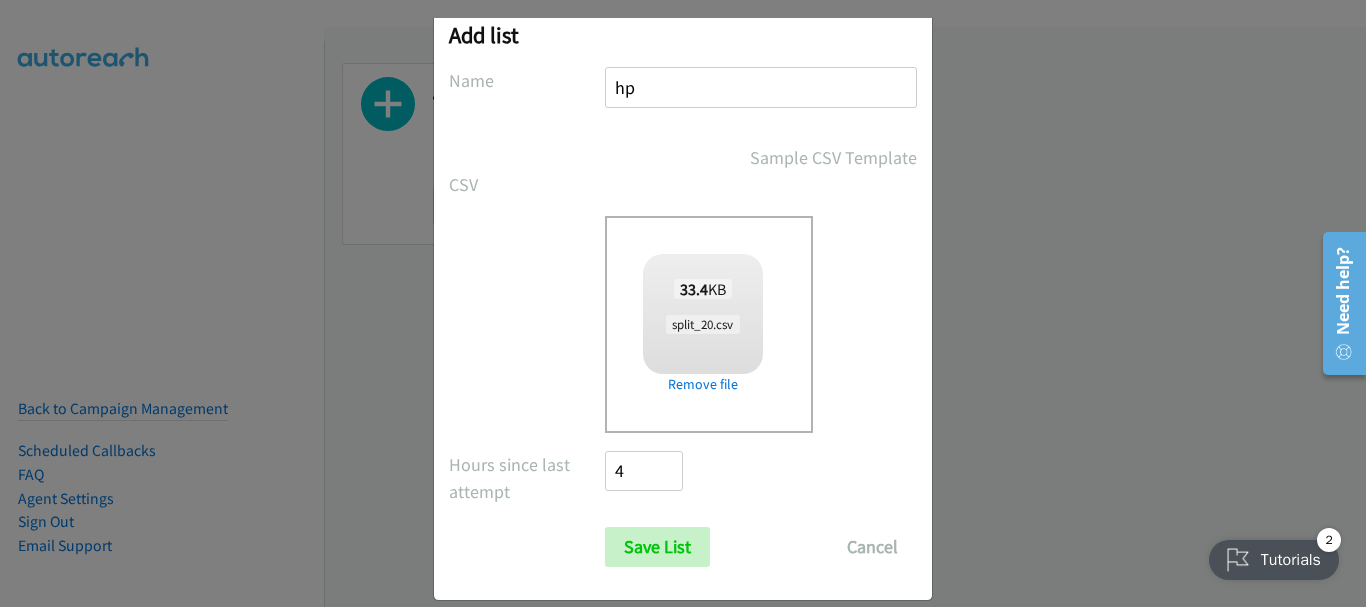 scroll, scrollTop: 67, scrollLeft: 0, axis: vertical 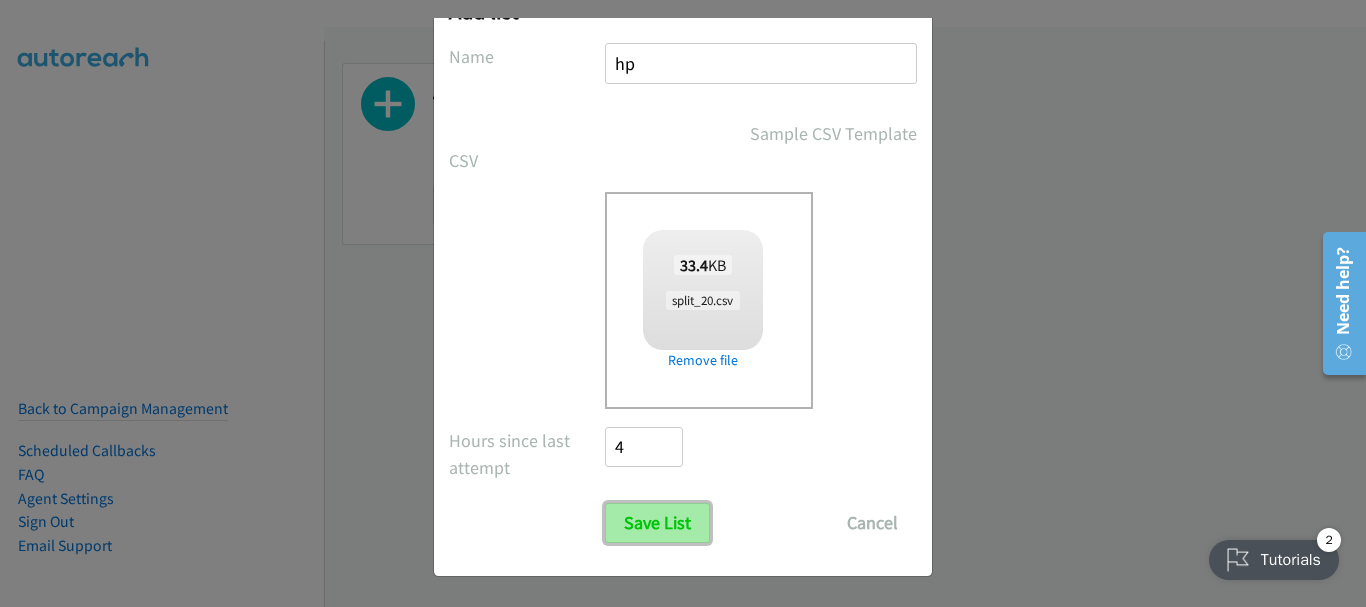 click on "Save List" at bounding box center [657, 523] 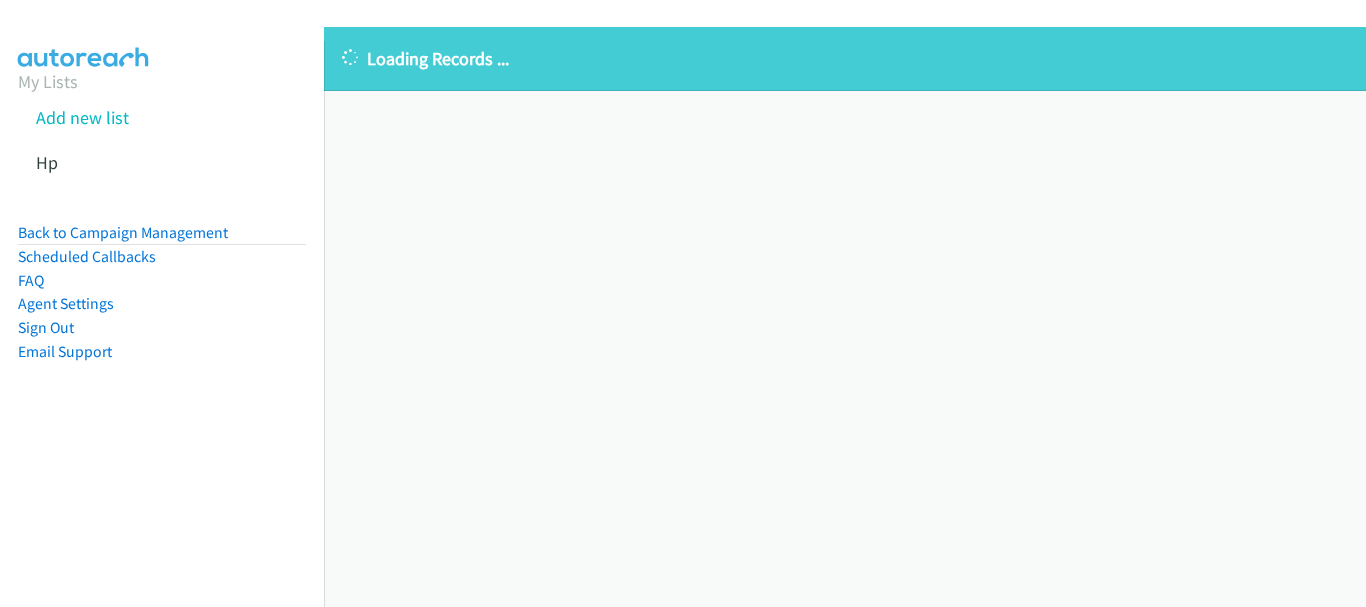 scroll, scrollTop: 0, scrollLeft: 0, axis: both 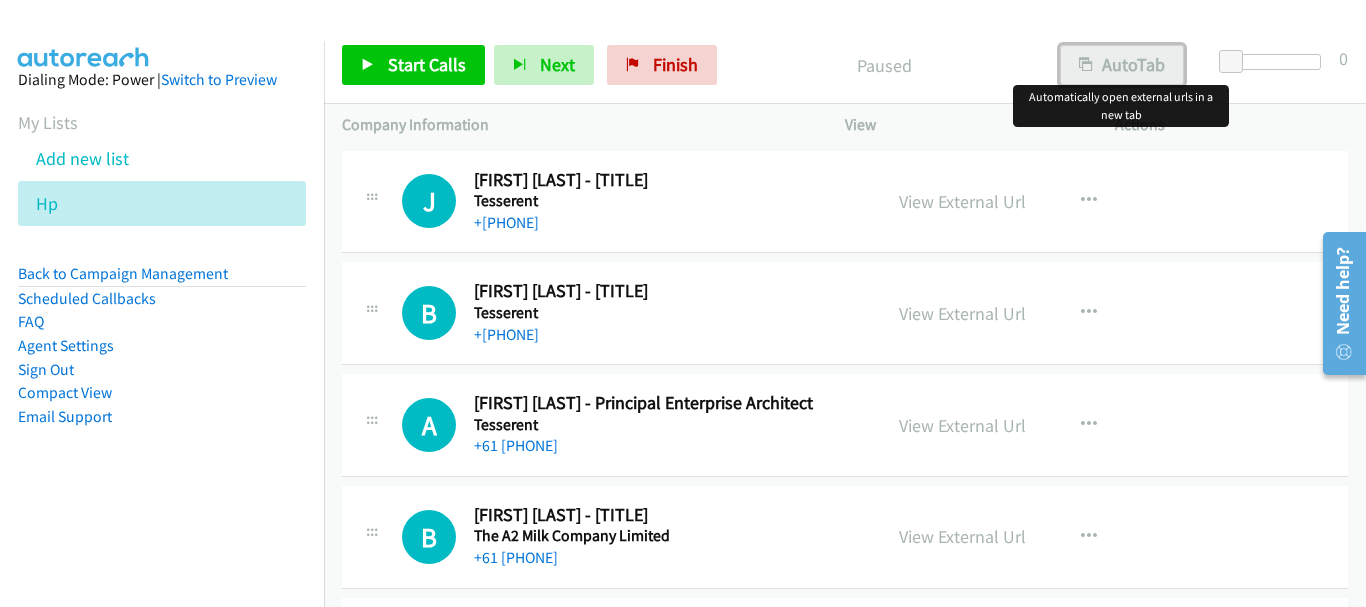 click on "AutoTab" at bounding box center [1122, 65] 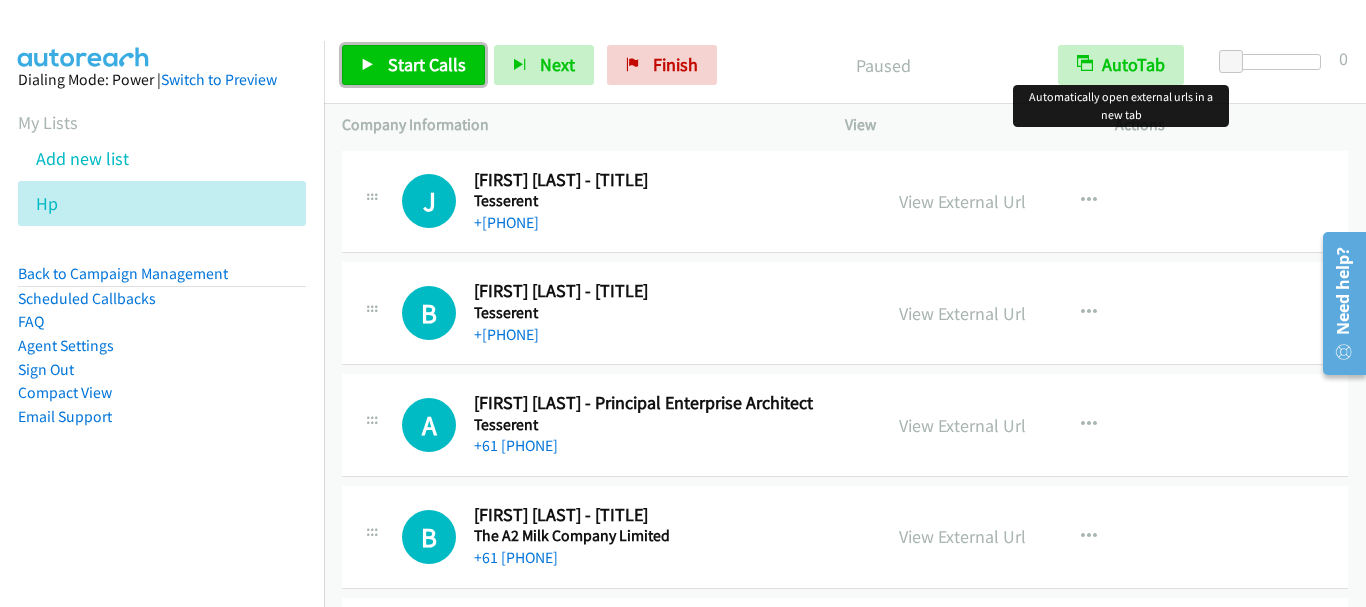 click on "Start Calls" at bounding box center (427, 64) 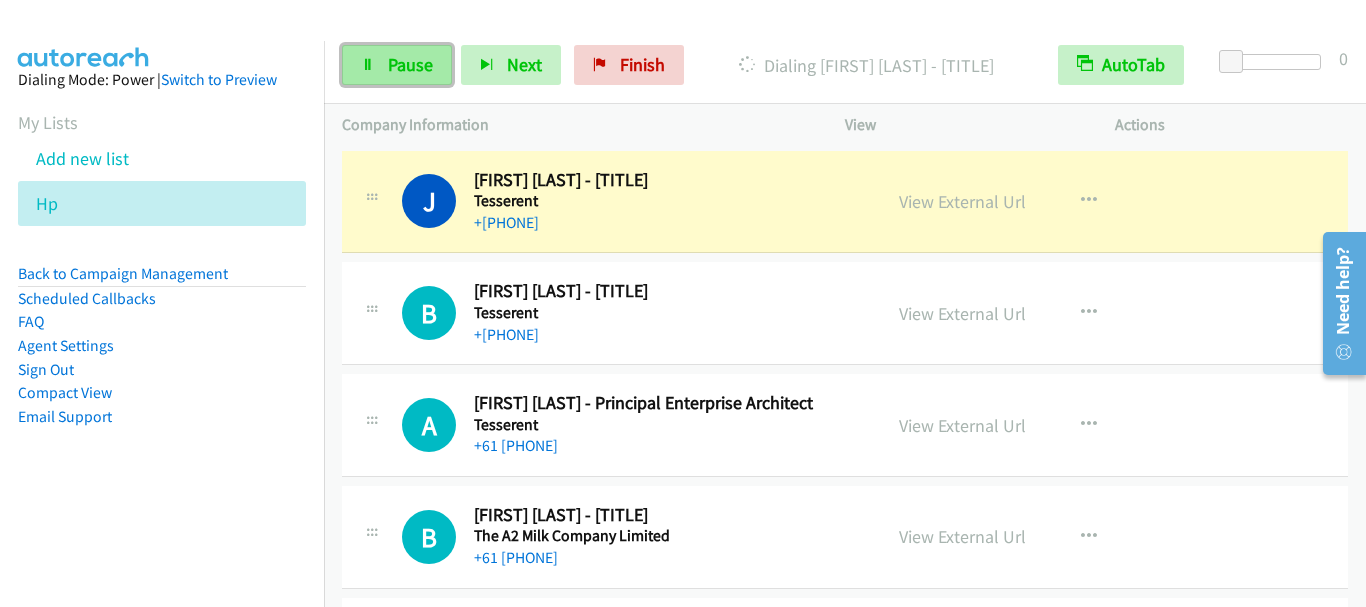 click on "Pause" at bounding box center (410, 64) 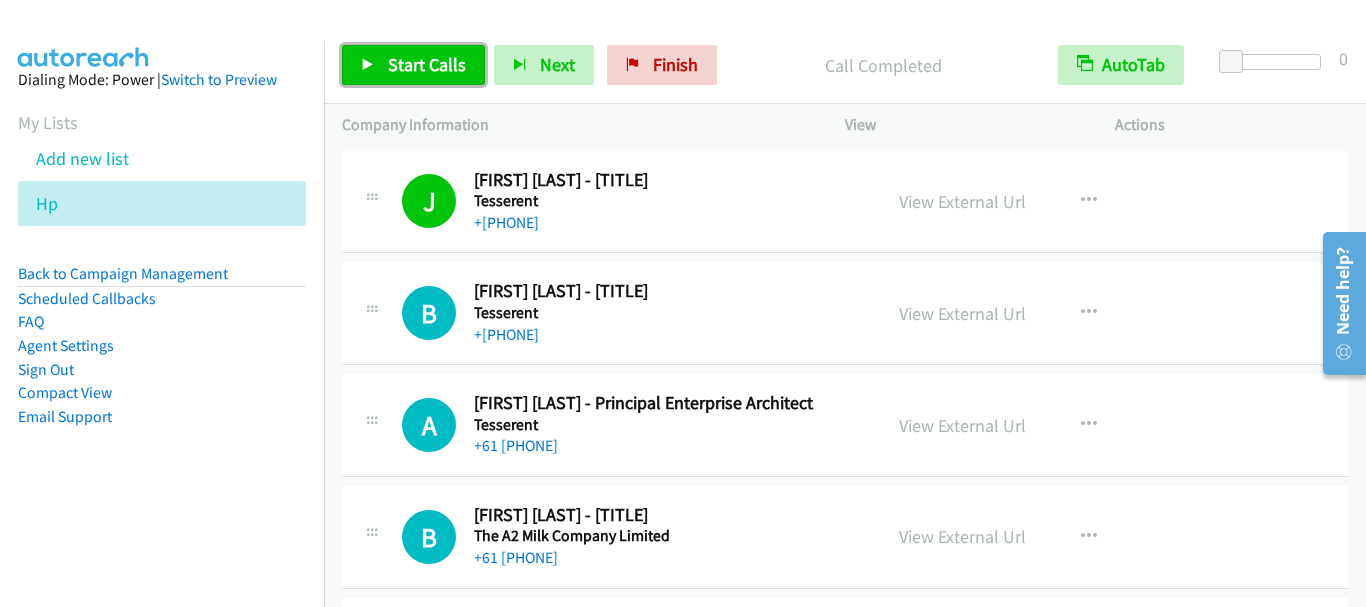 click on "Start Calls" at bounding box center [427, 64] 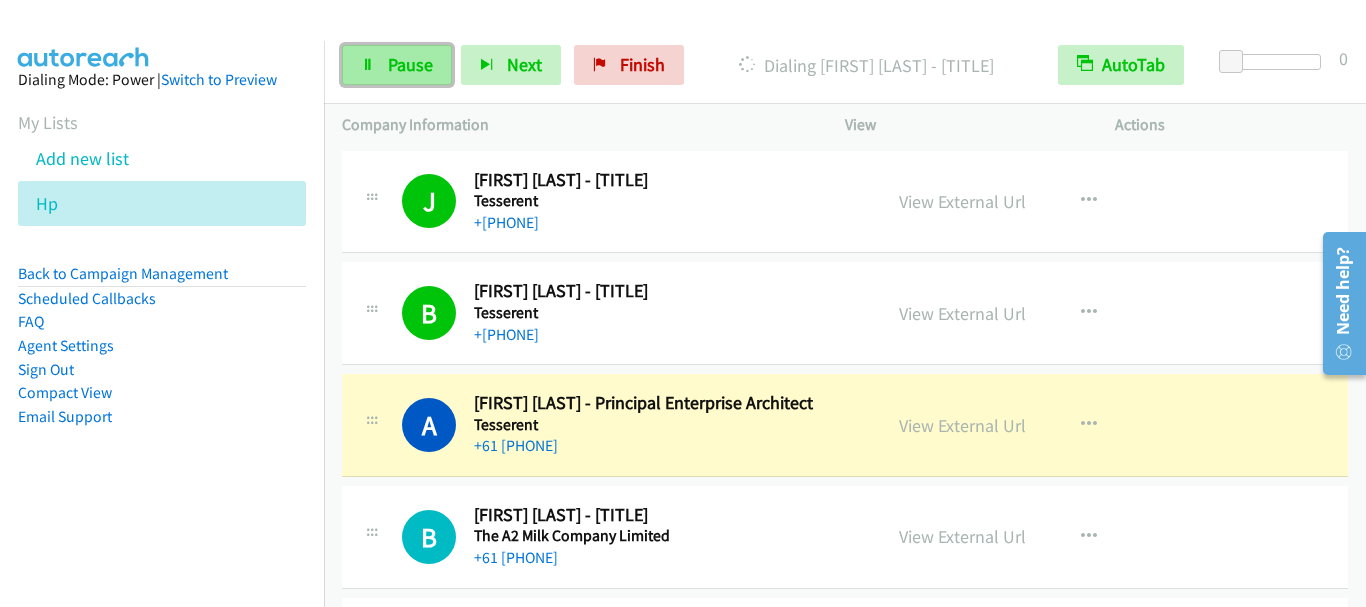 click on "Pause" at bounding box center (410, 64) 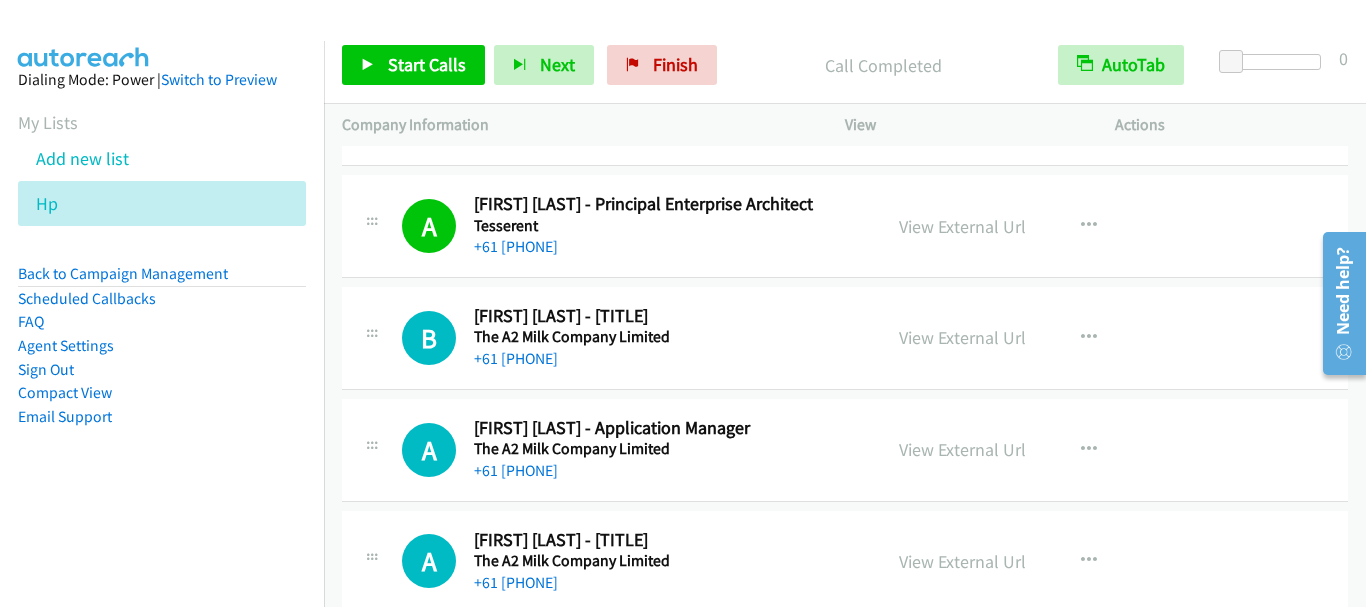scroll, scrollTop: 200, scrollLeft: 0, axis: vertical 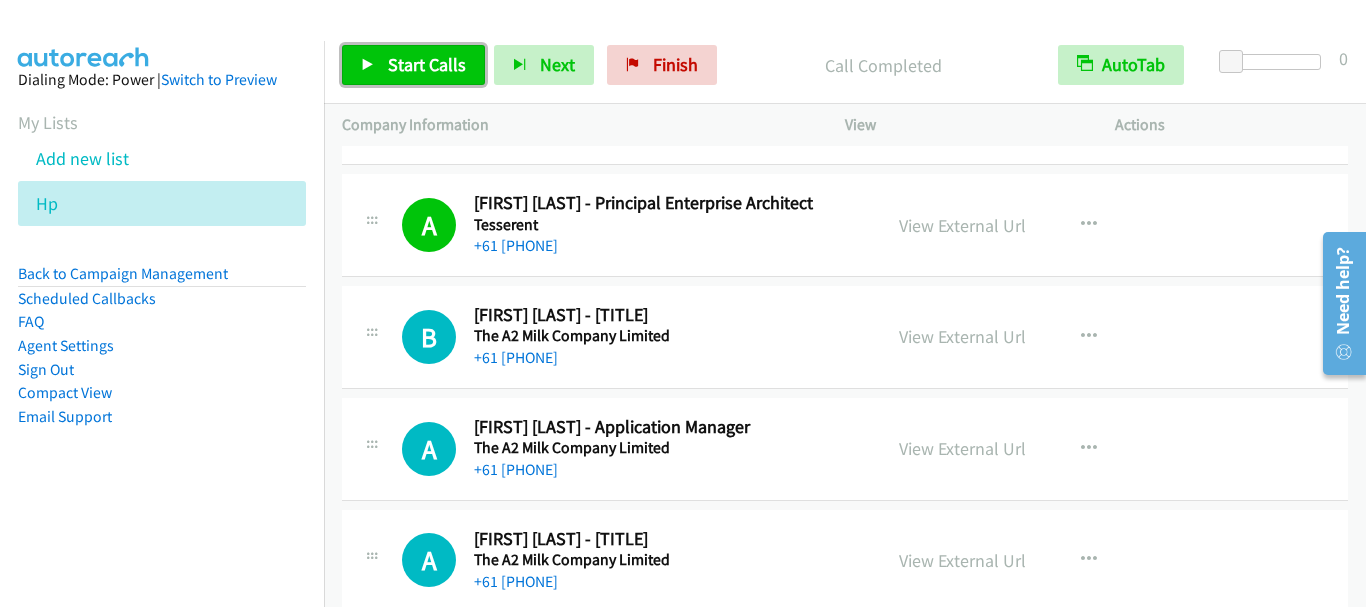 click on "Start Calls" at bounding box center [413, 65] 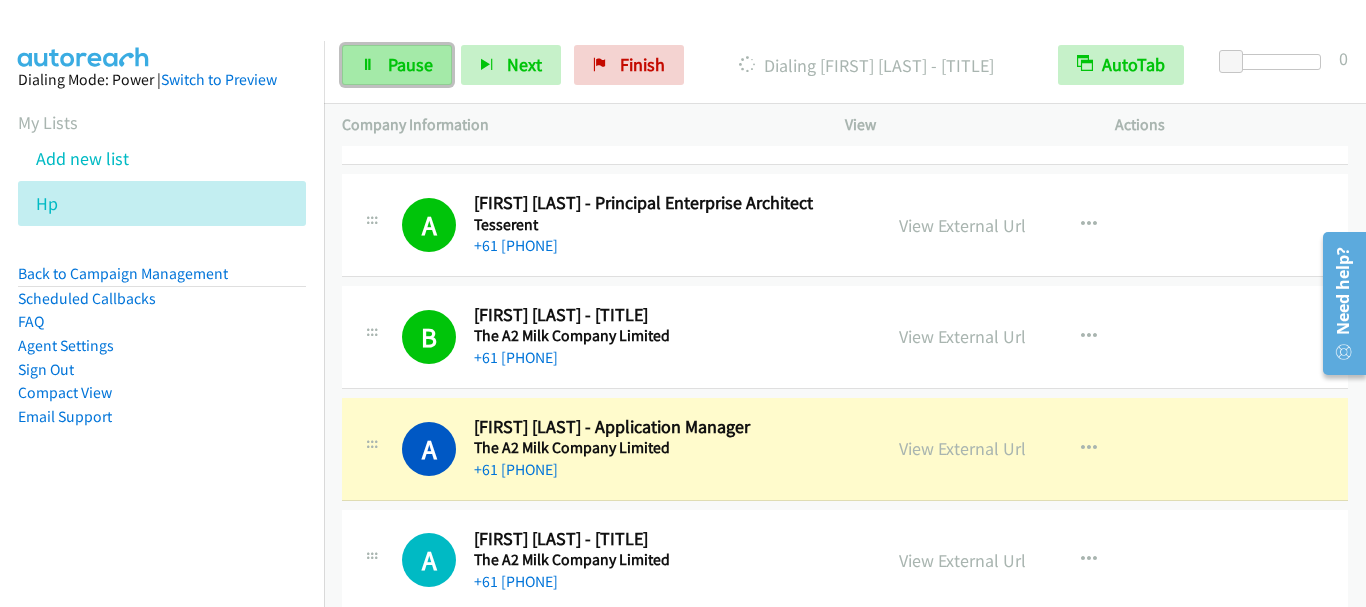 click on "Pause" at bounding box center [397, 65] 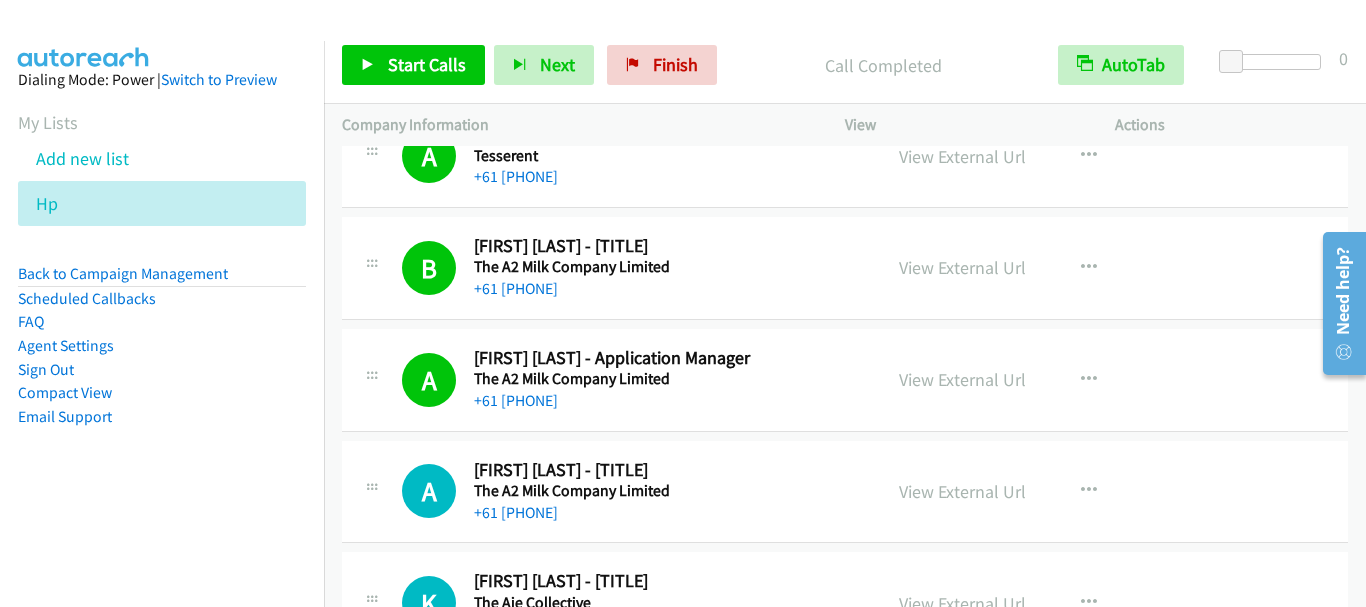 scroll, scrollTop: 300, scrollLeft: 0, axis: vertical 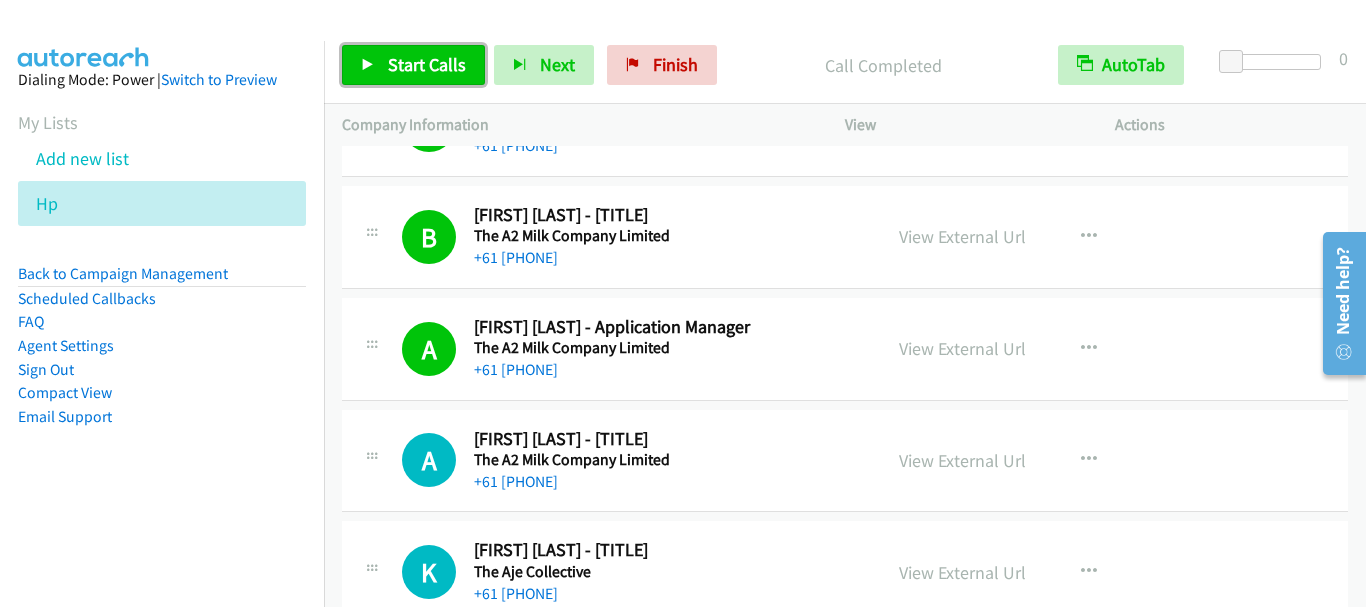 click on "Start Calls" at bounding box center (413, 65) 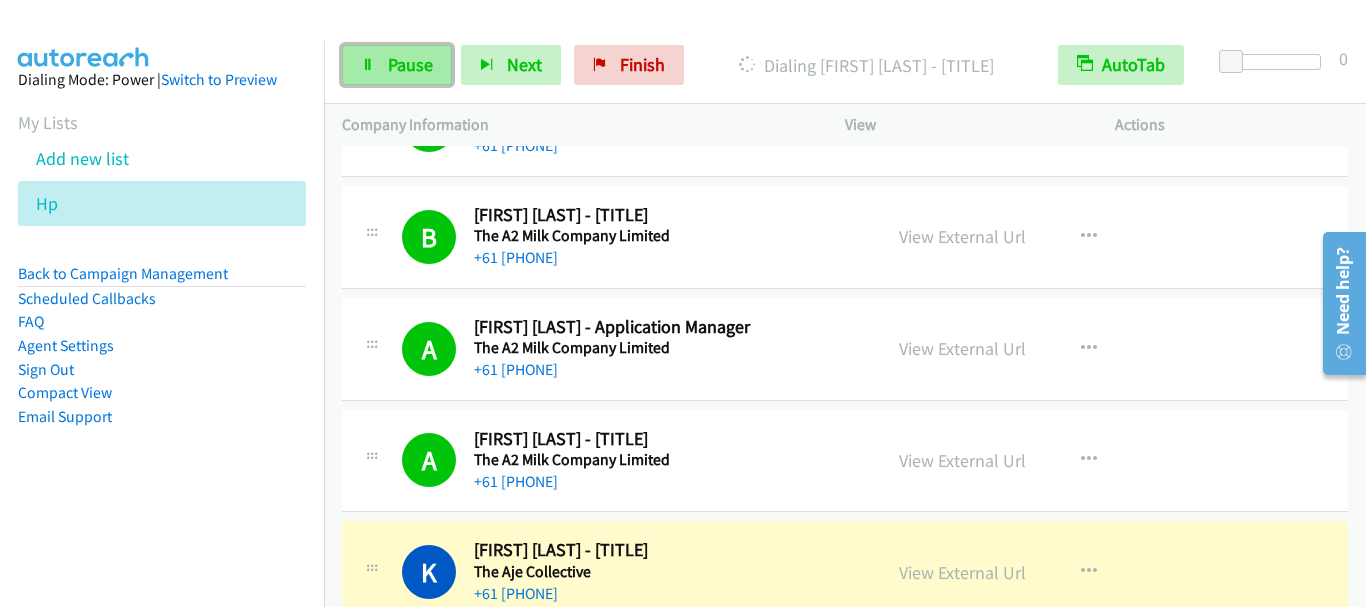 click on "Pause" at bounding box center [410, 64] 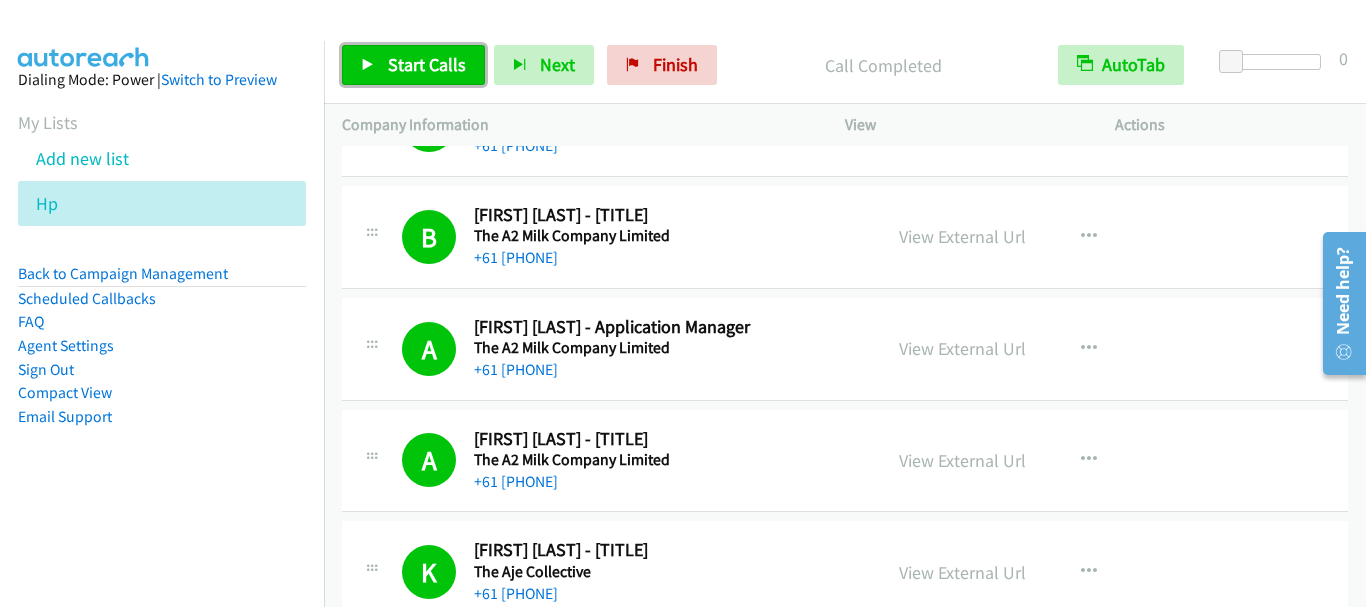 click on "Start Calls" at bounding box center [427, 64] 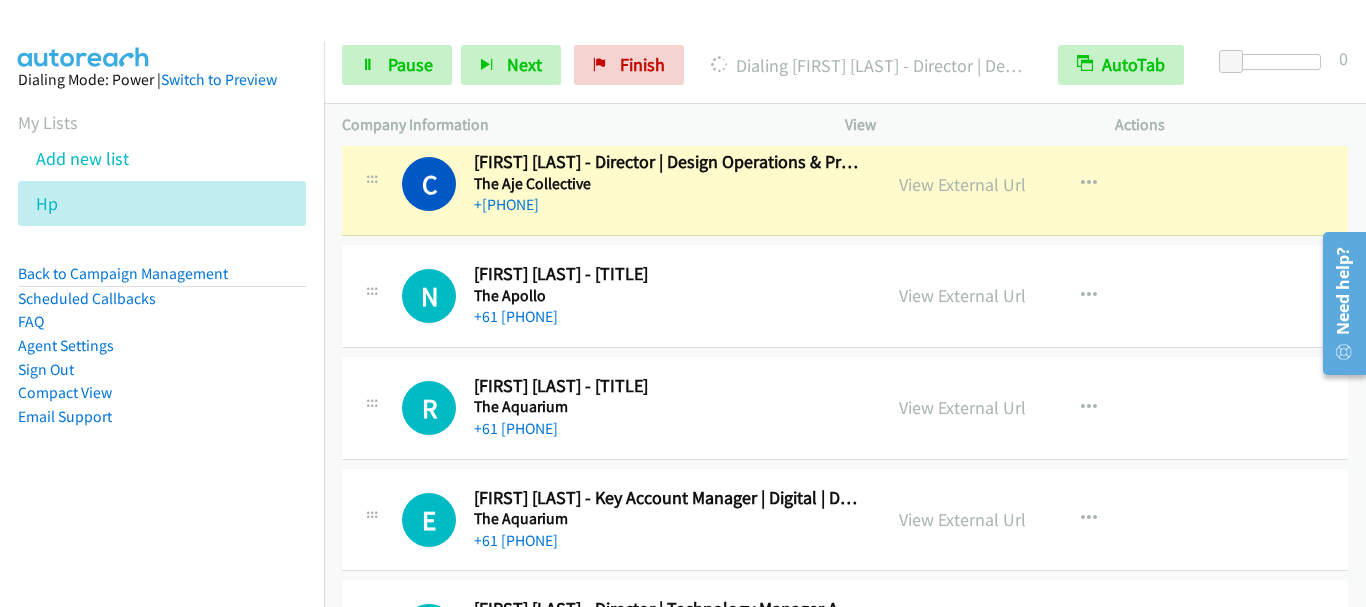 scroll, scrollTop: 400, scrollLeft: 0, axis: vertical 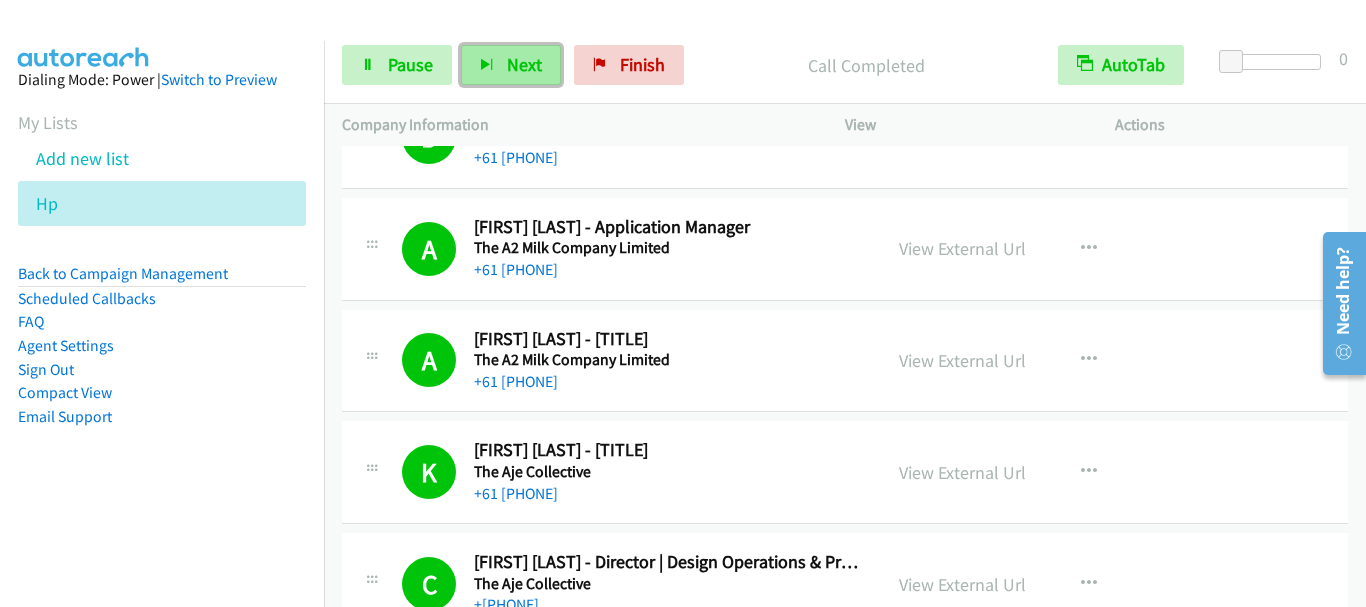 click on "Next" at bounding box center (524, 64) 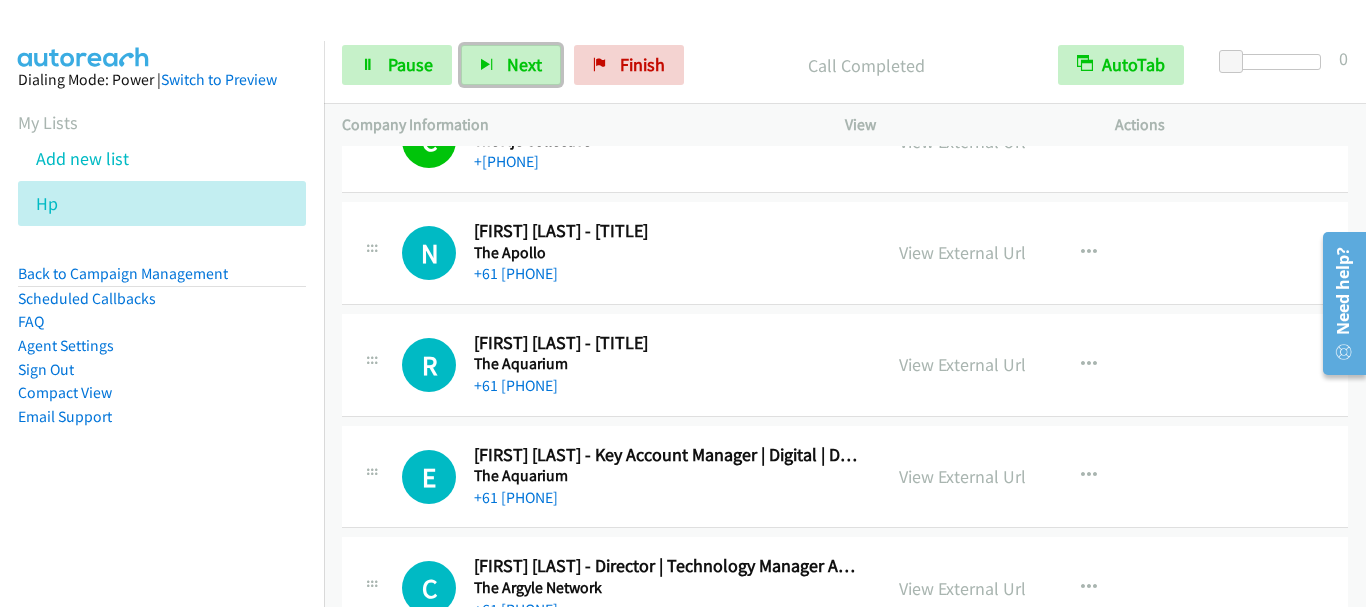 scroll, scrollTop: 900, scrollLeft: 0, axis: vertical 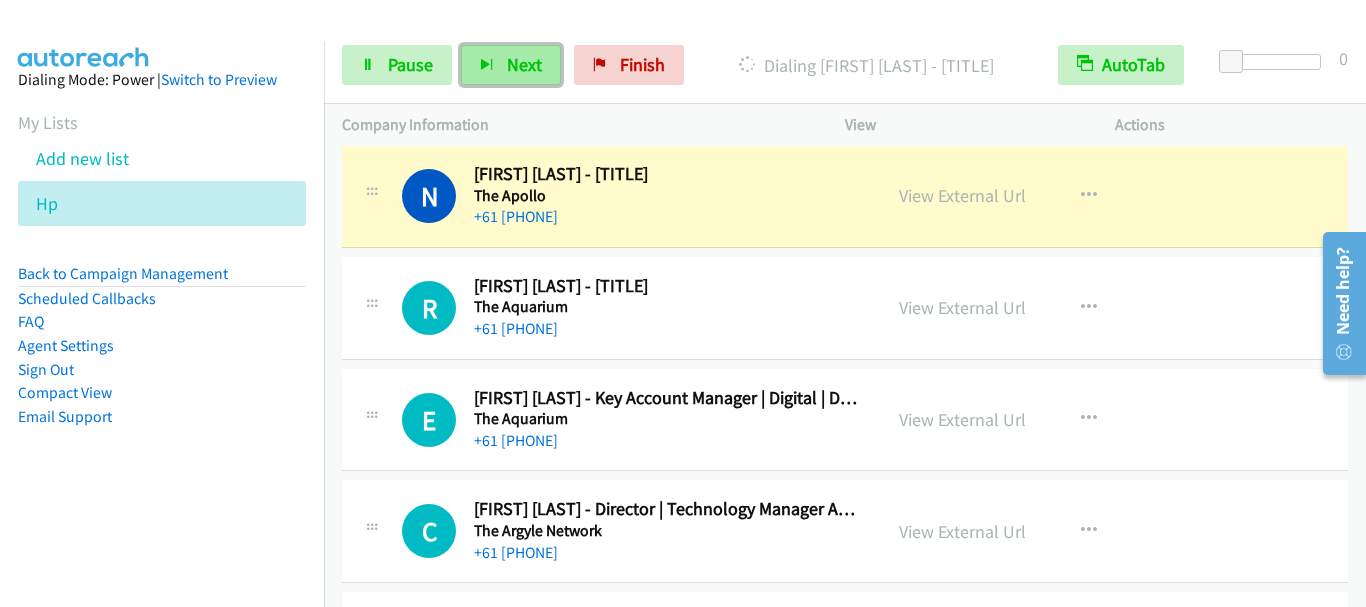 click on "Next" at bounding box center (524, 64) 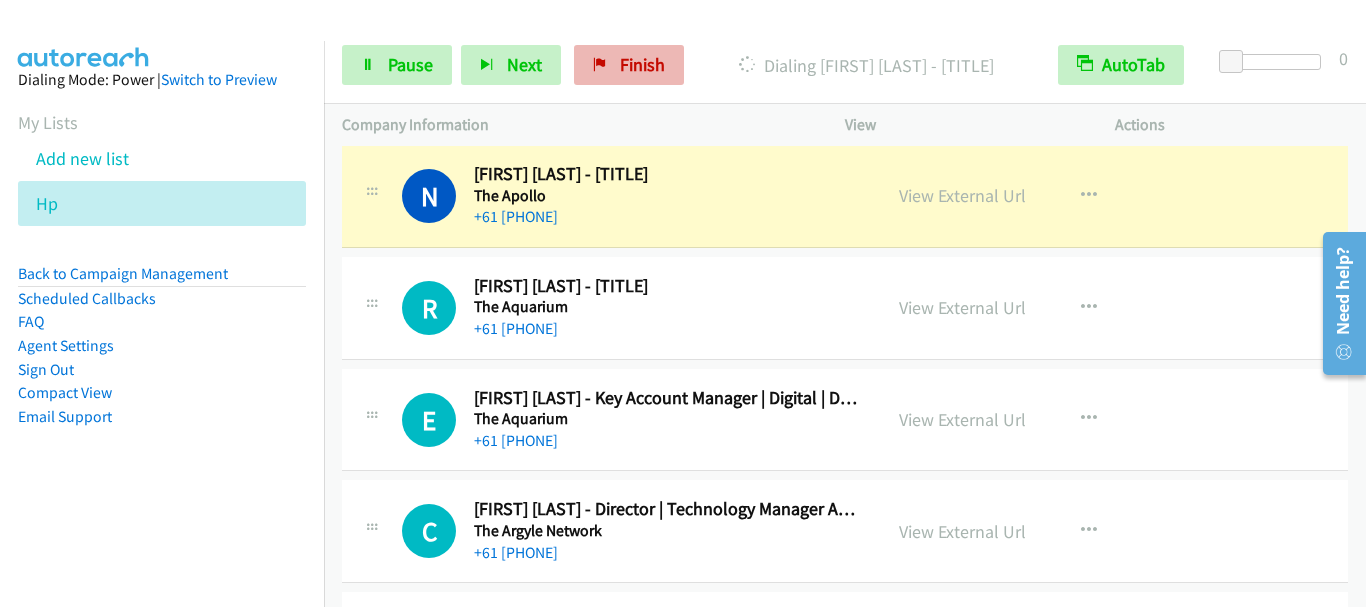 click on "Start Calls
Pause
Next
Finish
Dialing Nicholas Ingall - Manager, Operations
AutoTab
AutoTab
0" at bounding box center [845, 65] 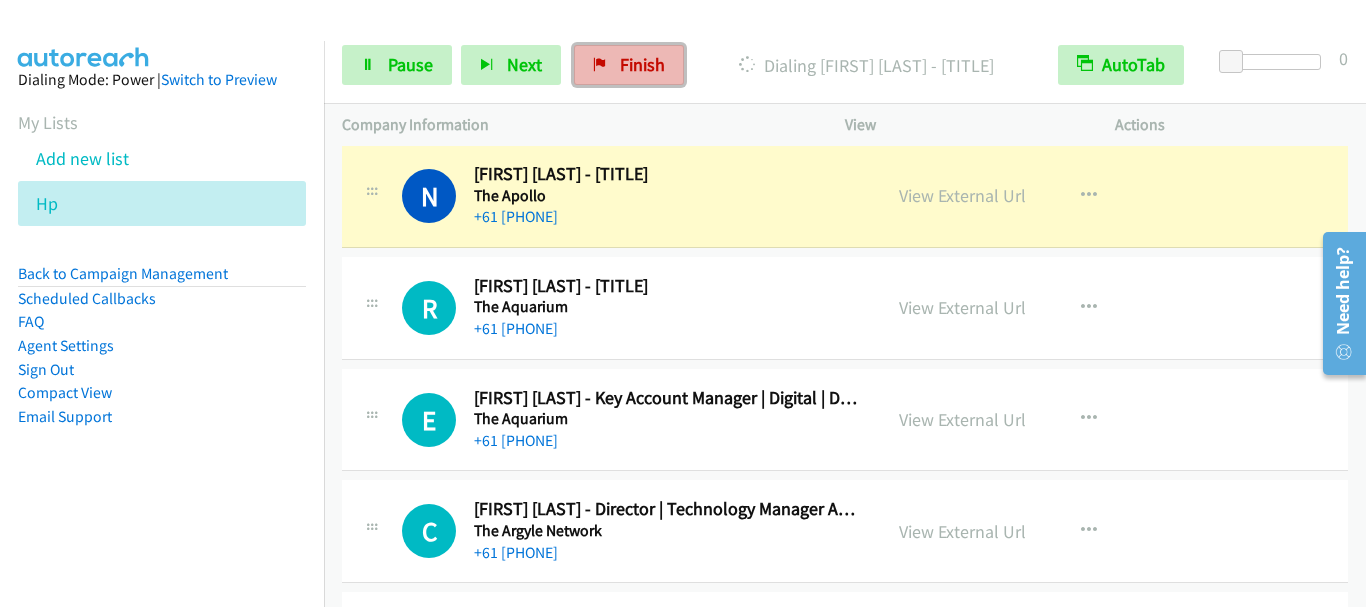 click on "Finish" at bounding box center (629, 65) 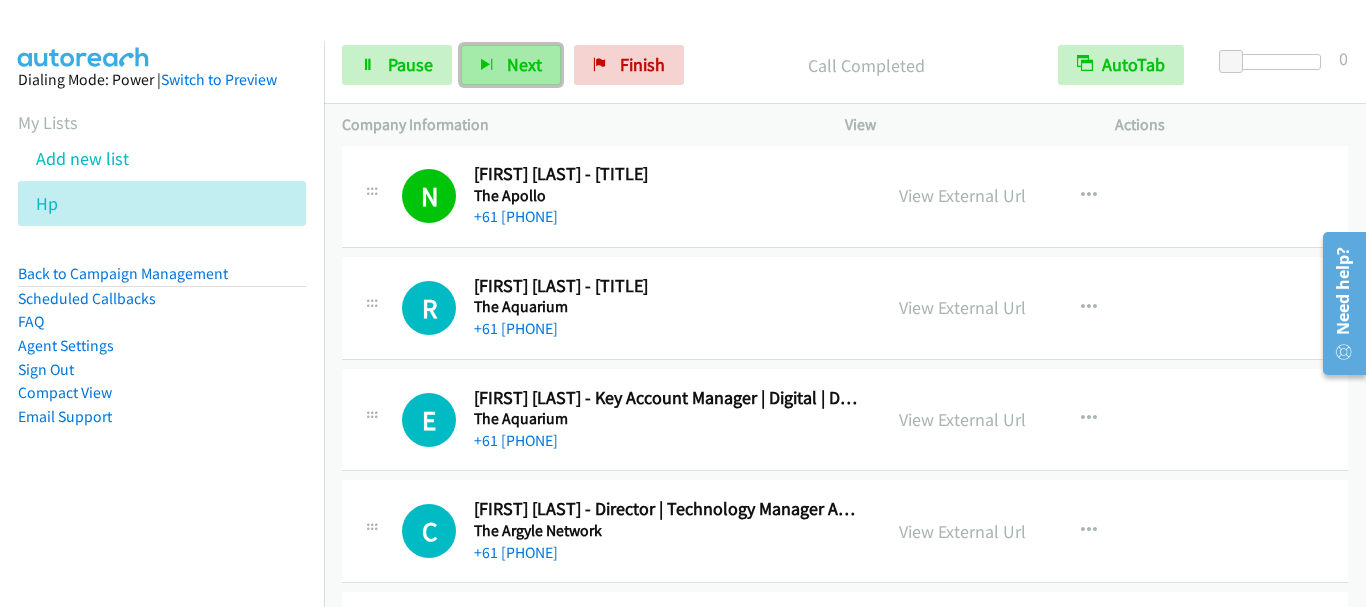 click on "Next" at bounding box center (524, 64) 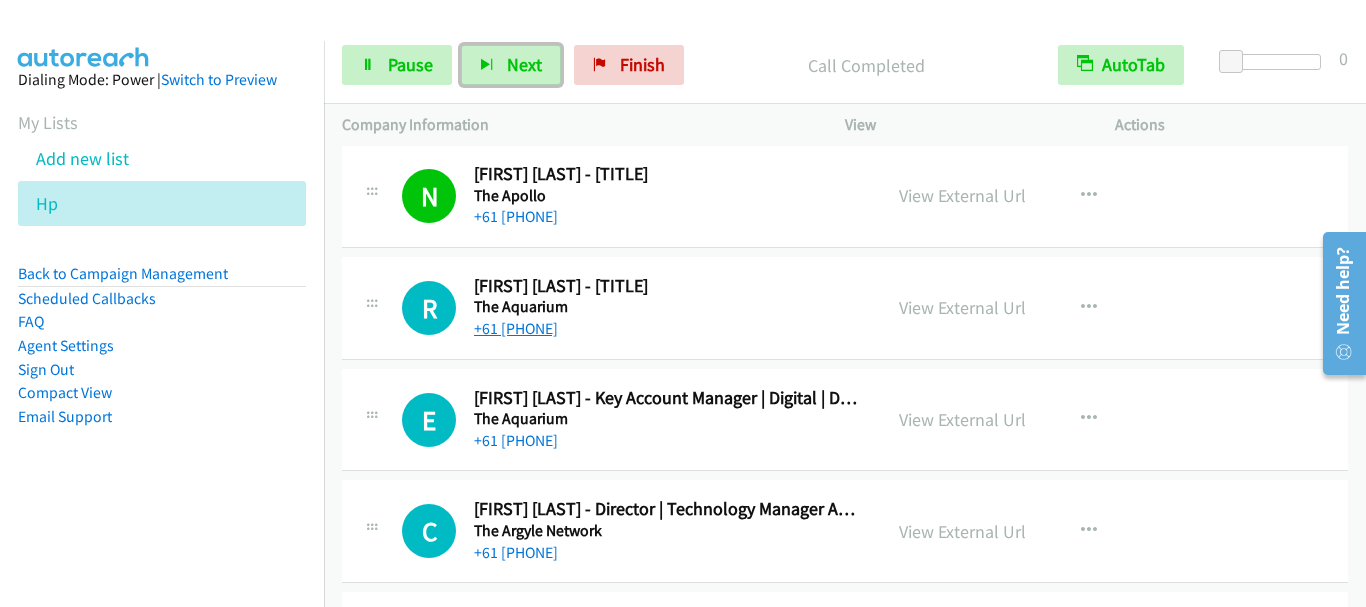 click on "+61 409 780 752" at bounding box center (502, 328) 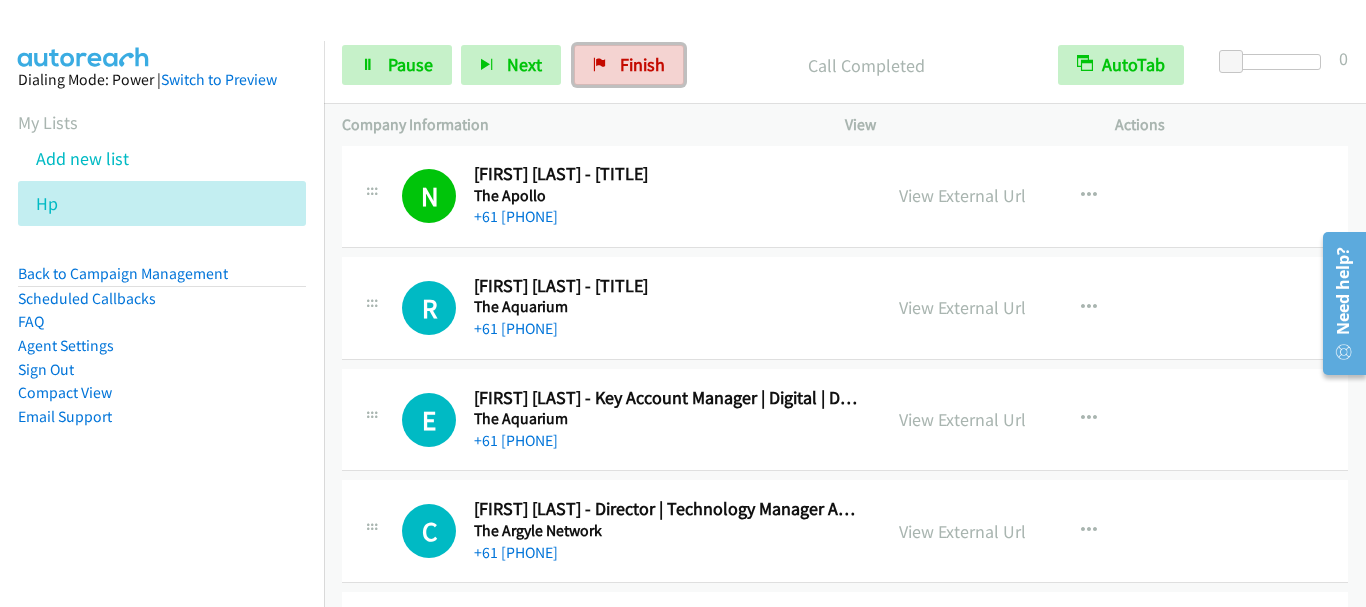 drag, startPoint x: 611, startPoint y: 53, endPoint x: 740, endPoint y: 63, distance: 129.38702 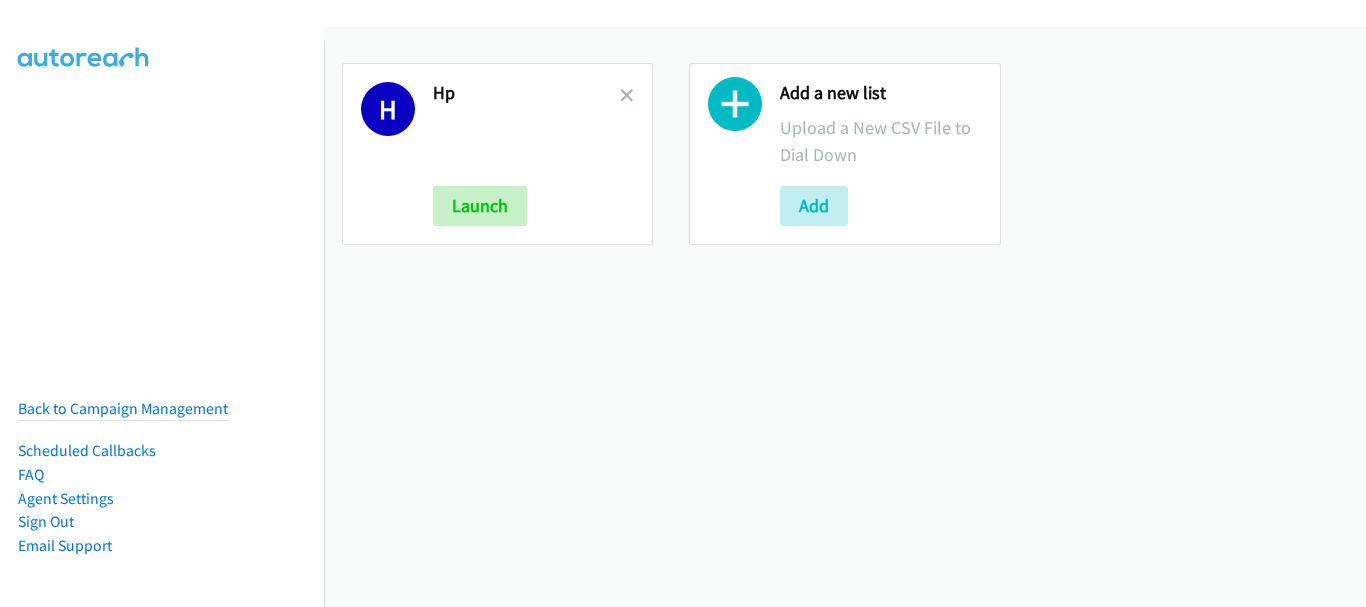 scroll, scrollTop: 0, scrollLeft: 0, axis: both 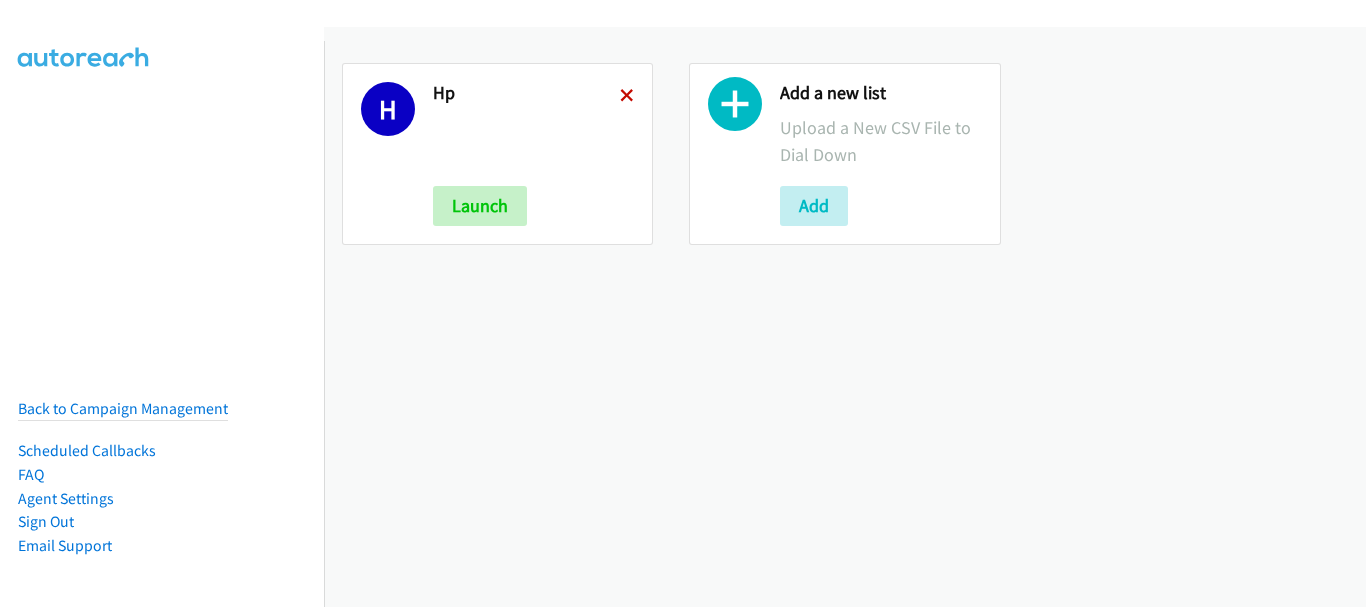 click at bounding box center [627, 97] 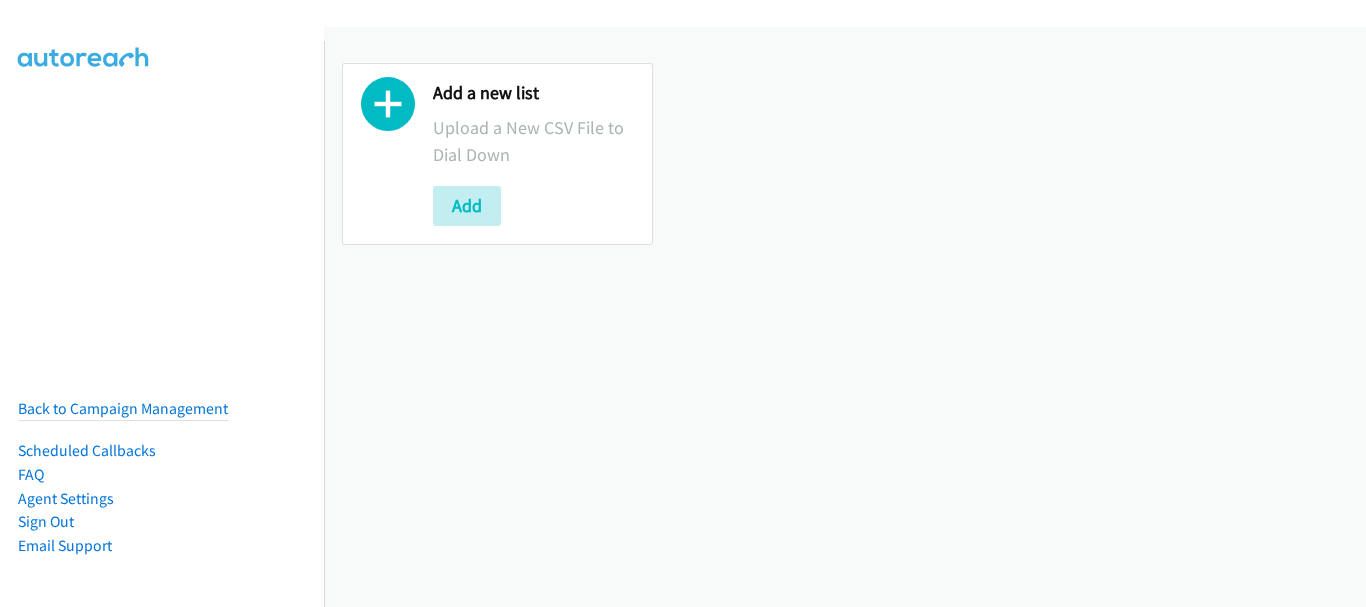 scroll, scrollTop: 0, scrollLeft: 0, axis: both 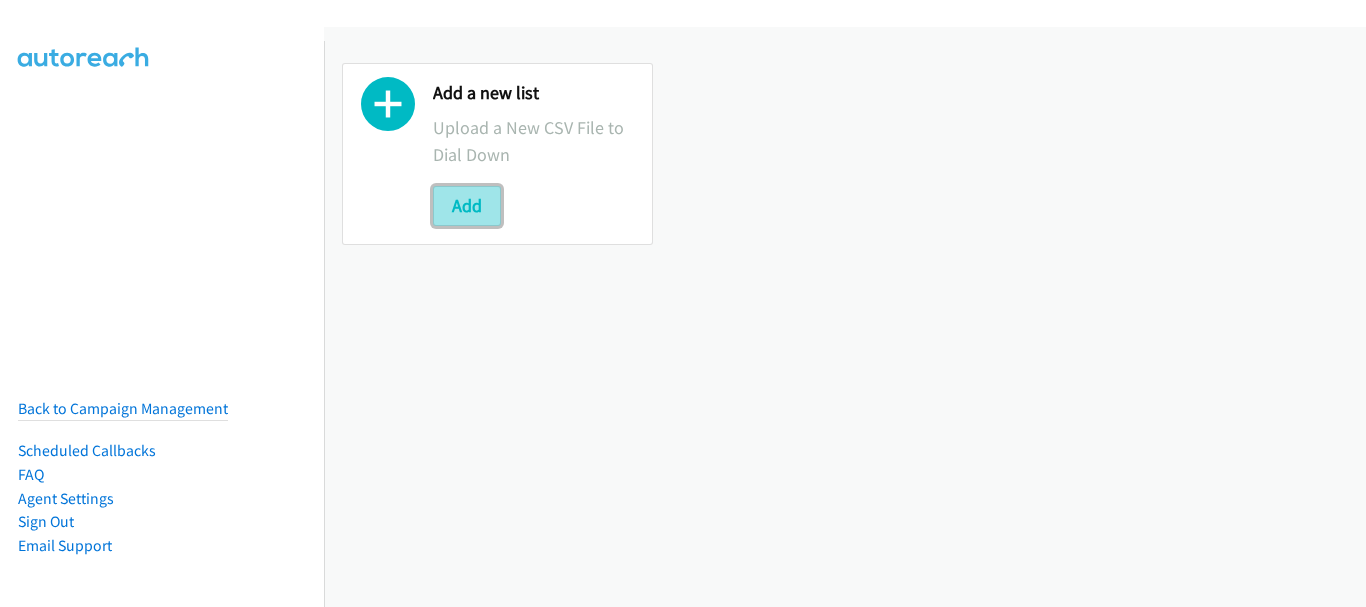 click on "Add" at bounding box center [467, 206] 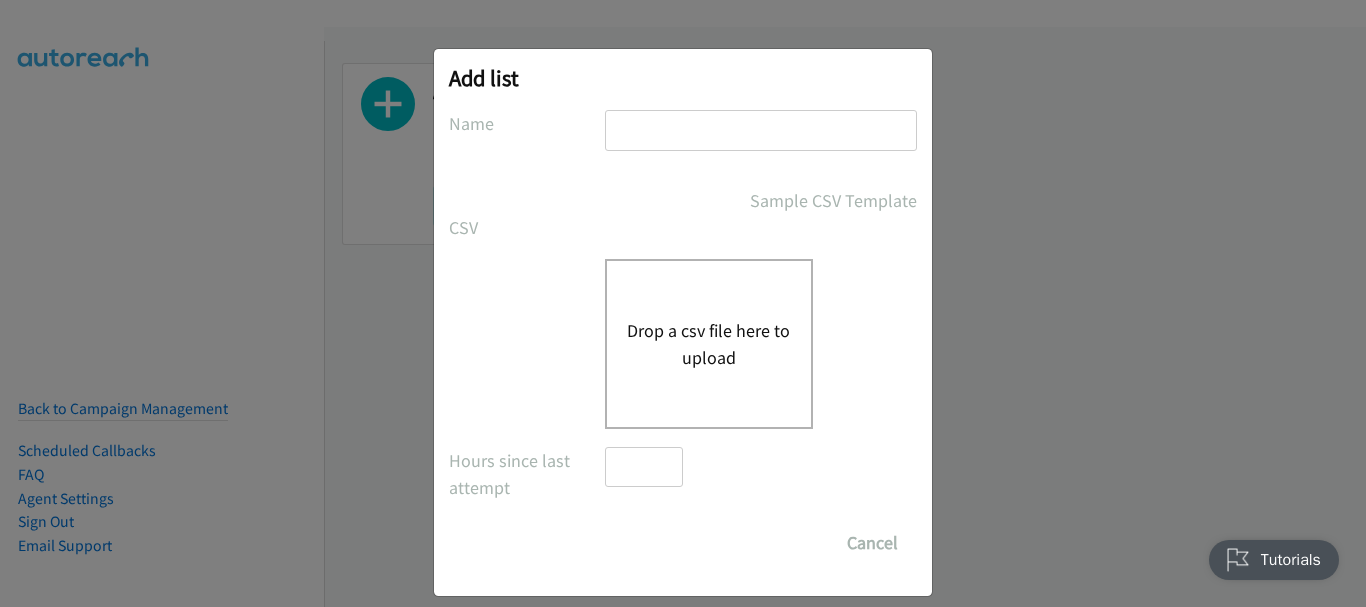scroll, scrollTop: 0, scrollLeft: 0, axis: both 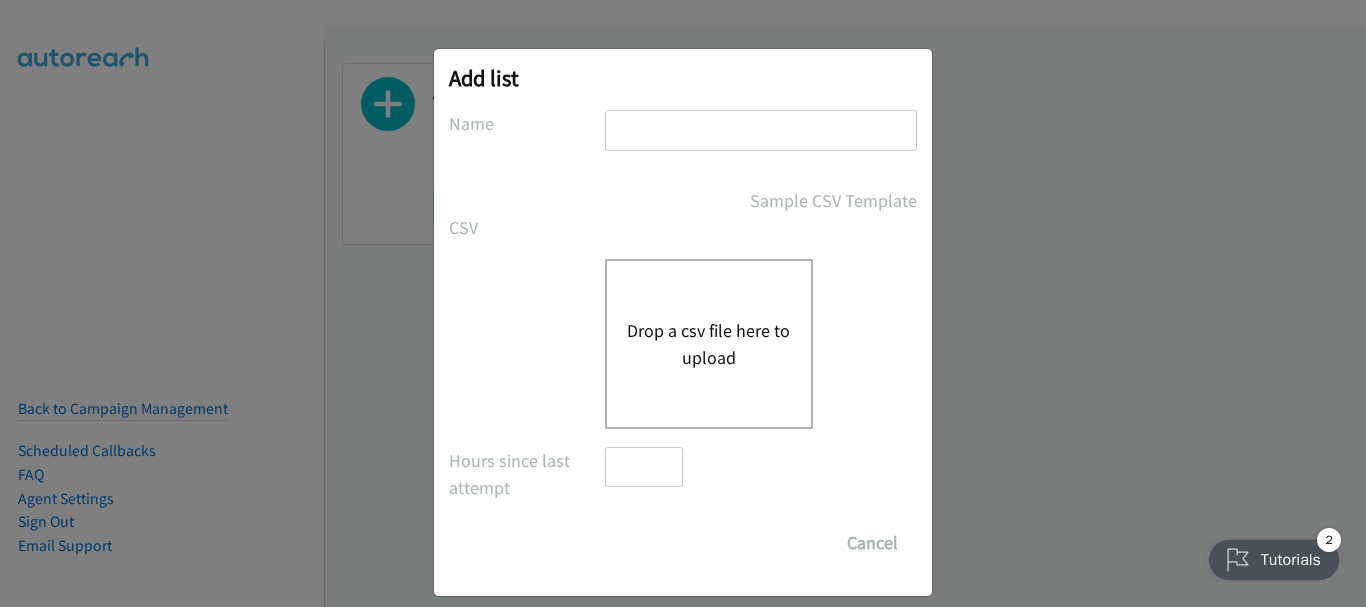 click at bounding box center (761, 130) 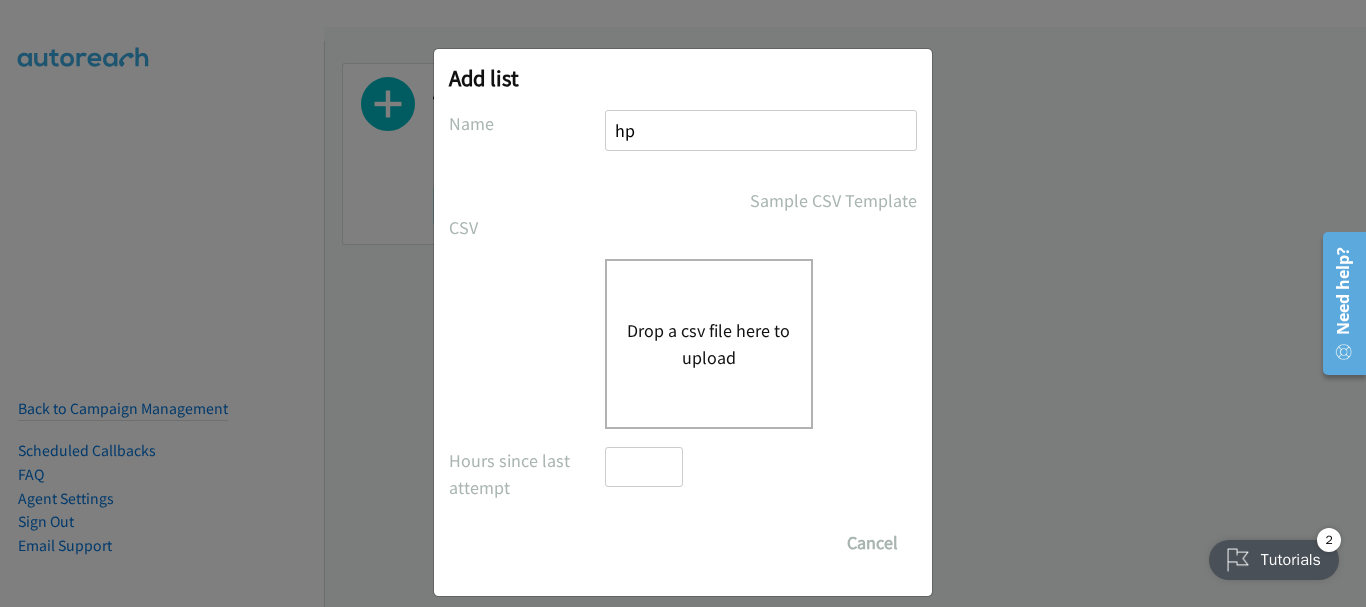 type on "hp" 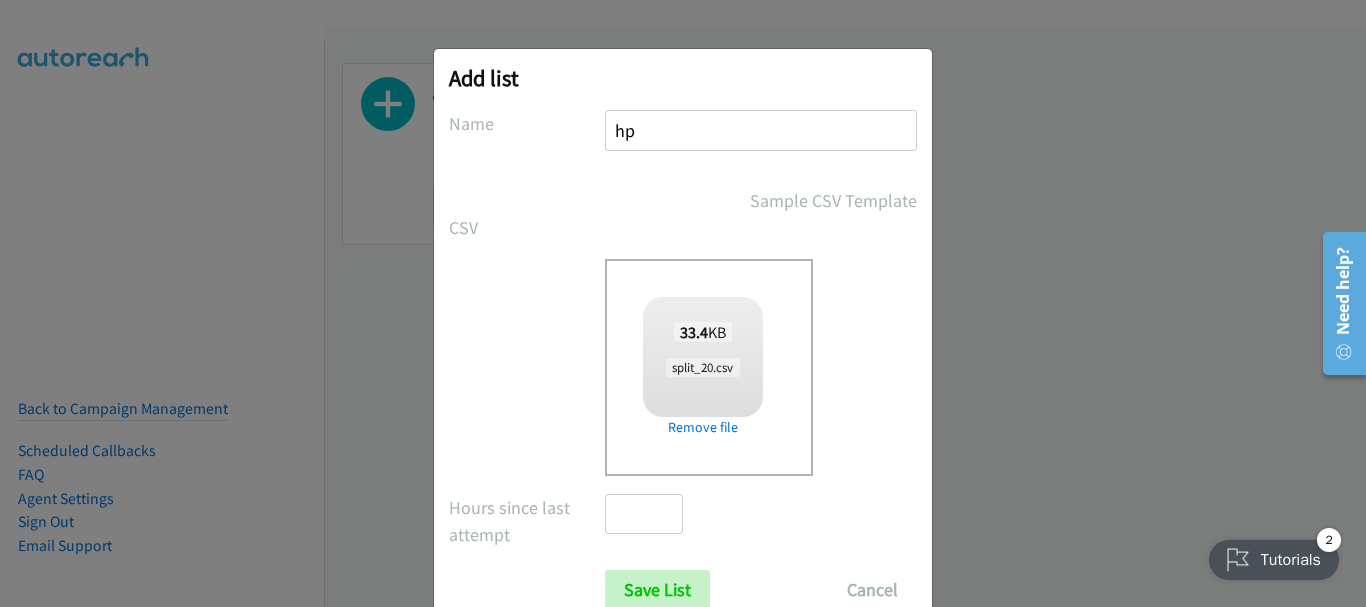 scroll, scrollTop: 67, scrollLeft: 0, axis: vertical 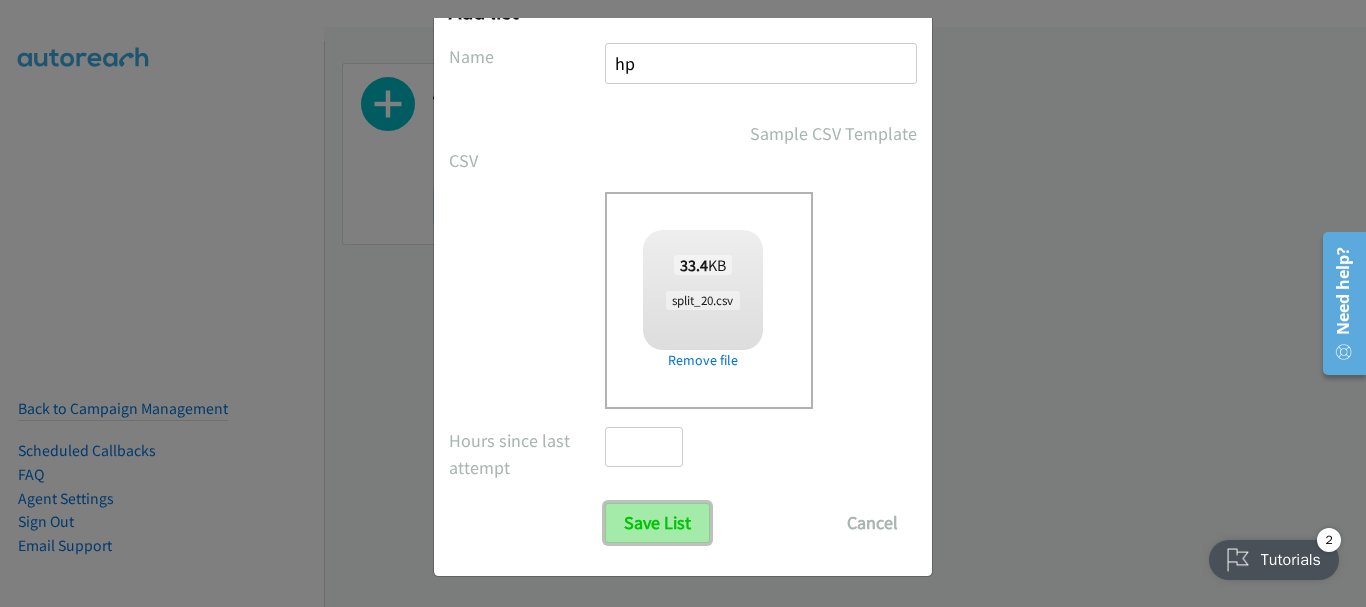 click on "Save List" at bounding box center (657, 523) 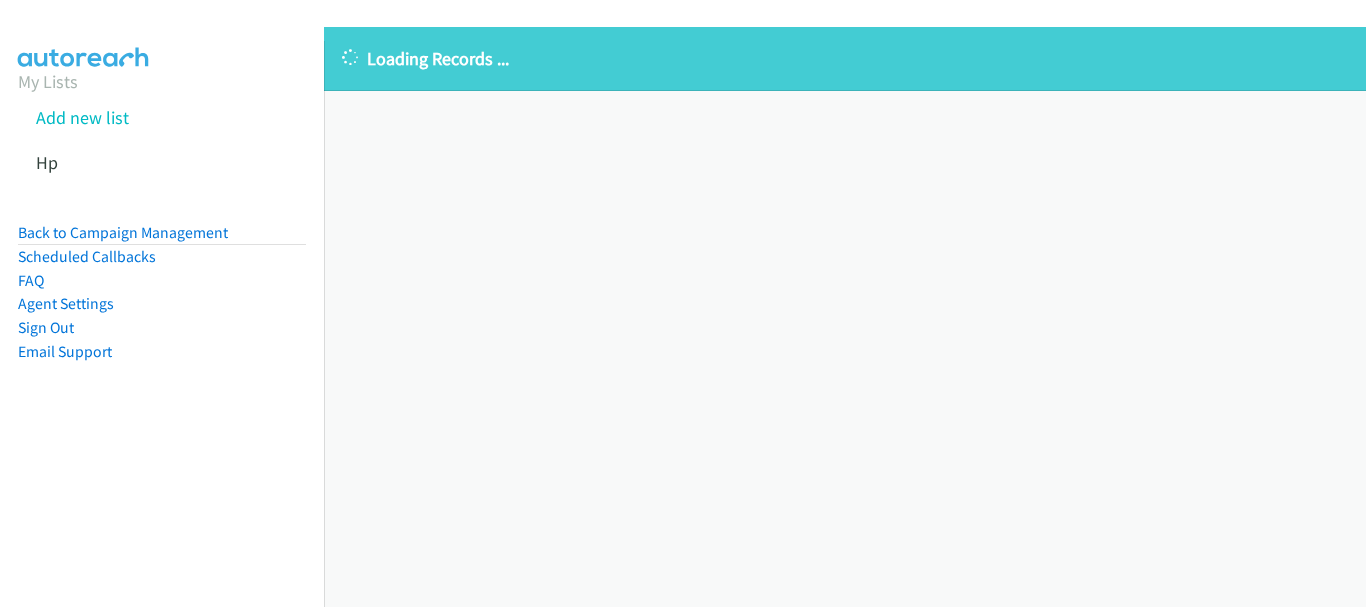 scroll, scrollTop: 0, scrollLeft: 0, axis: both 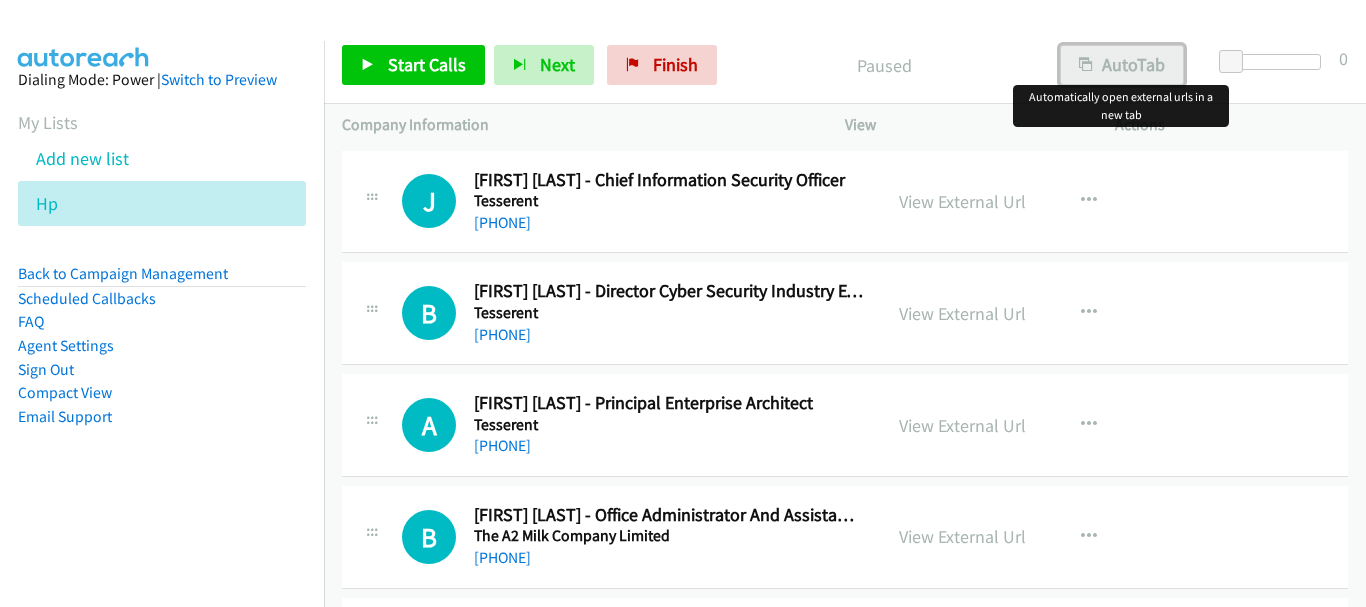 click on "AutoTab" at bounding box center (1122, 65) 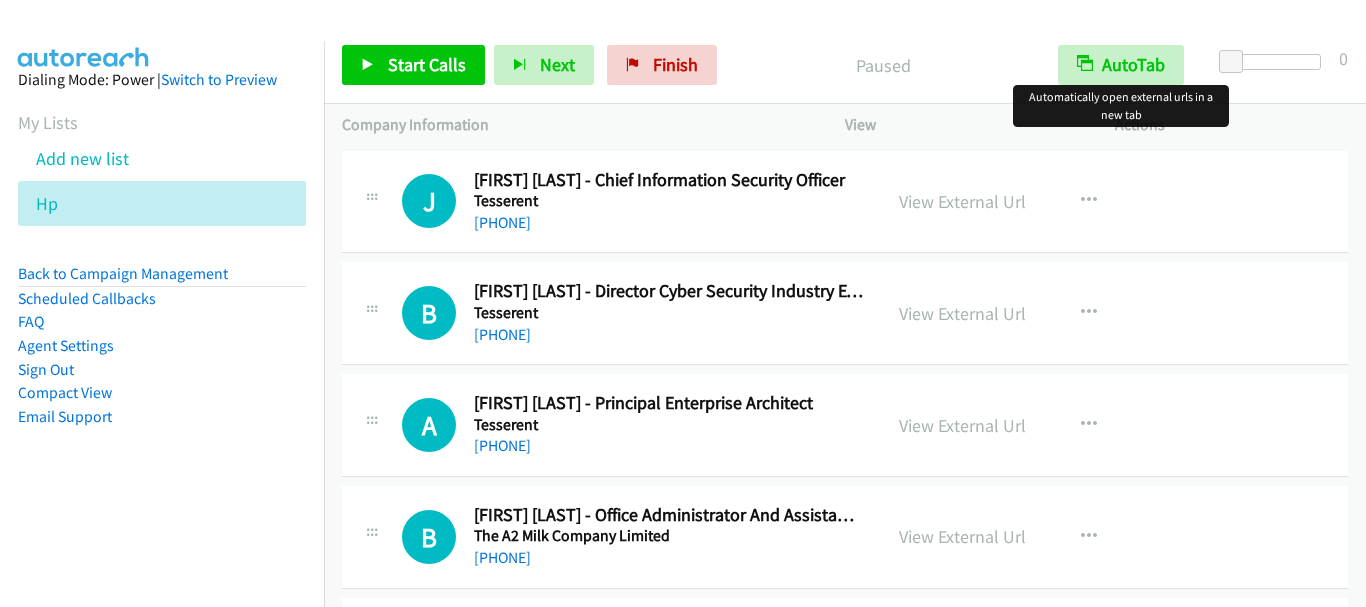 scroll, scrollTop: 0, scrollLeft: 0, axis: both 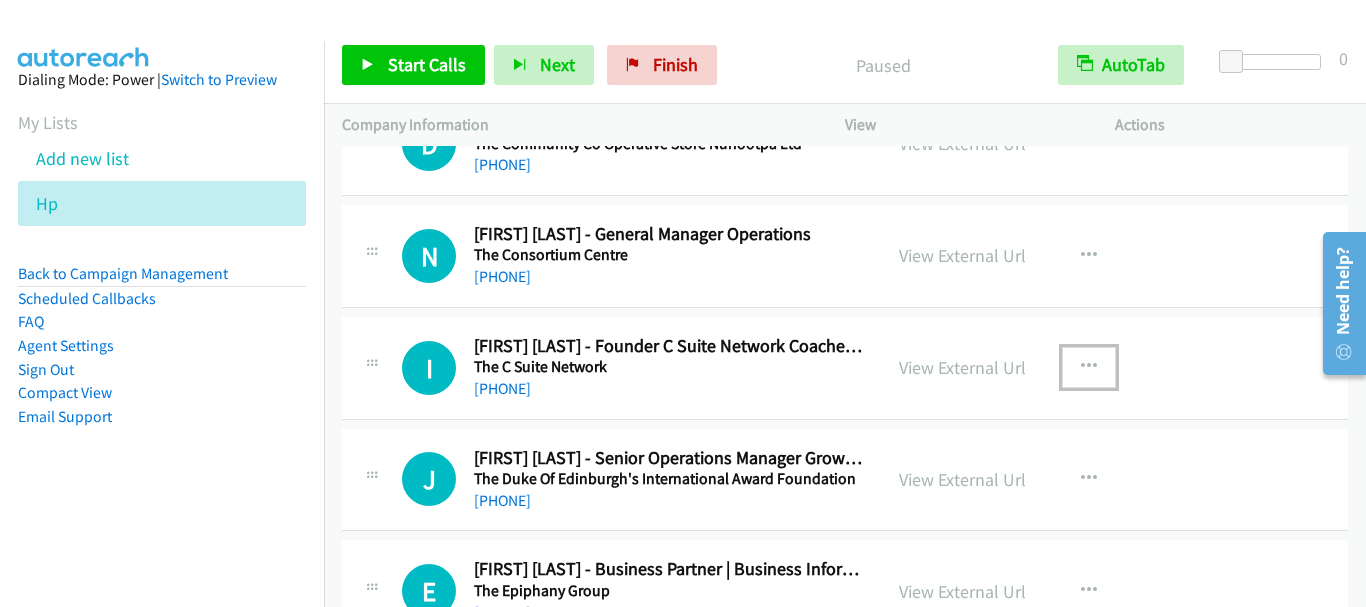 click at bounding box center [1089, 367] 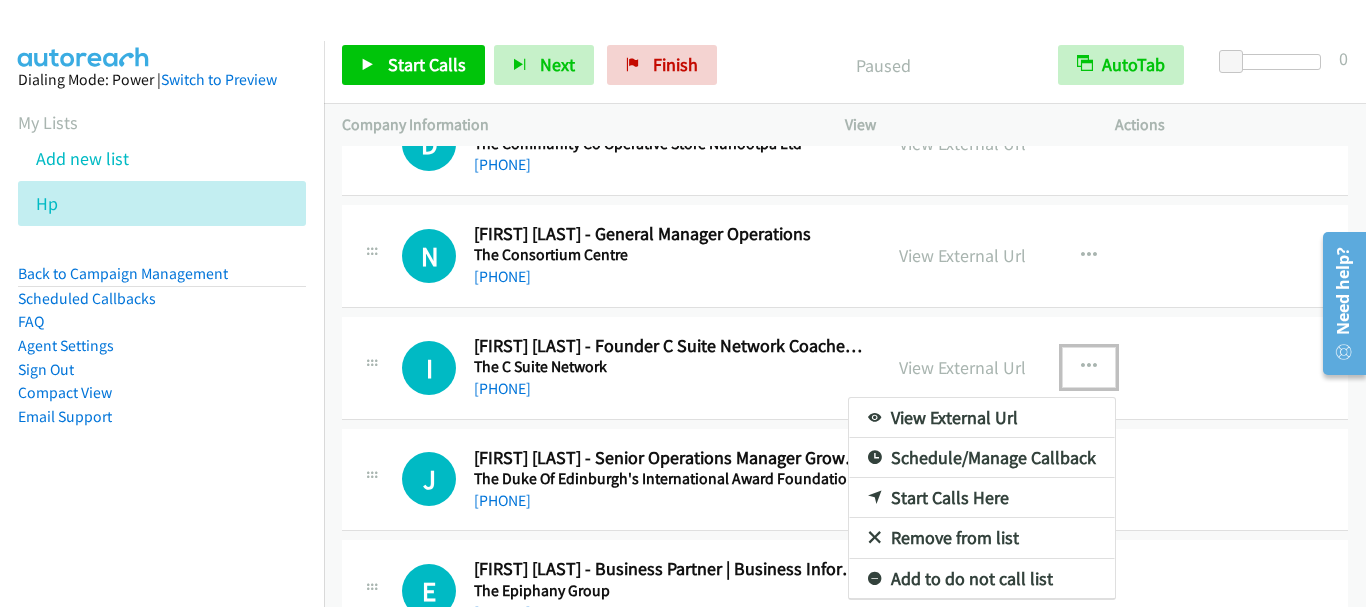 click at bounding box center (683, 303) 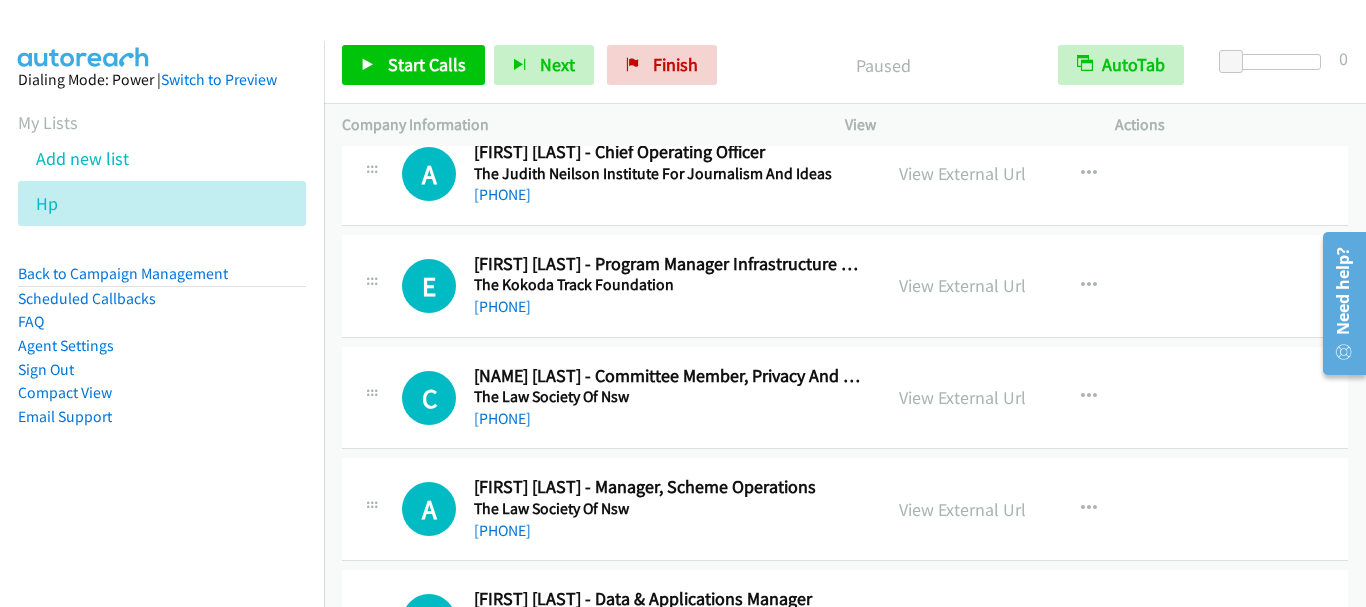 scroll, scrollTop: 4400, scrollLeft: 0, axis: vertical 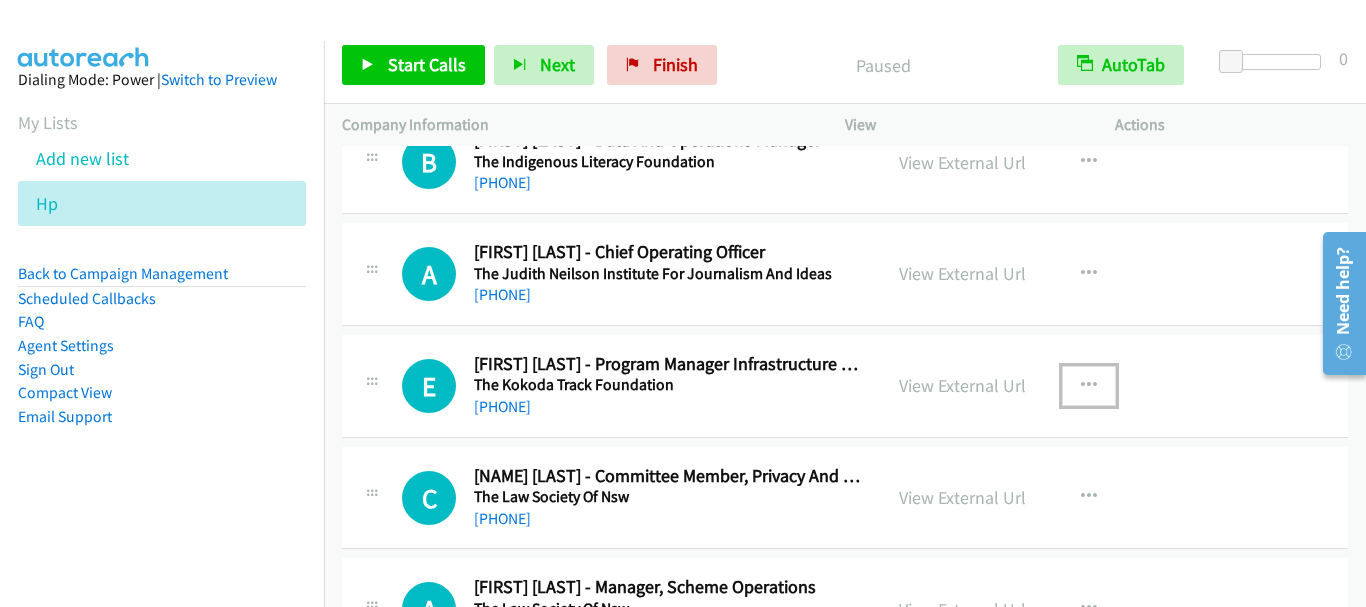 click at bounding box center [1089, 386] 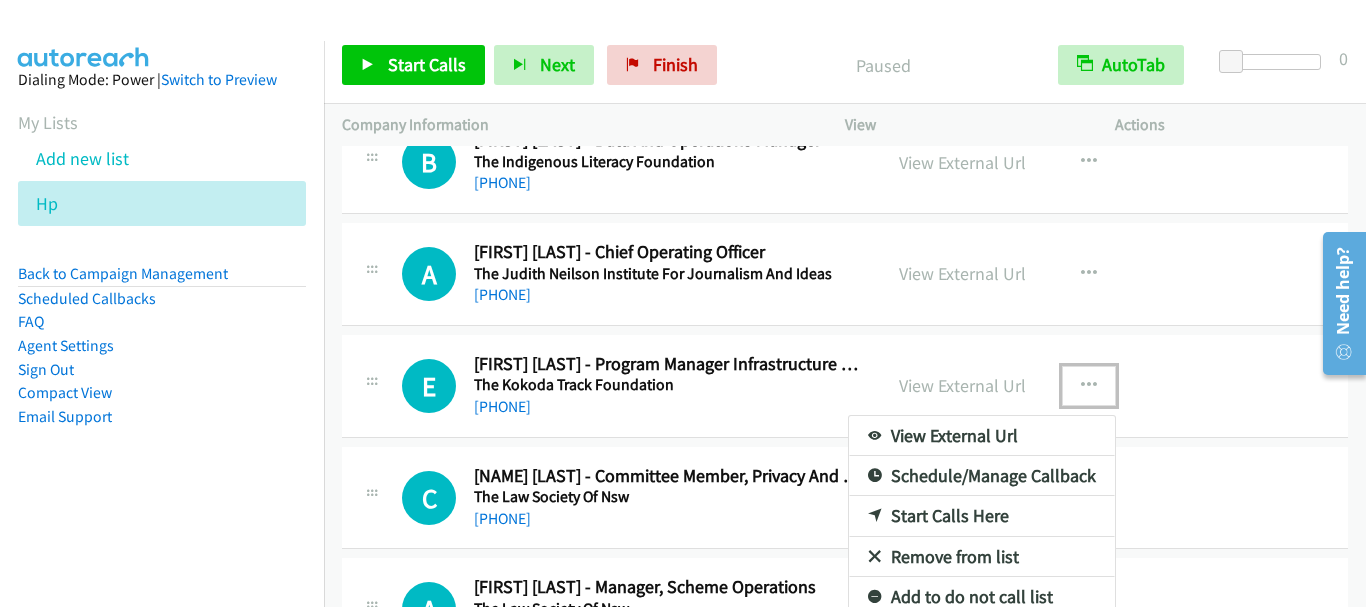 click on "Start Calls Here" at bounding box center (982, 516) 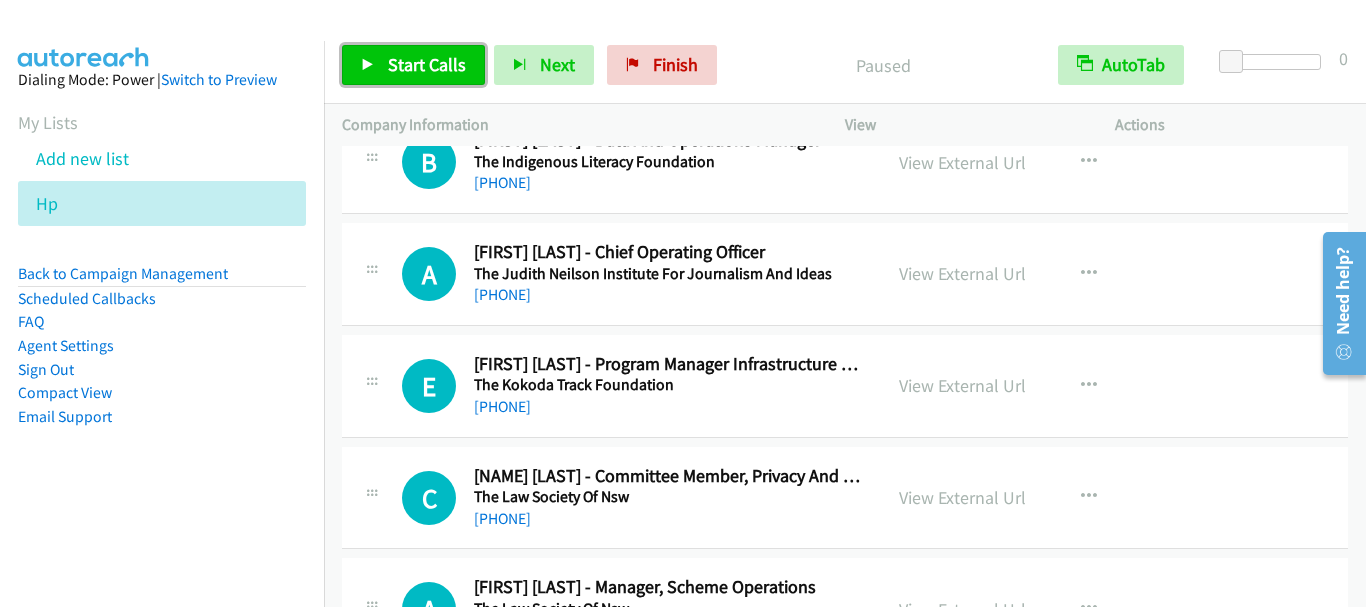 click on "Start Calls" at bounding box center (413, 65) 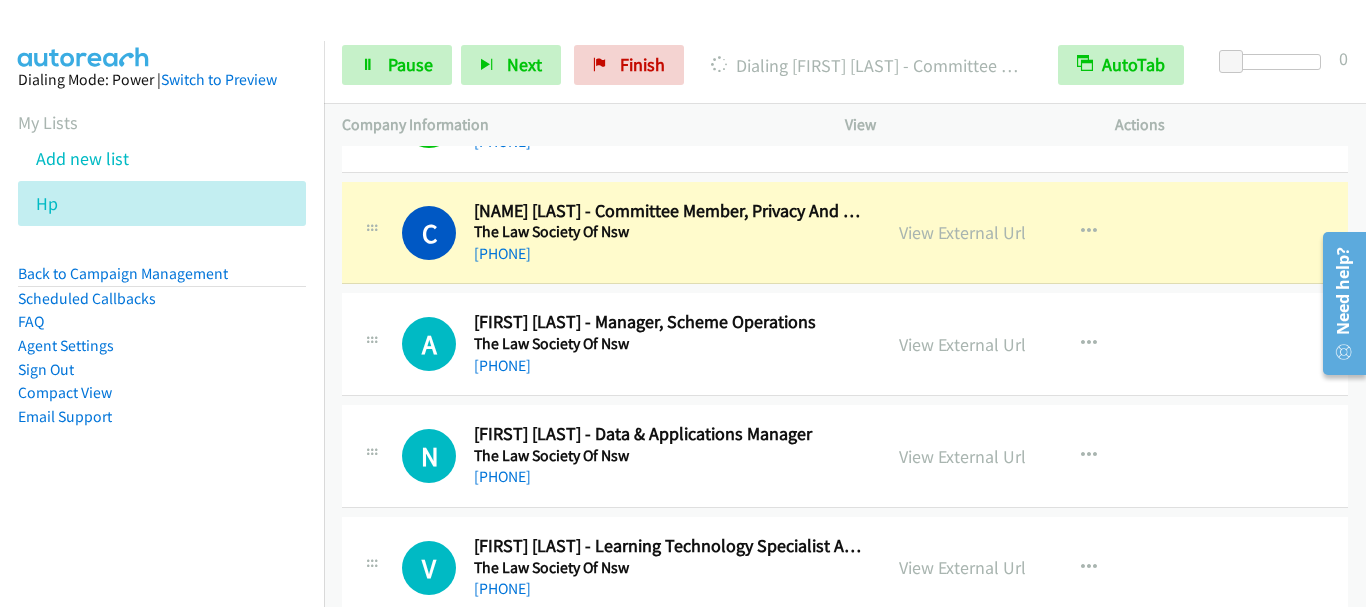 scroll, scrollTop: 4700, scrollLeft: 0, axis: vertical 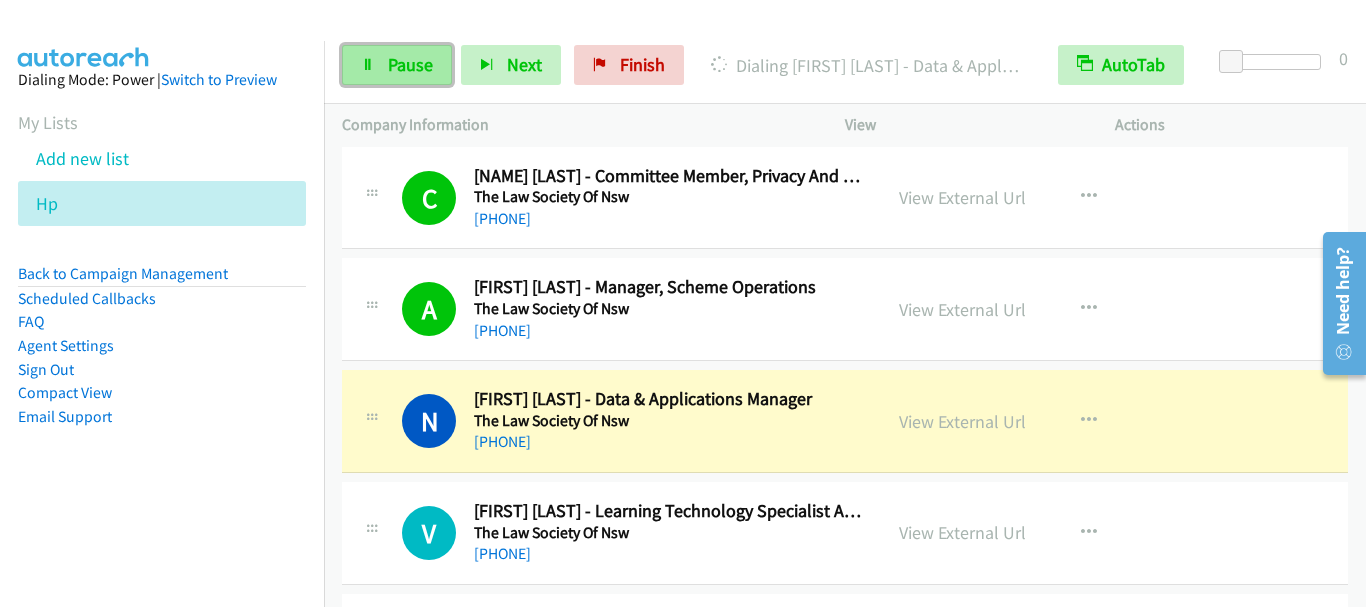 click on "Pause" at bounding box center (410, 64) 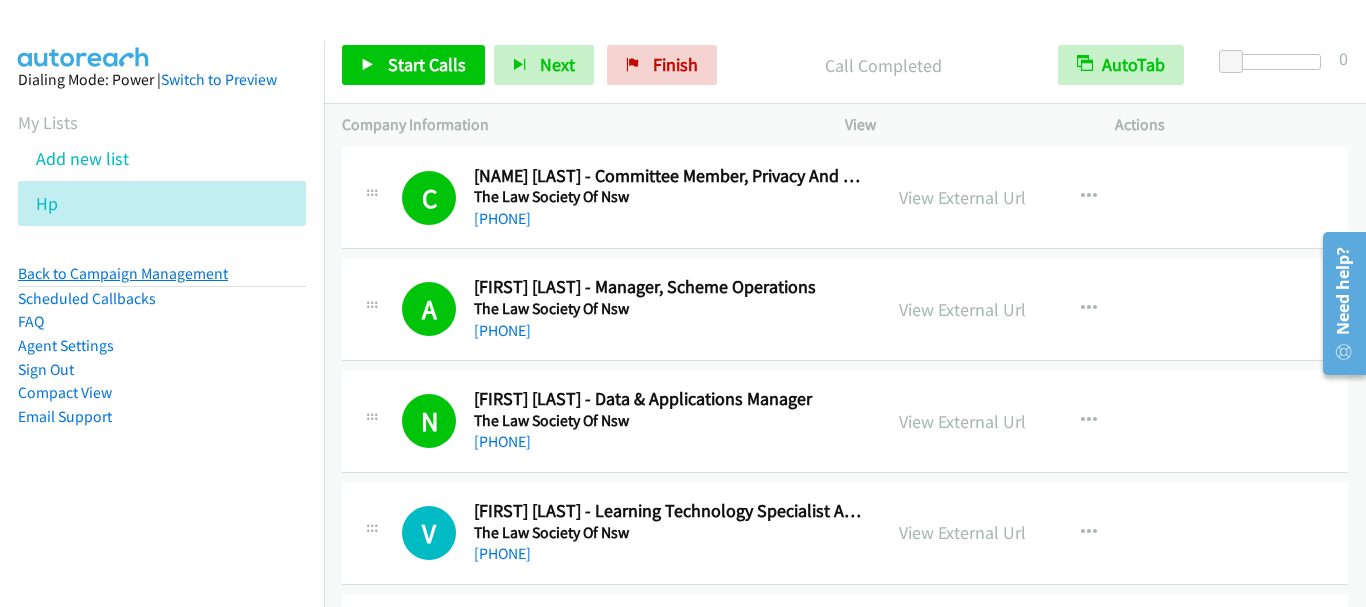 click on "Back to Campaign Management" at bounding box center [123, 273] 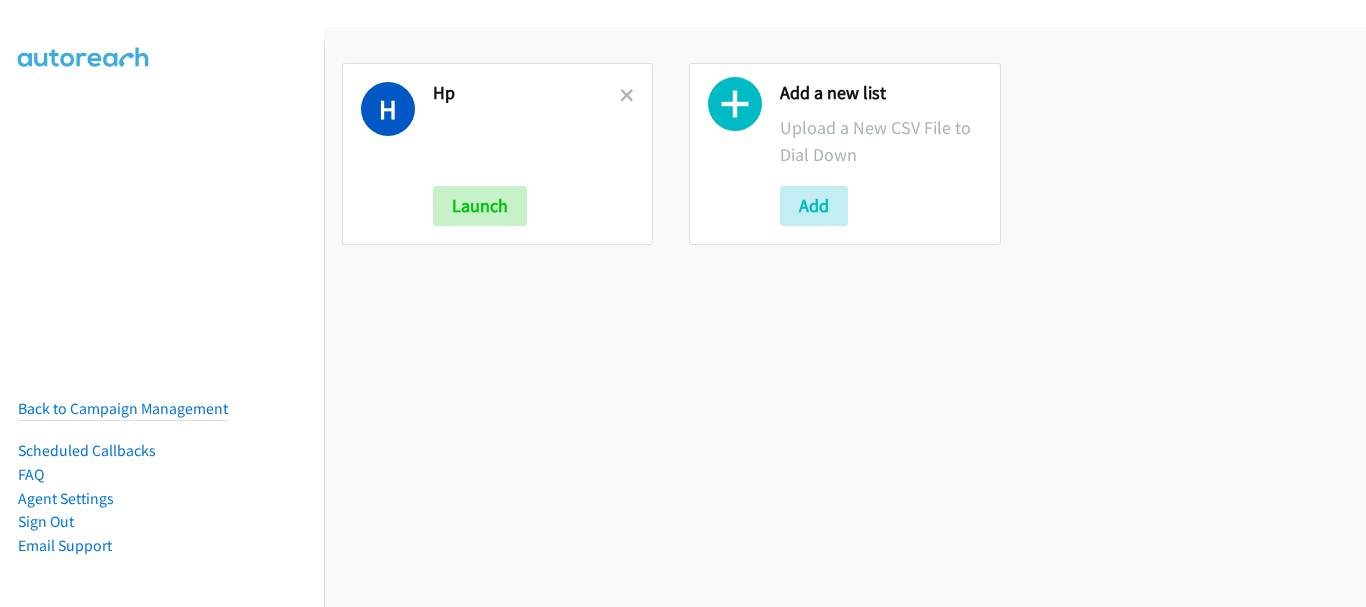 scroll, scrollTop: 0, scrollLeft: 0, axis: both 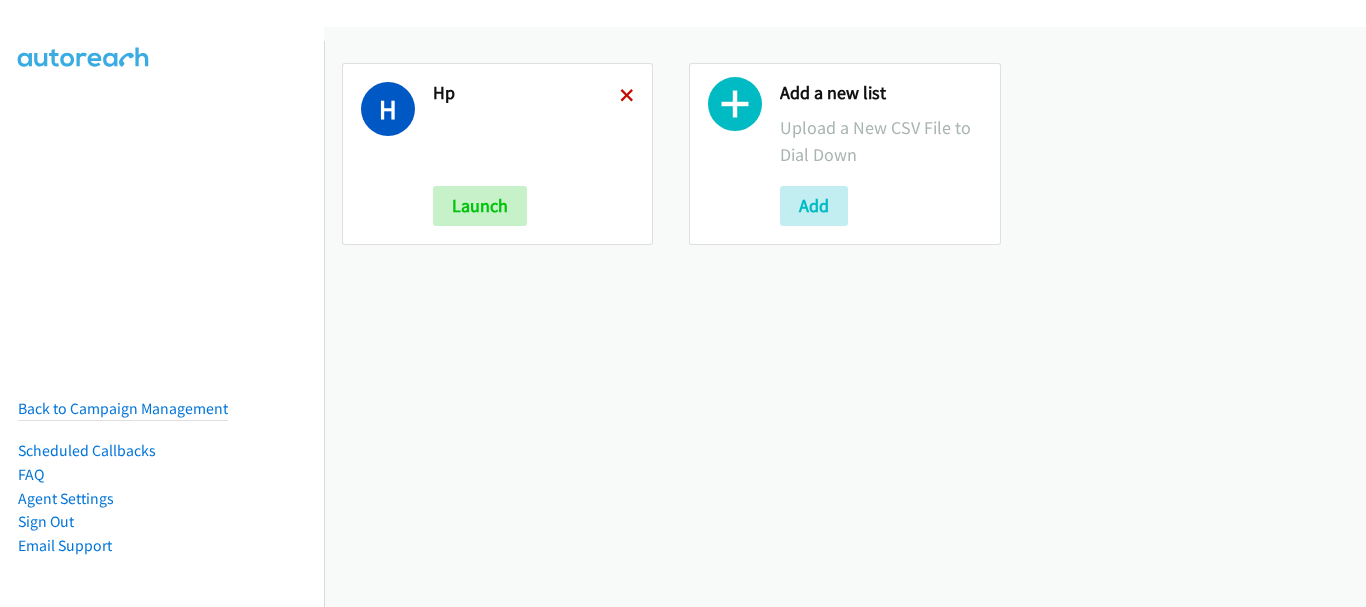 click at bounding box center (627, 97) 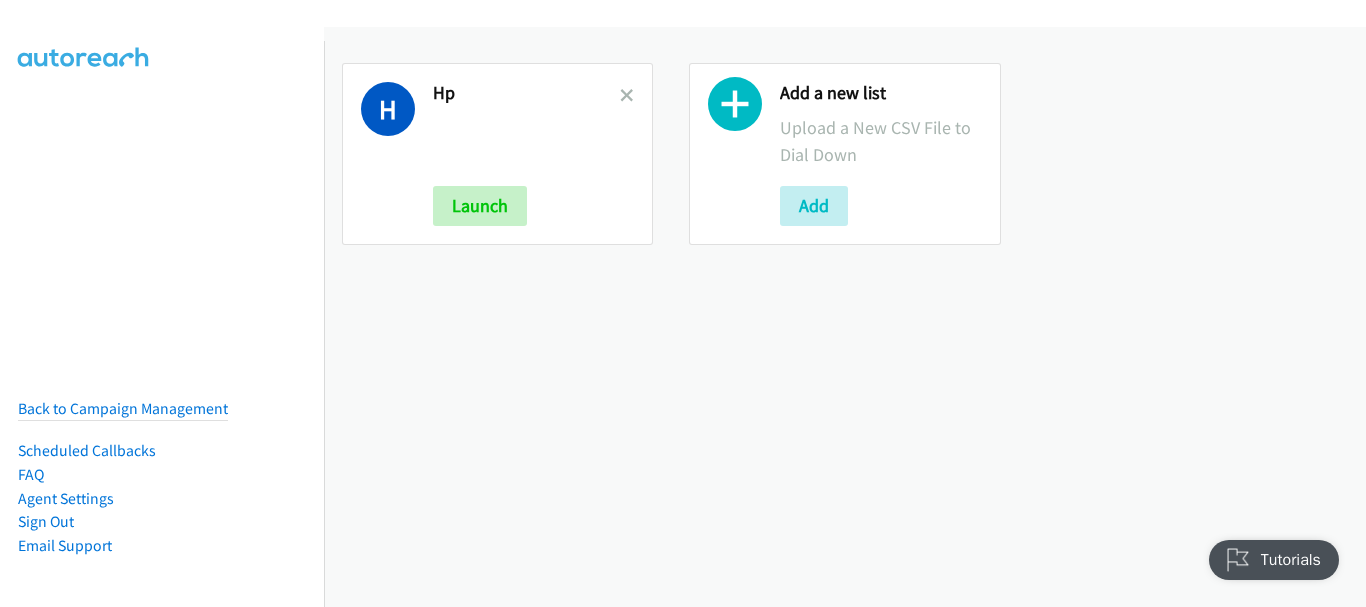 scroll, scrollTop: 0, scrollLeft: 0, axis: both 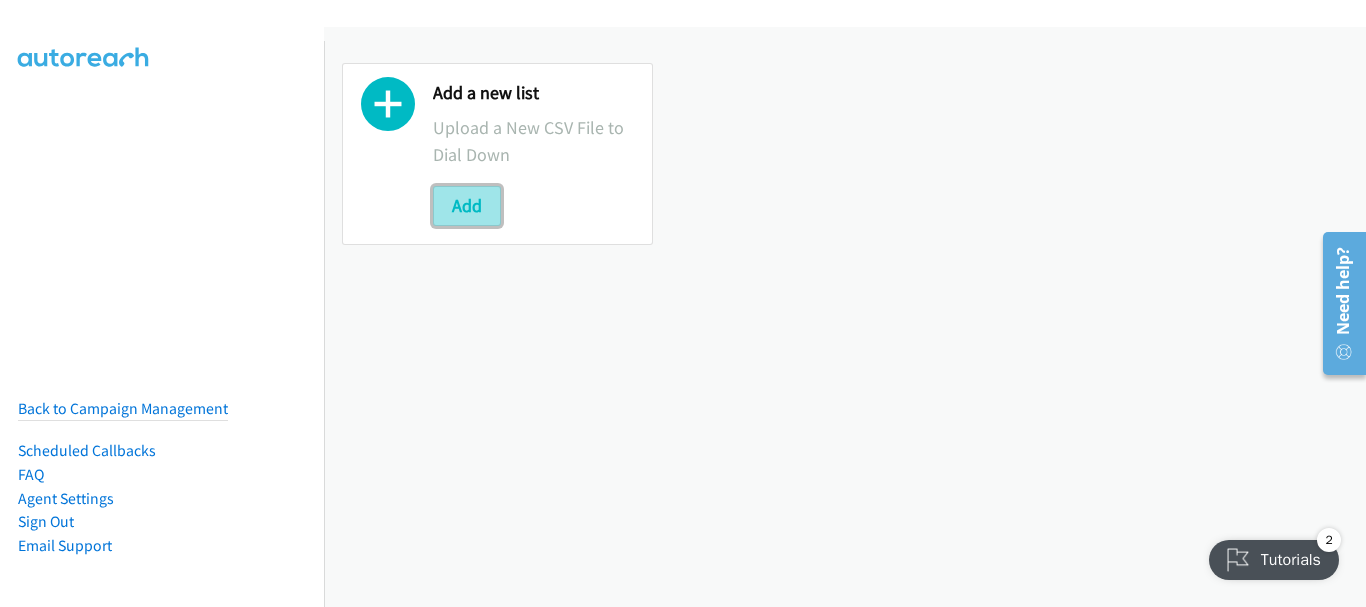 click on "Add" at bounding box center [467, 206] 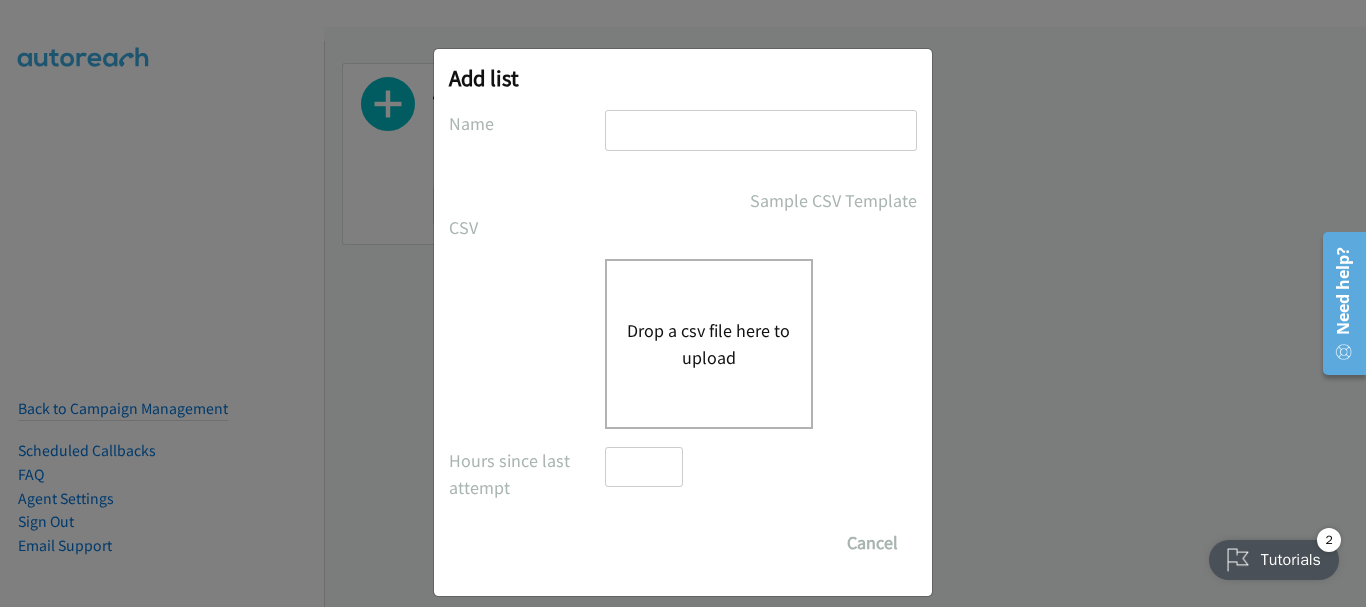 click at bounding box center (761, 130) 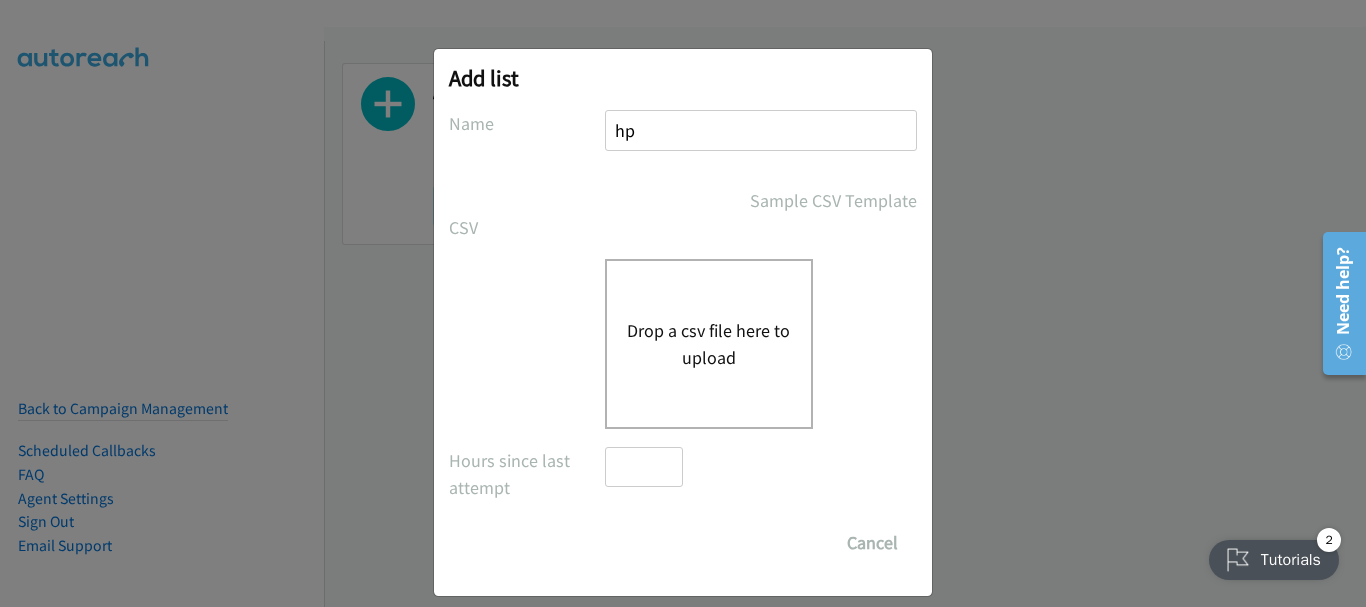 type on "hp" 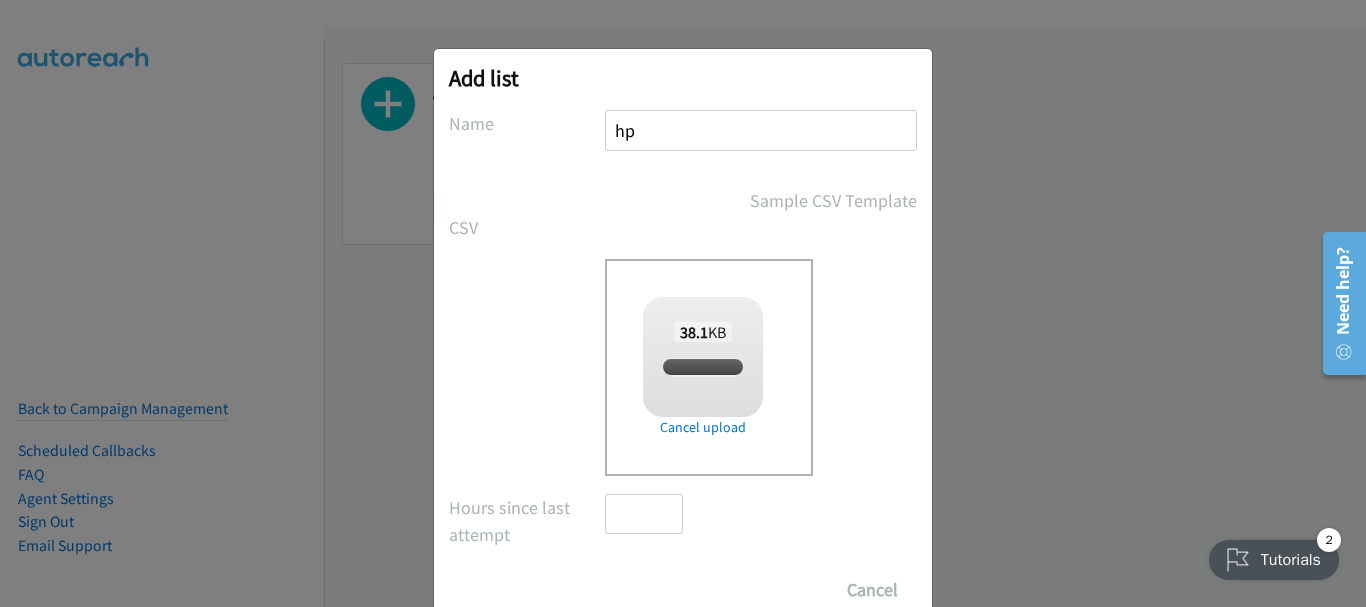 scroll, scrollTop: 67, scrollLeft: 0, axis: vertical 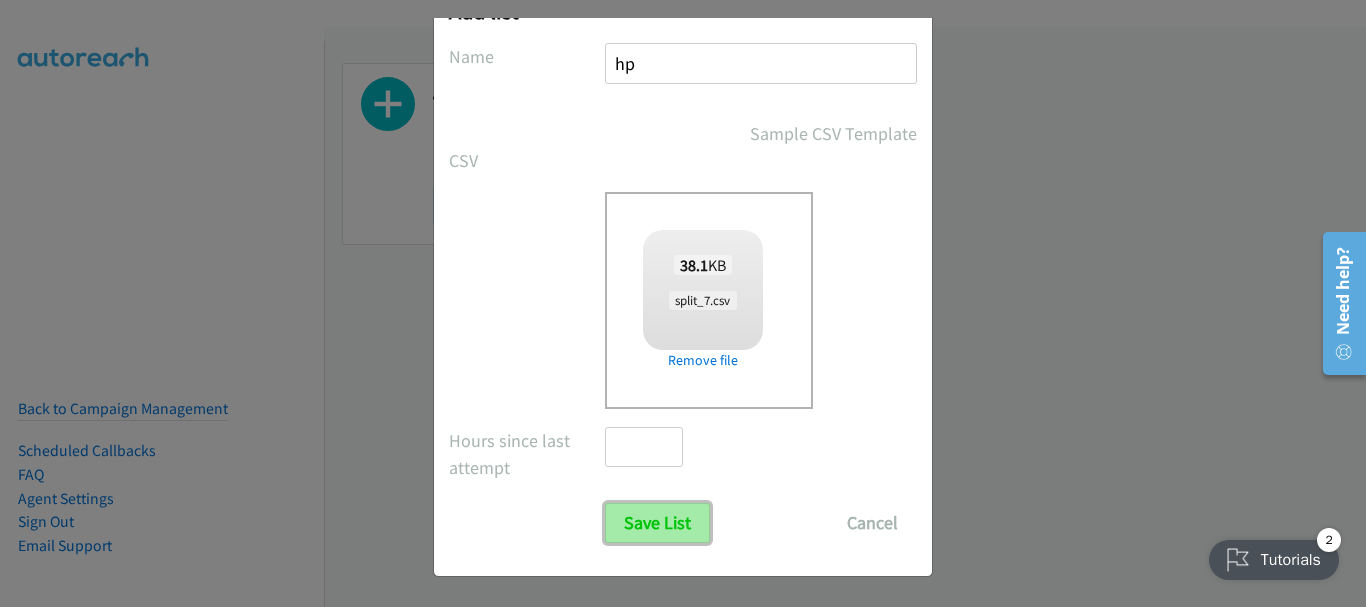 click on "Save List" at bounding box center [657, 523] 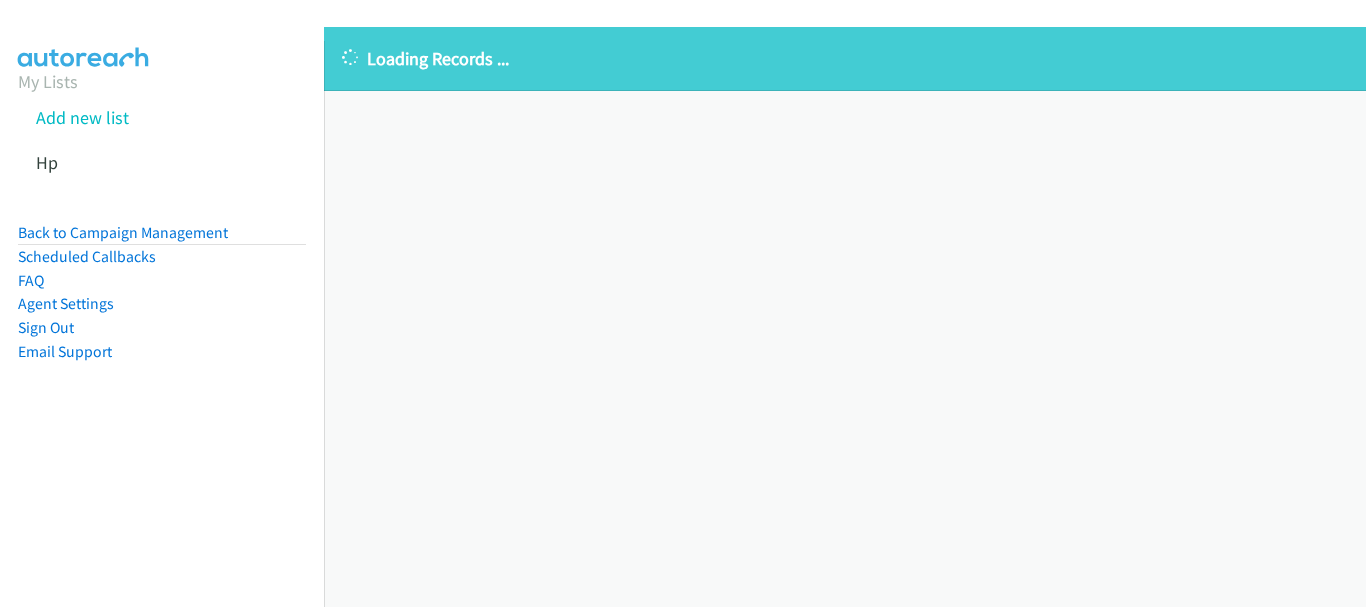 scroll, scrollTop: 0, scrollLeft: 0, axis: both 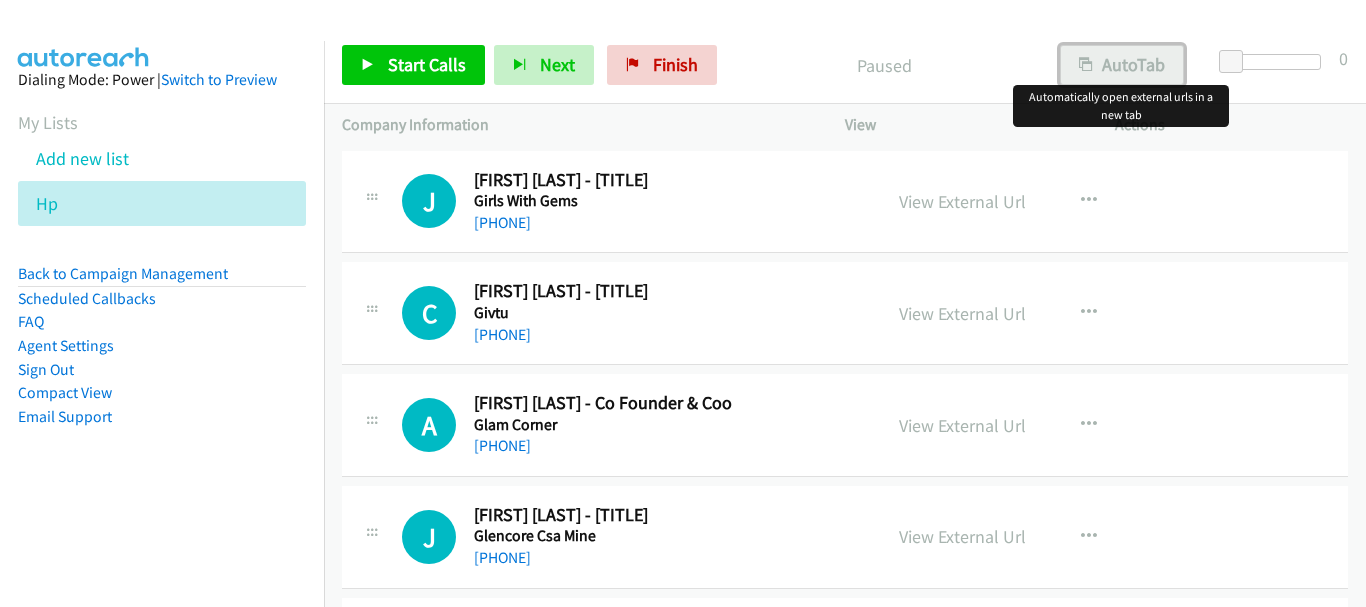 click on "AutoTab" at bounding box center (1122, 65) 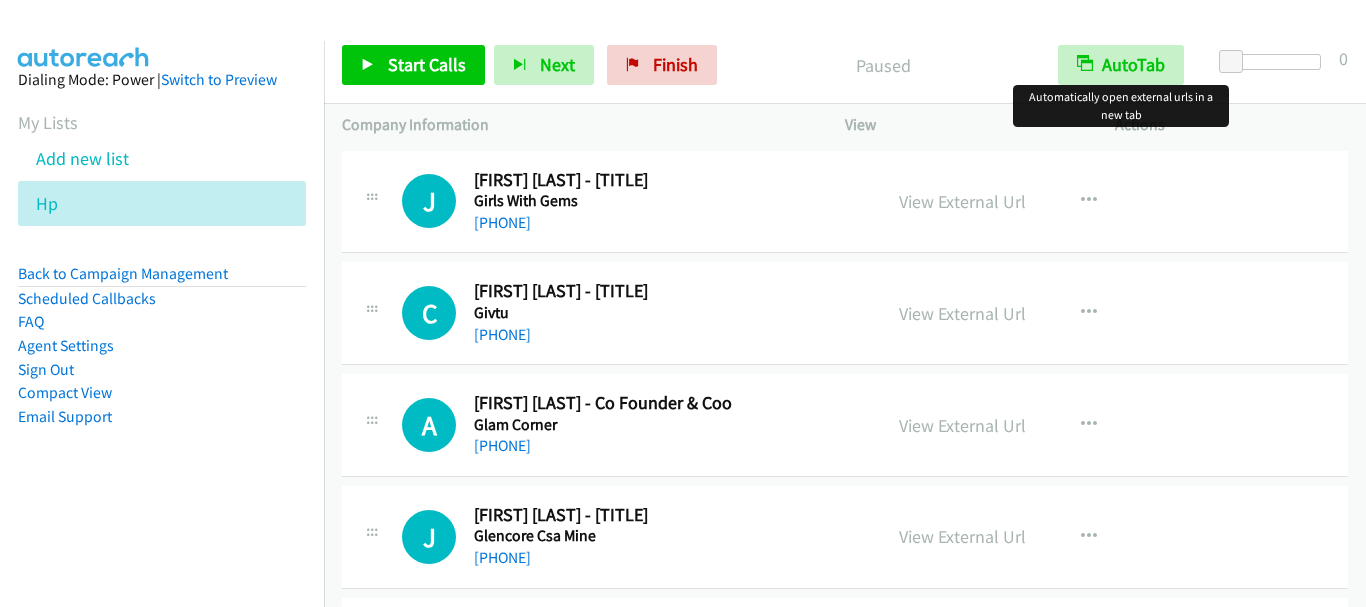 scroll, scrollTop: 0, scrollLeft: 0, axis: both 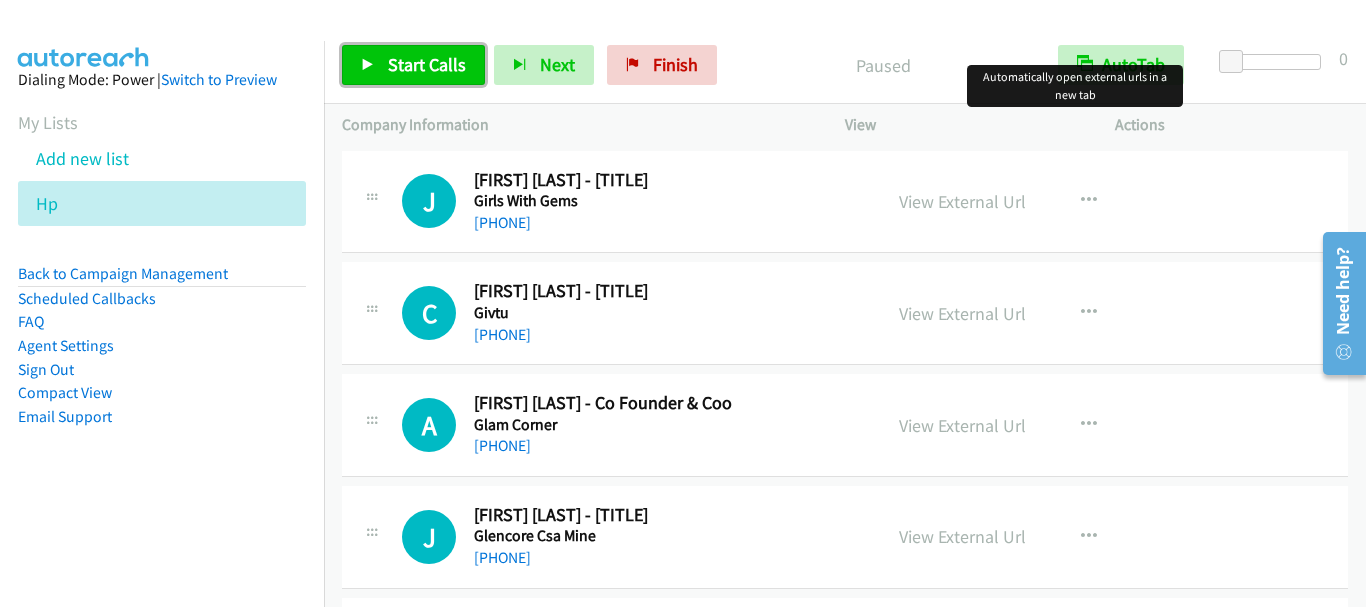 click on "Start Calls" at bounding box center [427, 64] 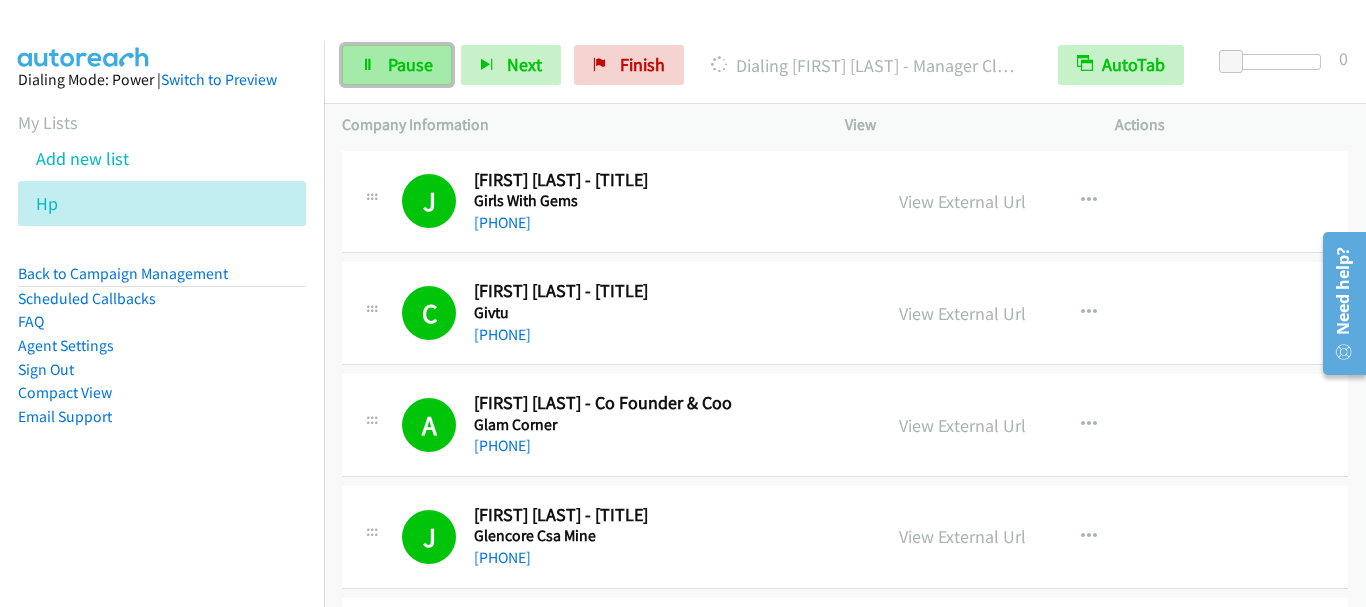 click on "Pause" at bounding box center [410, 64] 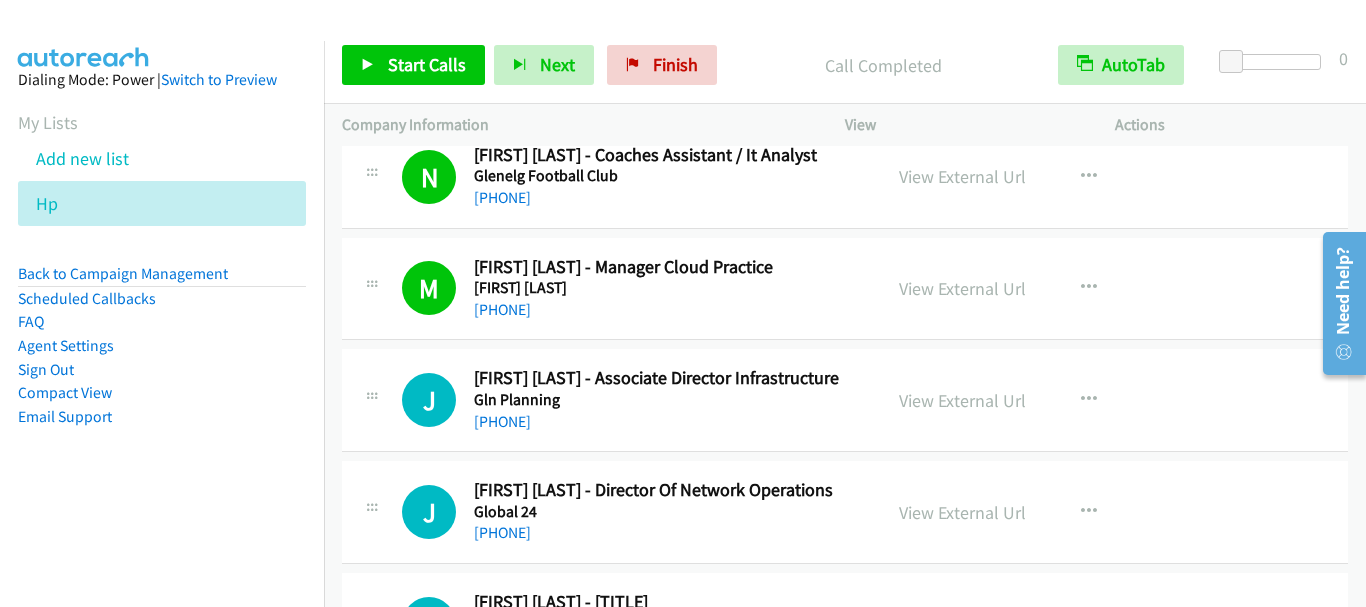 scroll, scrollTop: 500, scrollLeft: 0, axis: vertical 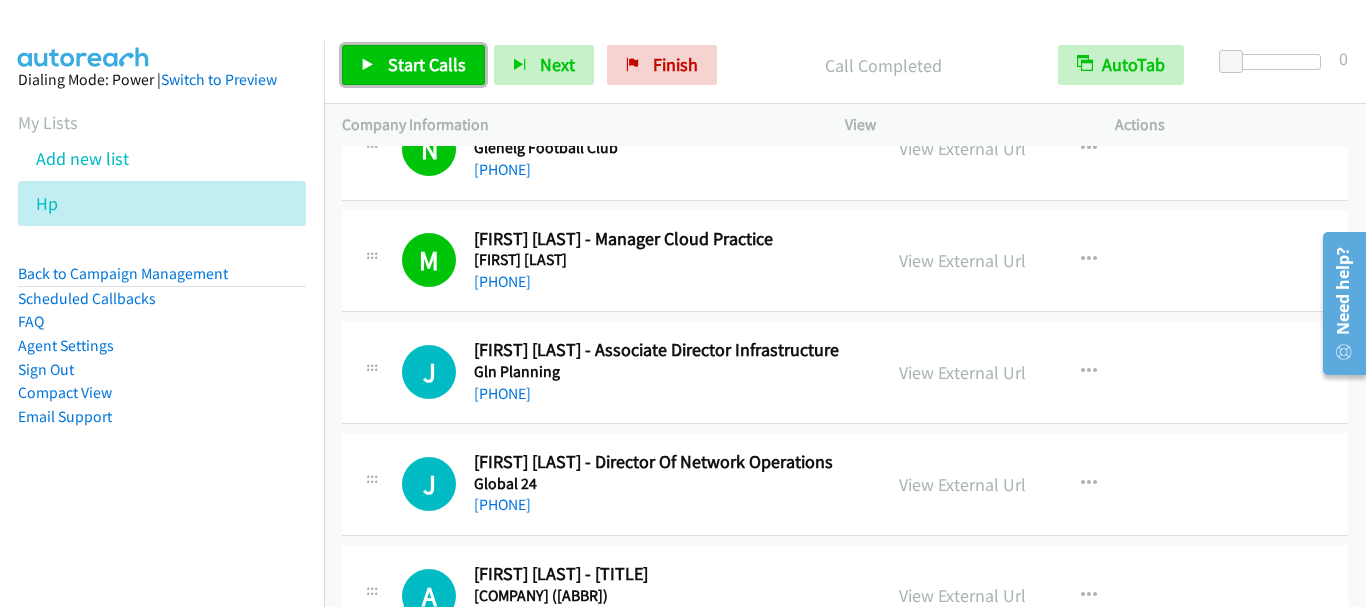 click on "Start Calls" at bounding box center [427, 64] 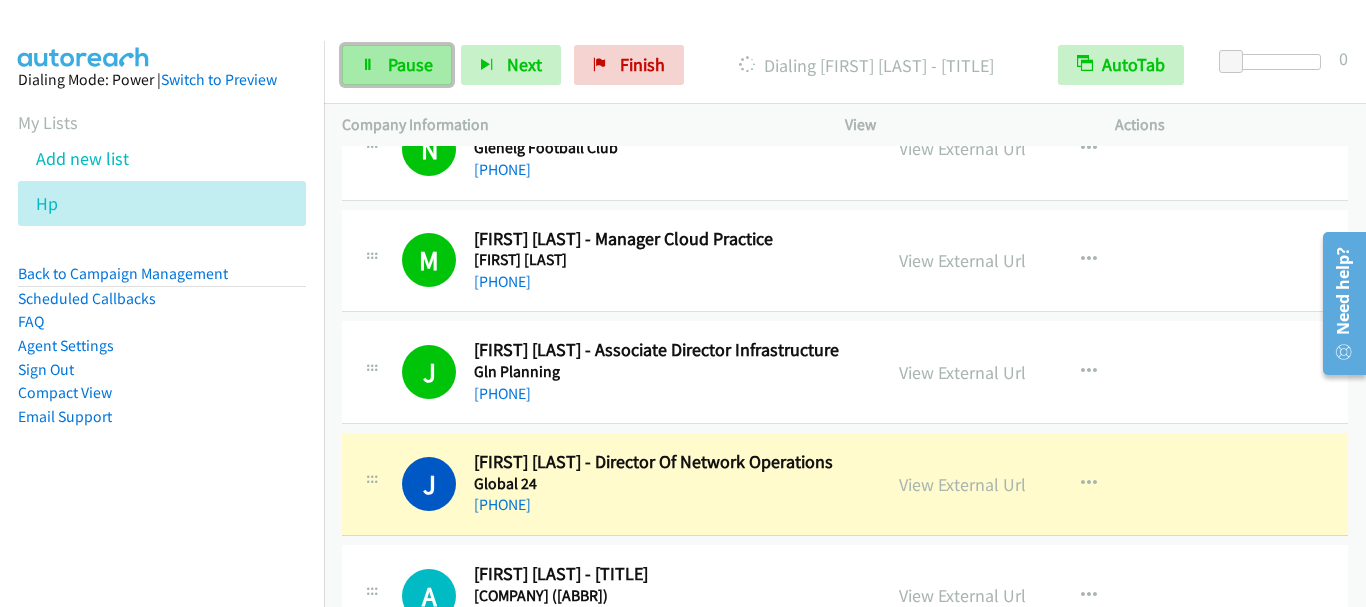 click on "Pause" at bounding box center [410, 64] 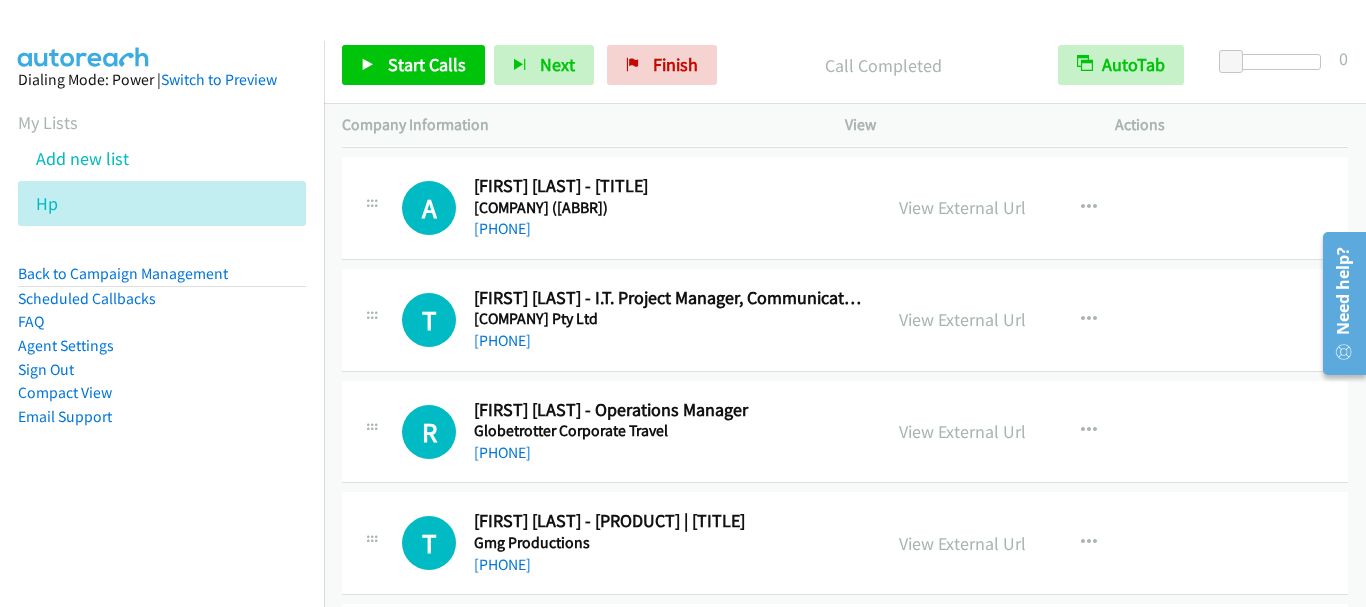 scroll, scrollTop: 900, scrollLeft: 0, axis: vertical 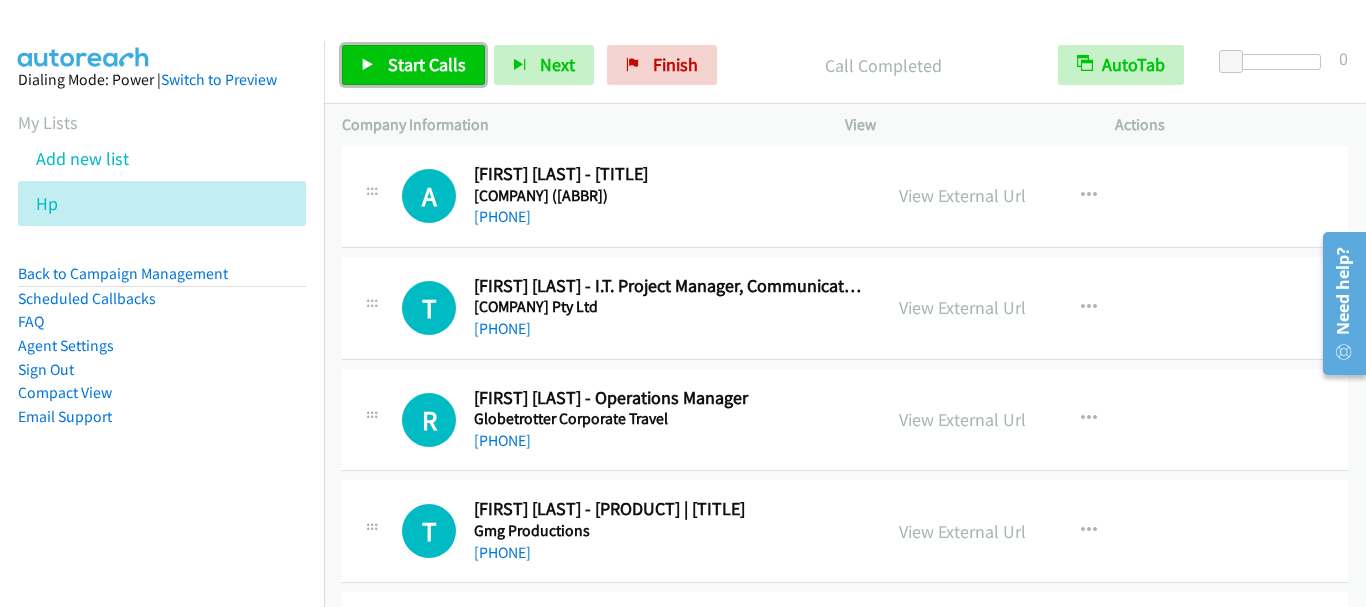 click on "Start Calls" at bounding box center (427, 64) 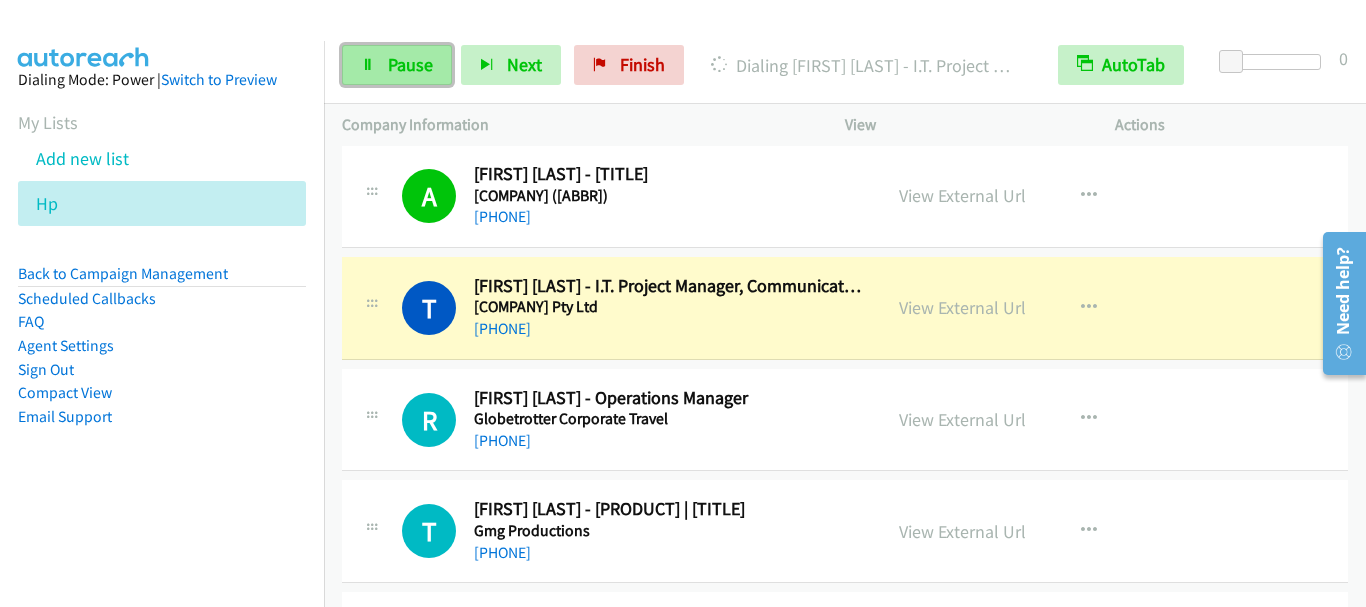 click on "Pause" at bounding box center [410, 64] 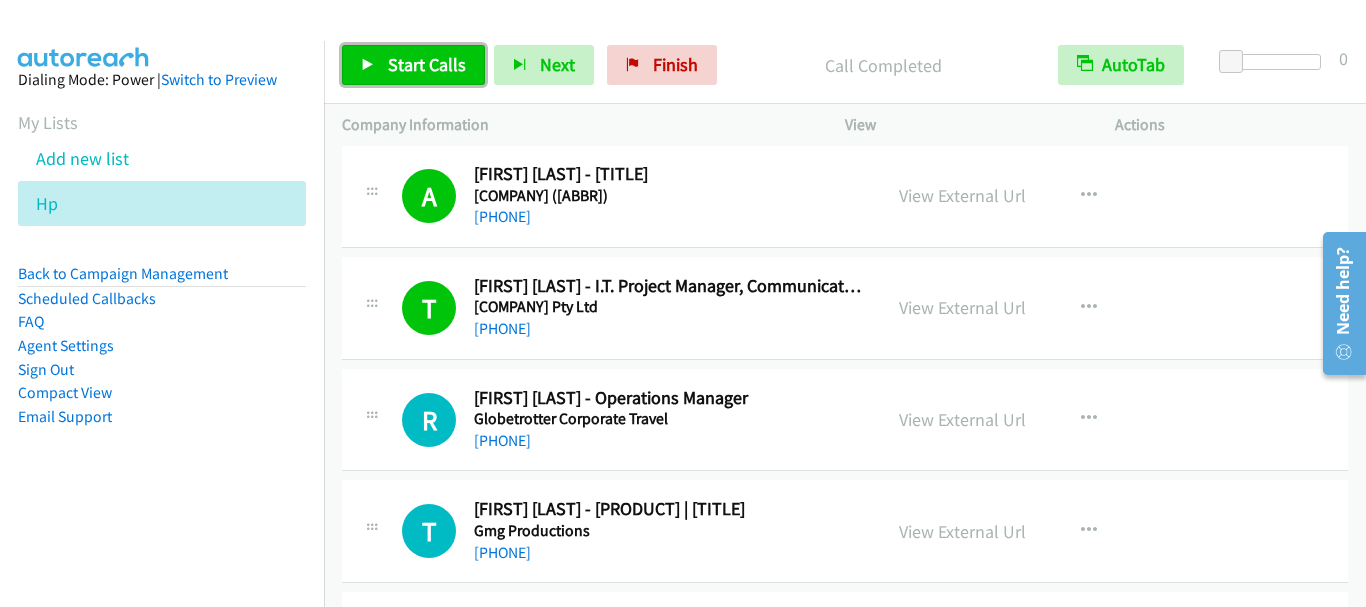 click on "Start Calls" at bounding box center [427, 64] 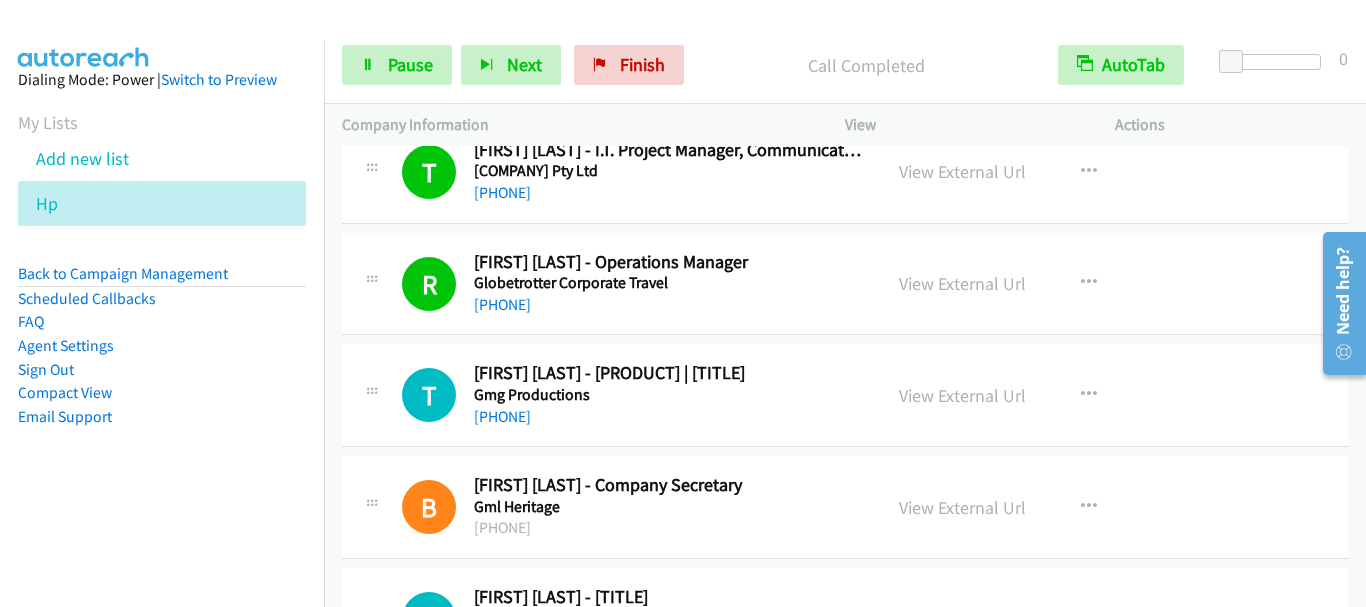 scroll, scrollTop: 1100, scrollLeft: 0, axis: vertical 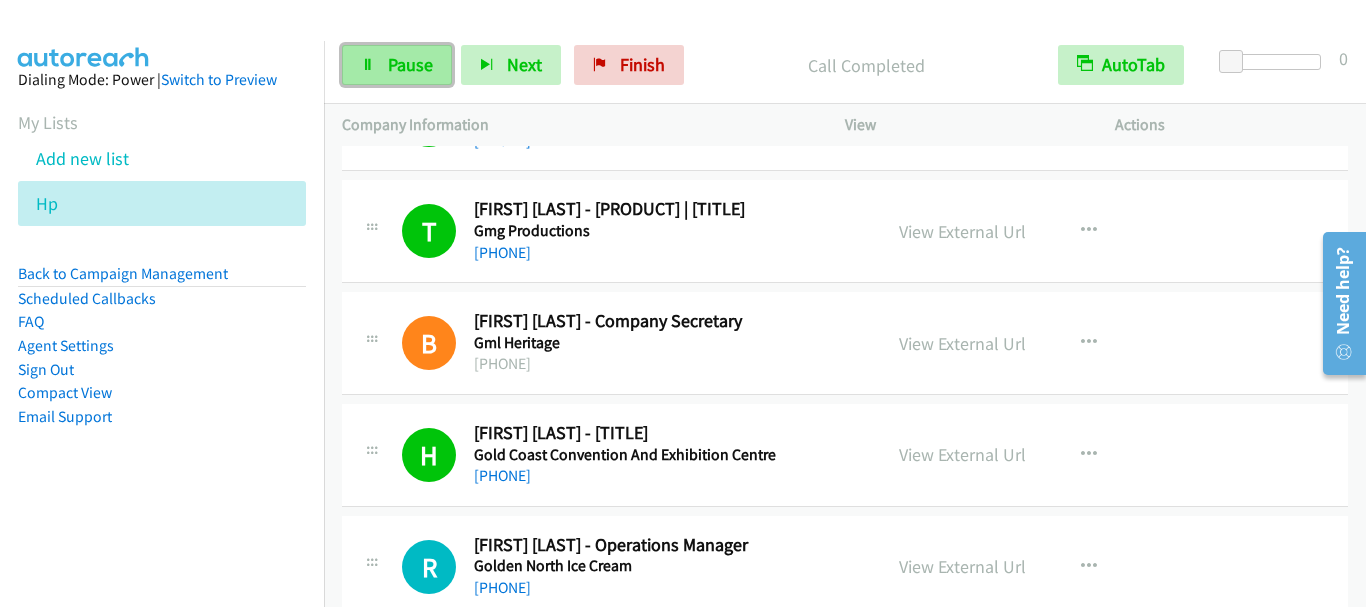 click on "Pause" at bounding box center (410, 64) 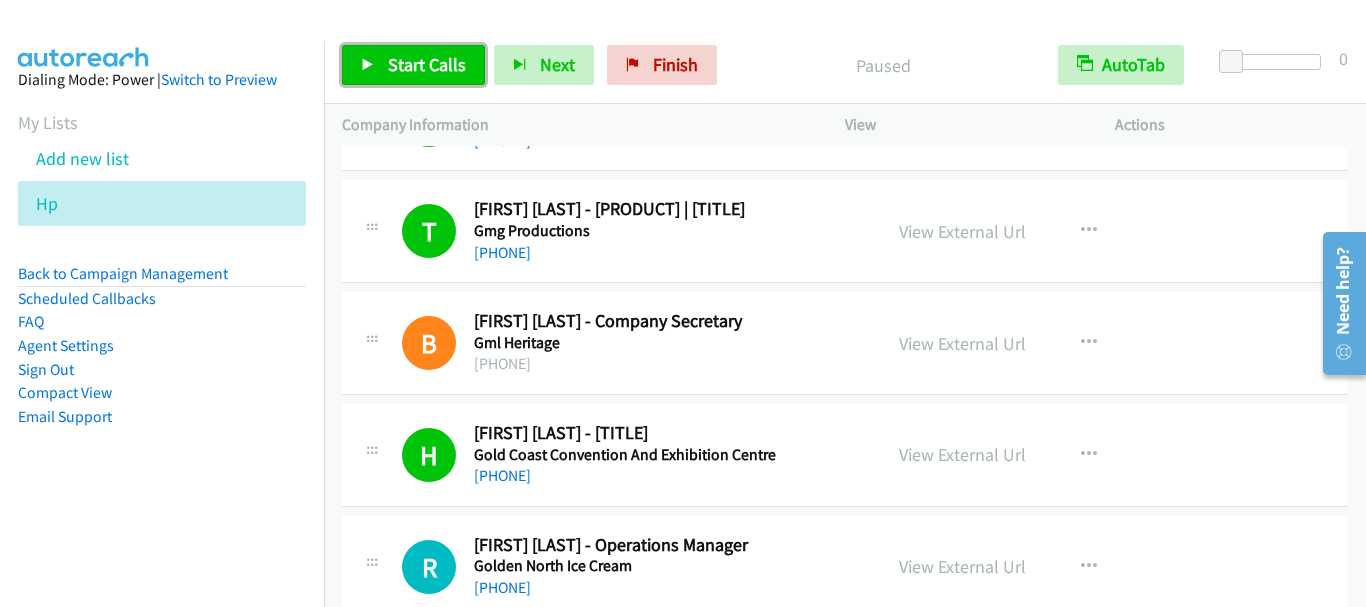 click on "Start Calls" at bounding box center [427, 64] 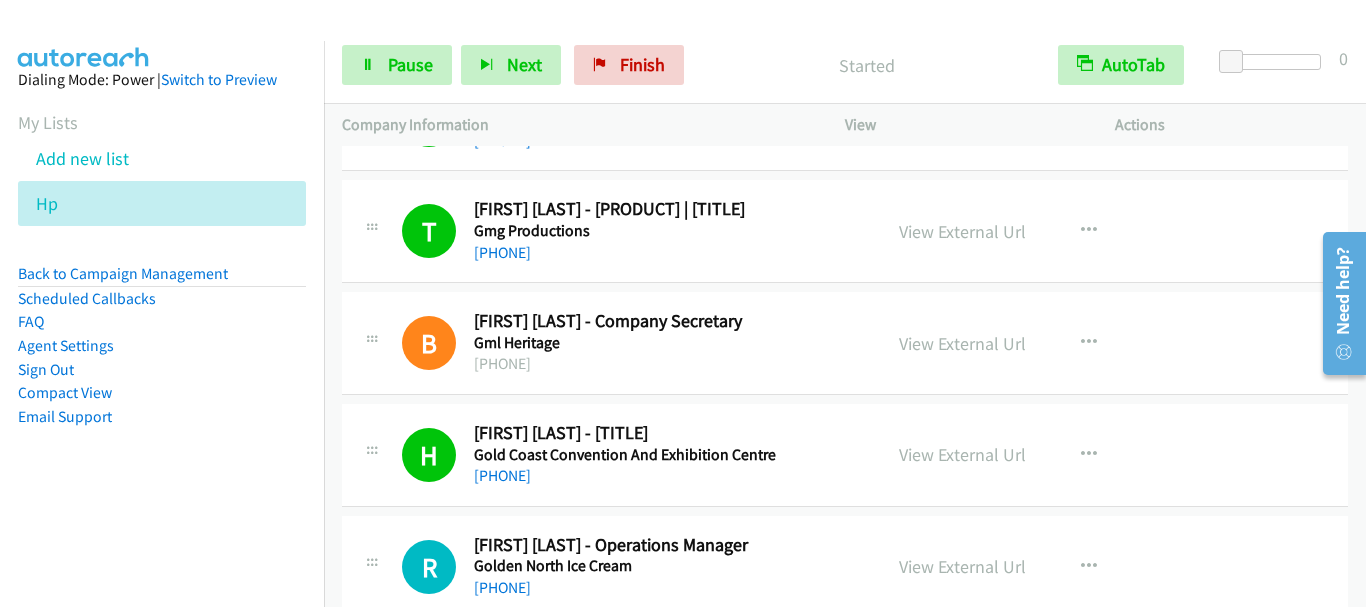 scroll, scrollTop: 1500, scrollLeft: 0, axis: vertical 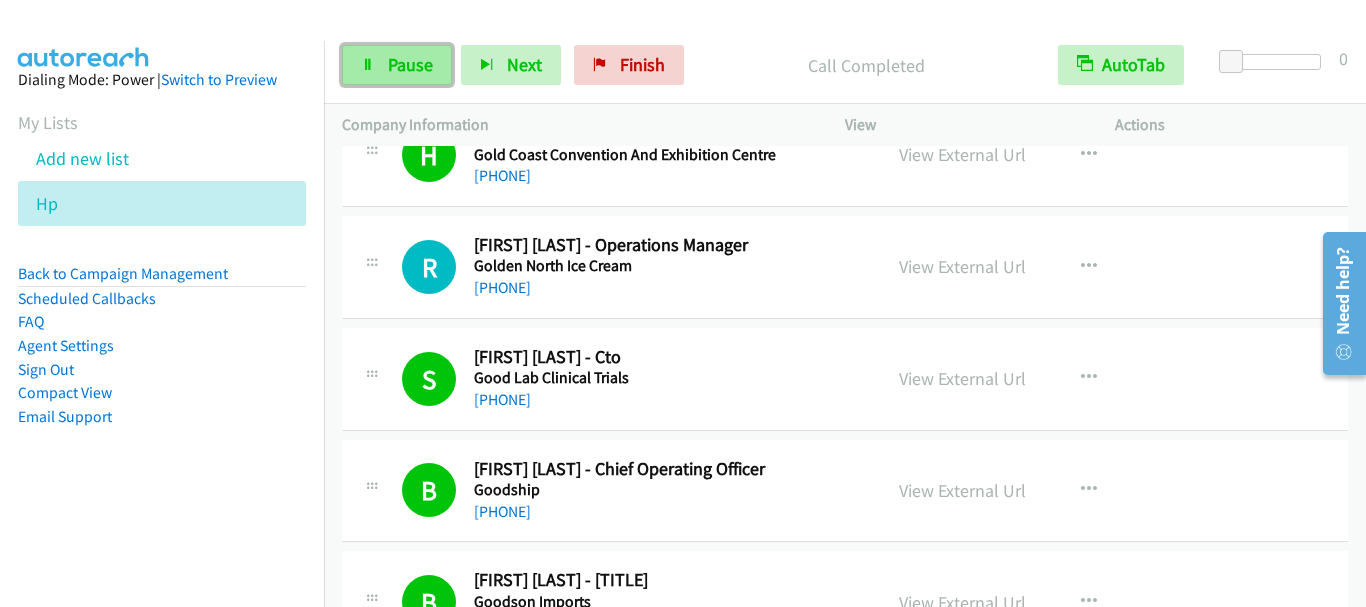 click on "Pause" at bounding box center (410, 64) 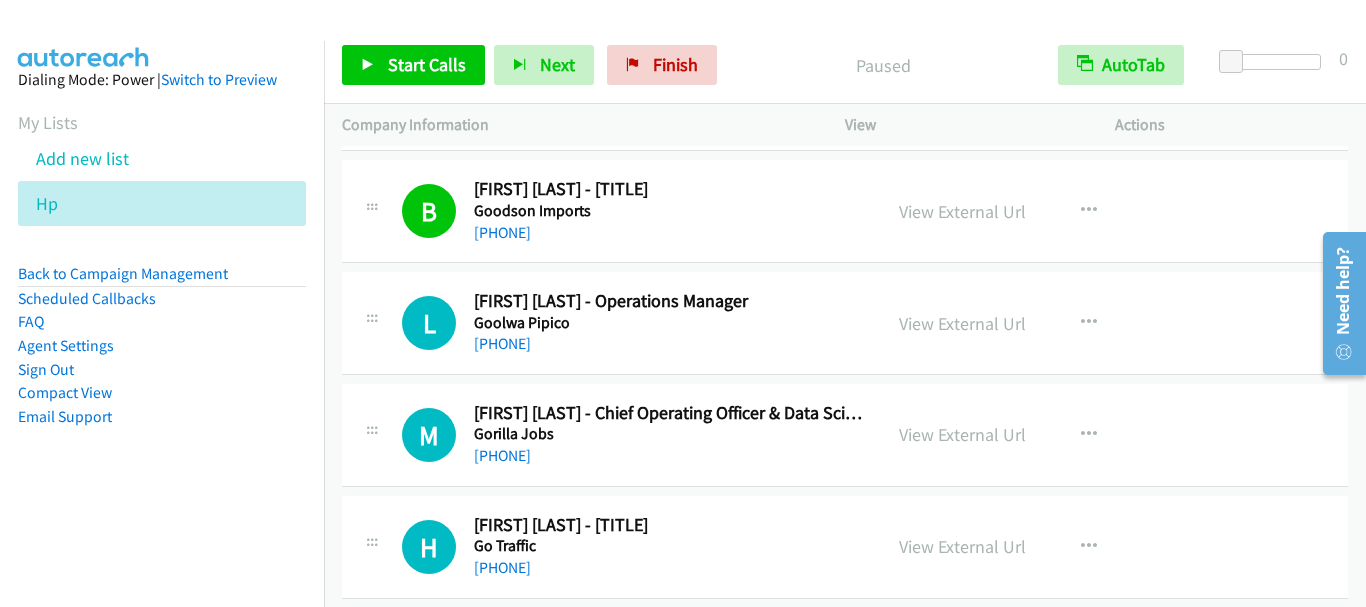 scroll, scrollTop: 1900, scrollLeft: 0, axis: vertical 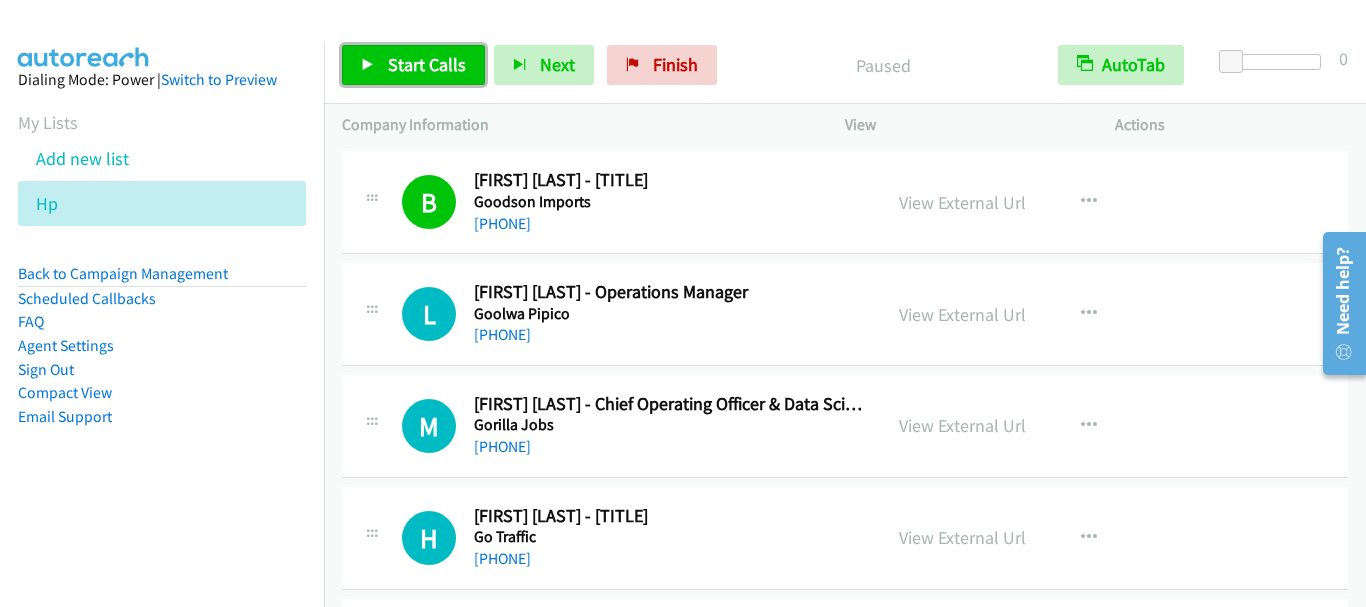 click on "Start Calls" at bounding box center [413, 65] 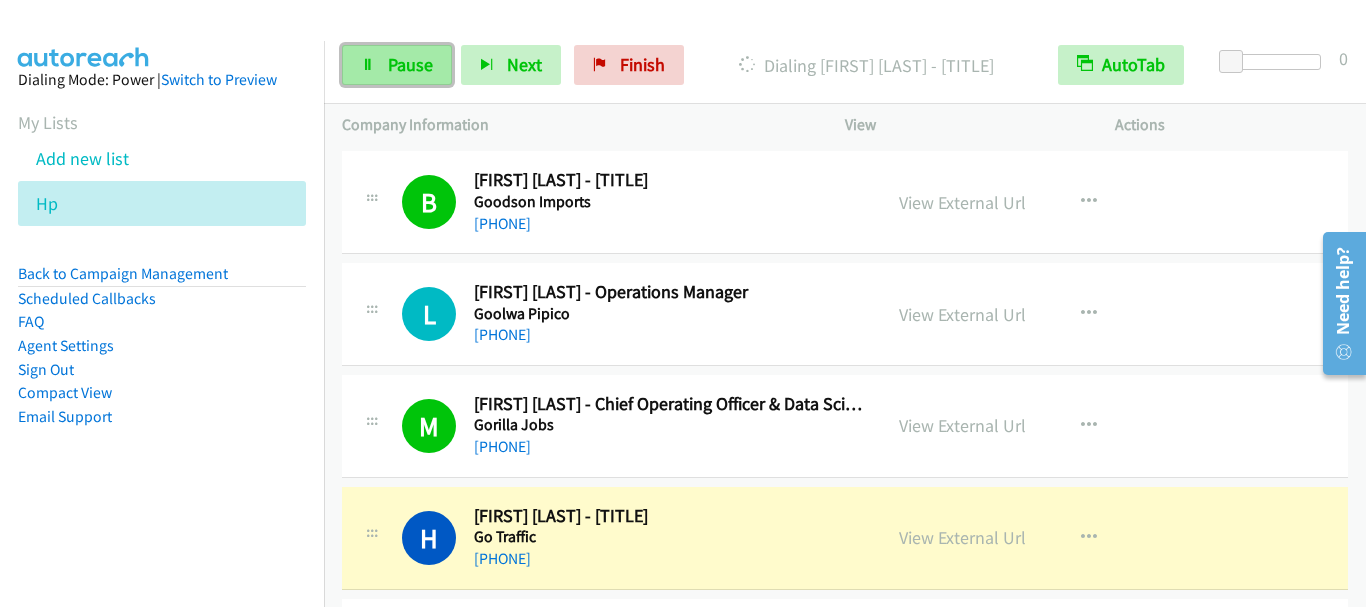 click on "Pause" at bounding box center (410, 64) 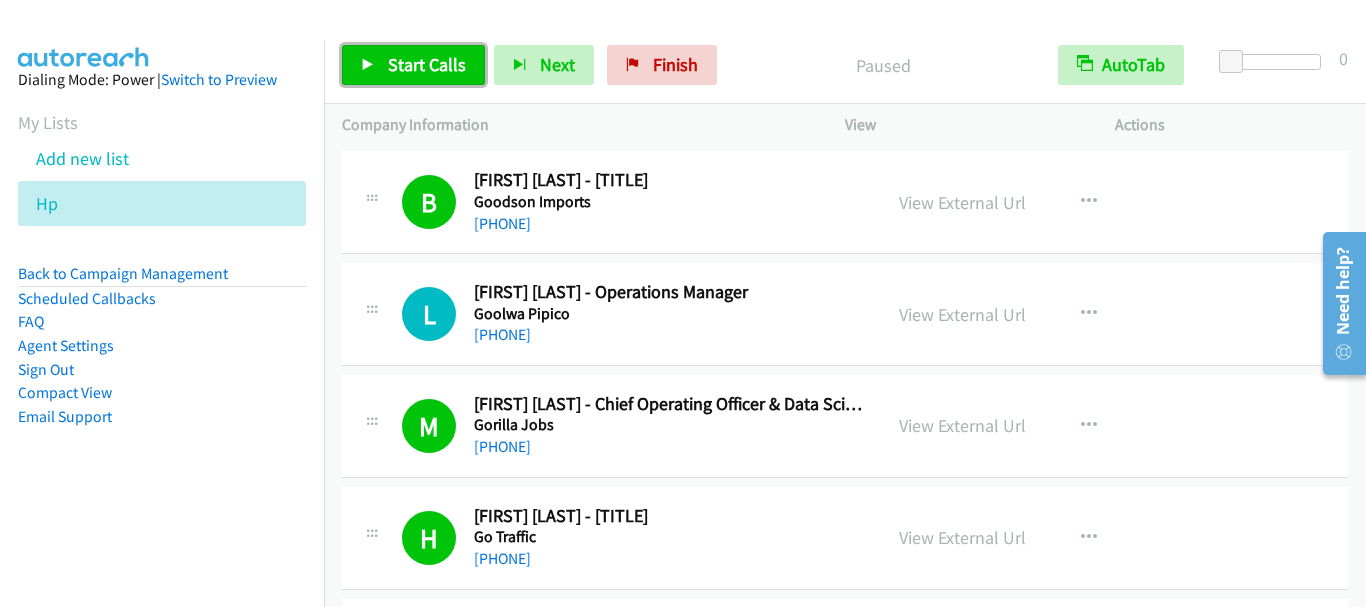 click on "Start Calls" at bounding box center (413, 65) 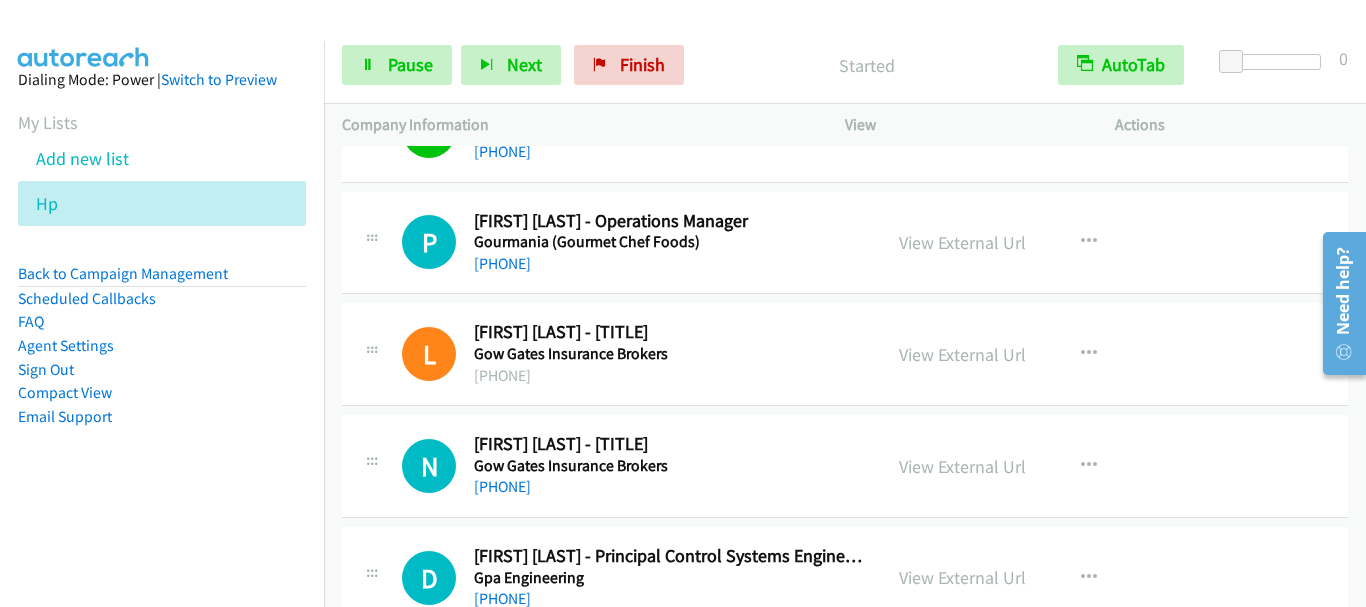 scroll, scrollTop: 2400, scrollLeft: 0, axis: vertical 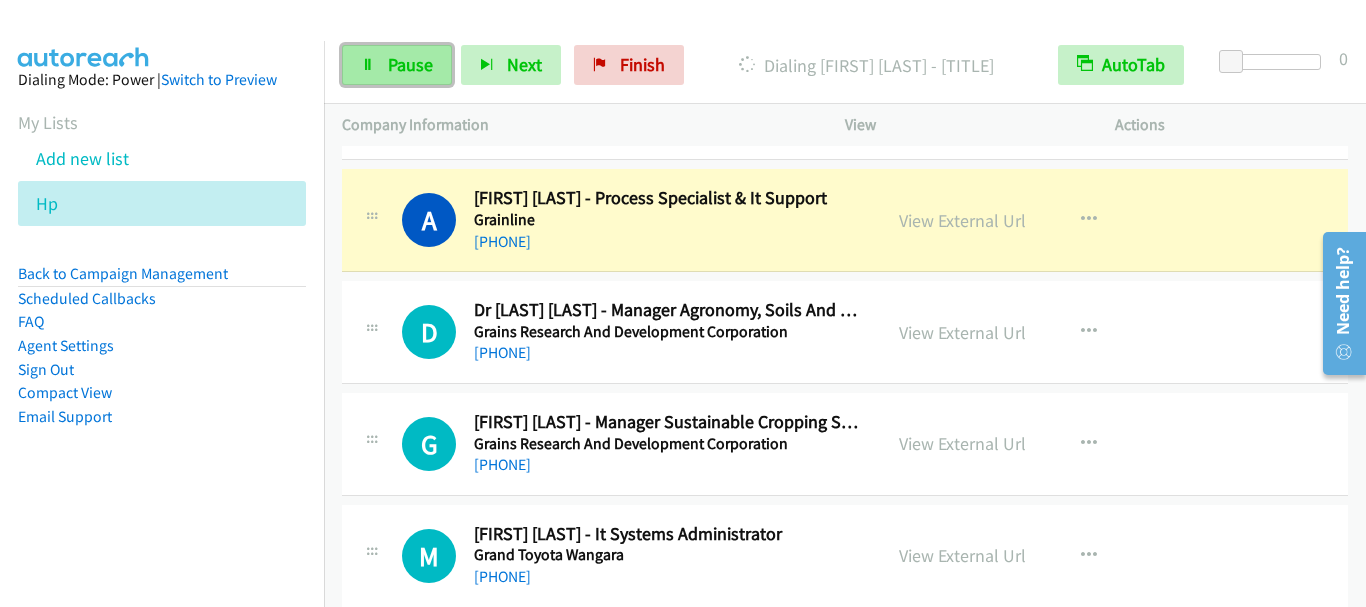 click on "Pause" at bounding box center (410, 64) 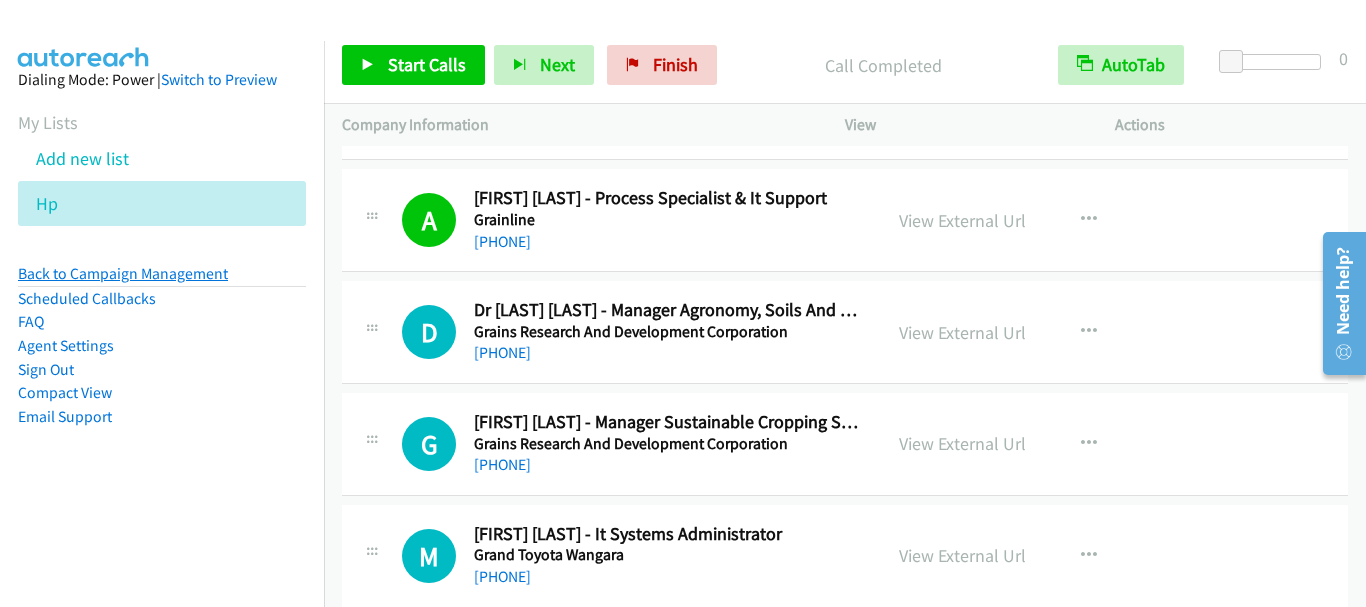 click on "Back to Campaign Management" at bounding box center [123, 273] 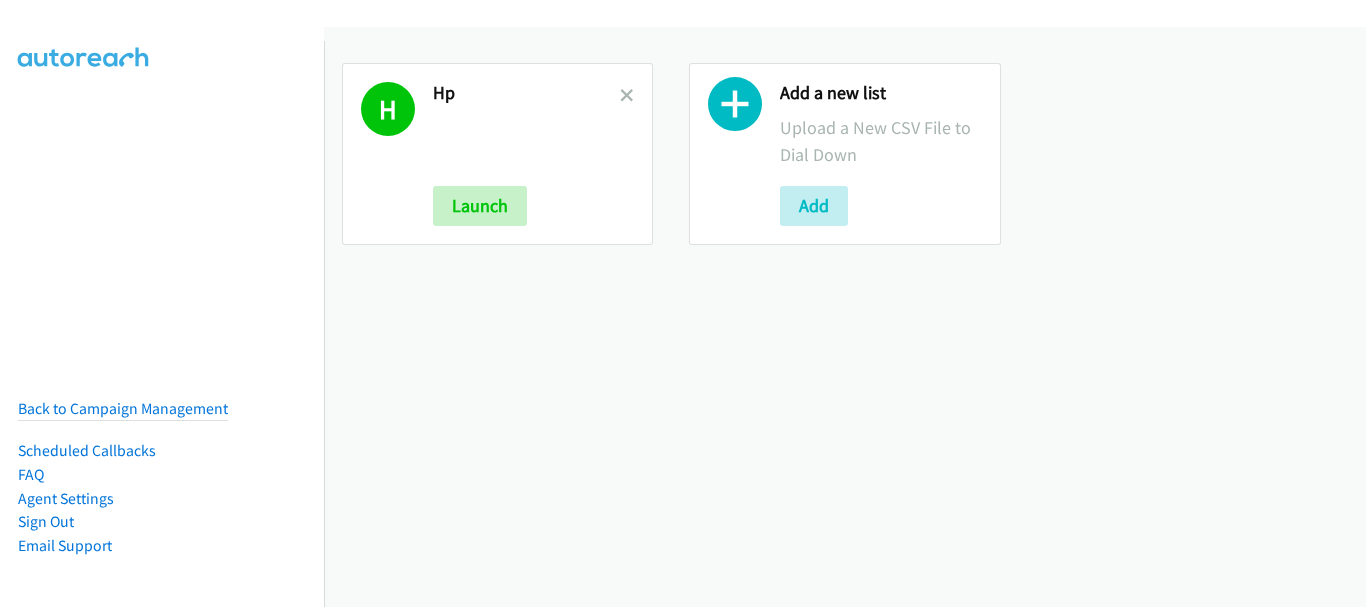 scroll, scrollTop: 0, scrollLeft: 0, axis: both 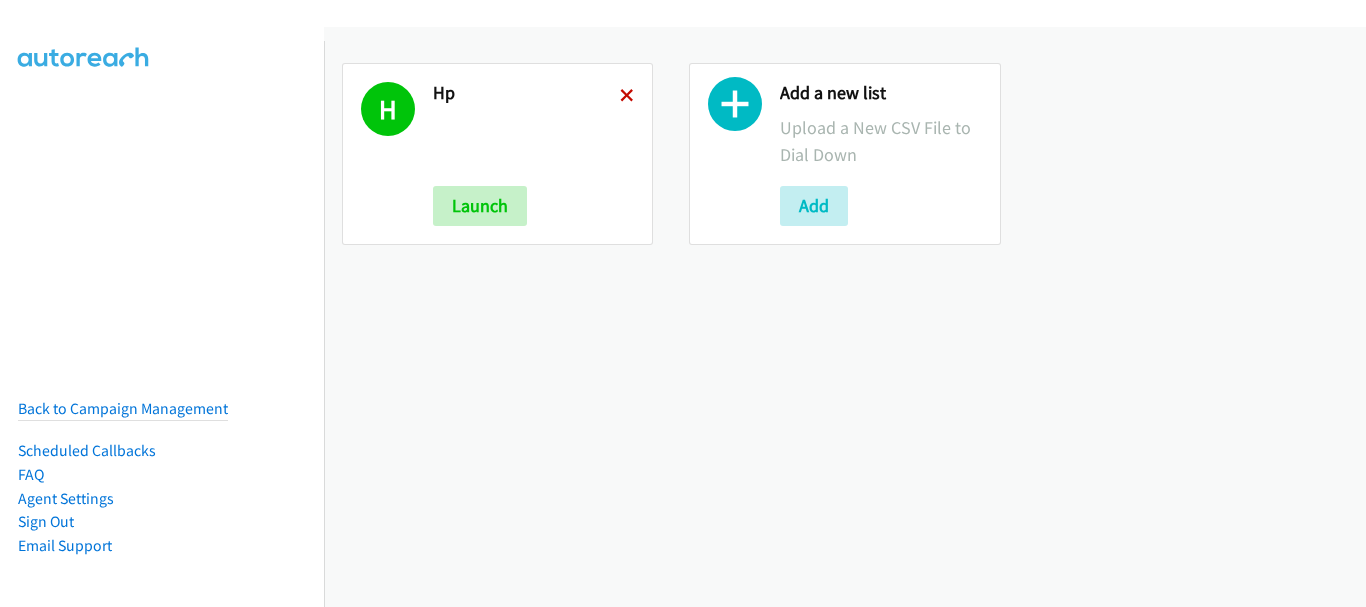 click at bounding box center [627, 97] 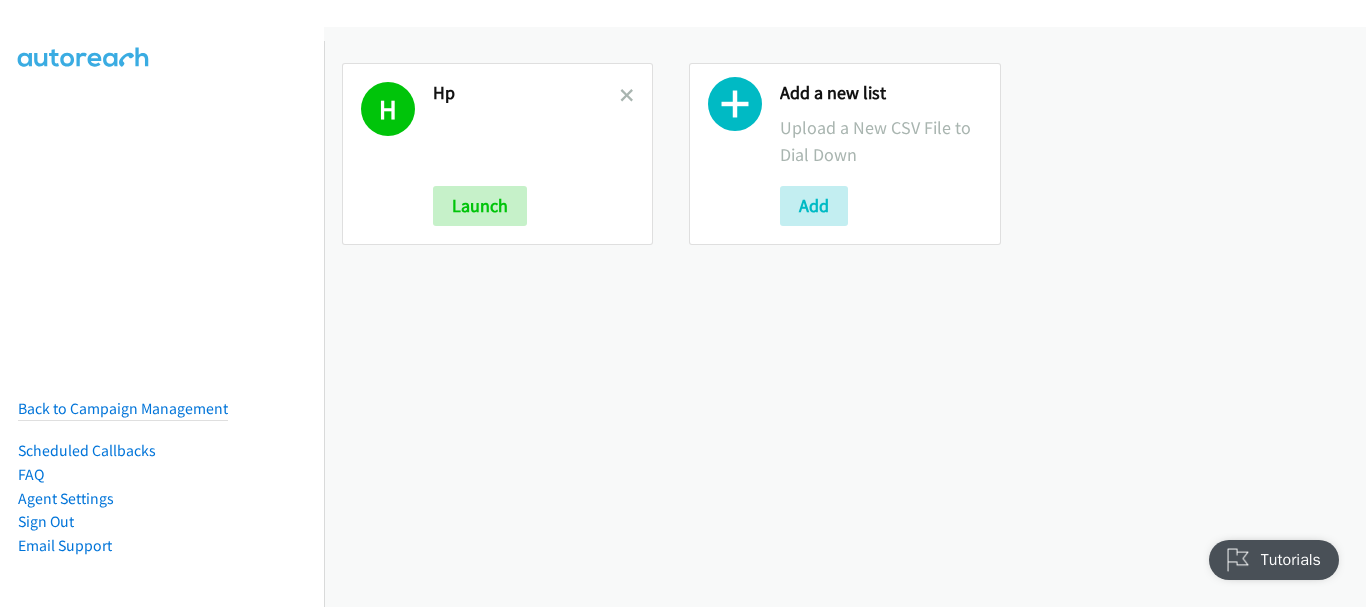 scroll, scrollTop: 0, scrollLeft: 0, axis: both 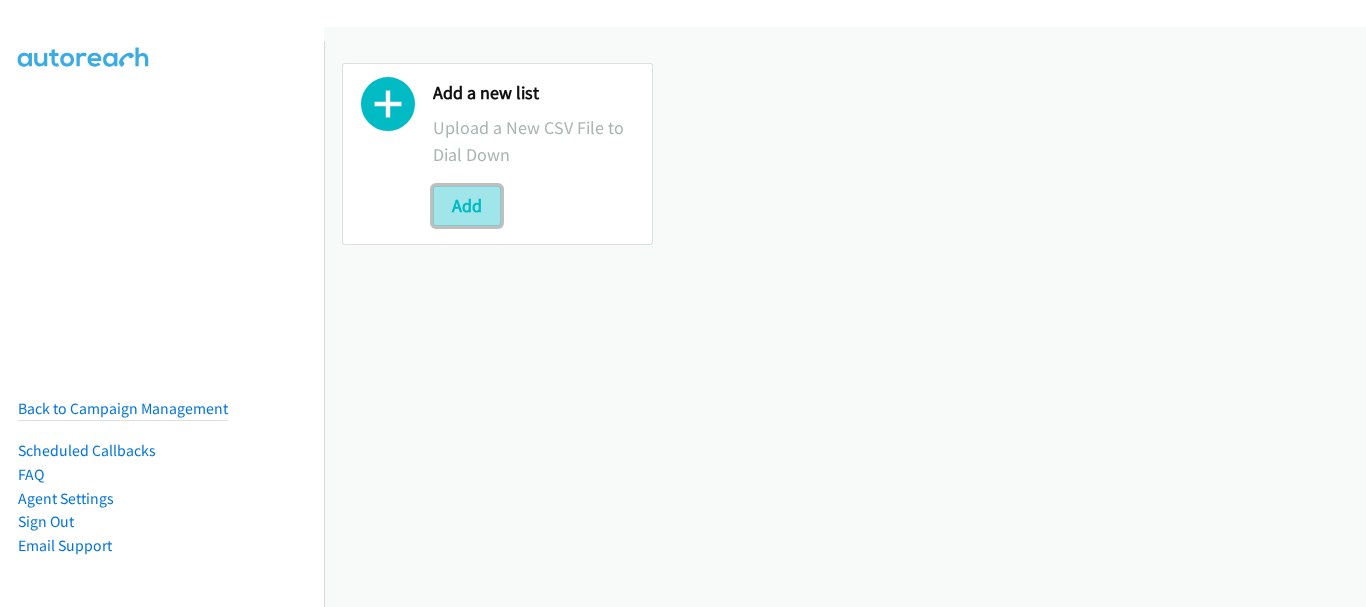 click on "Add" at bounding box center (467, 206) 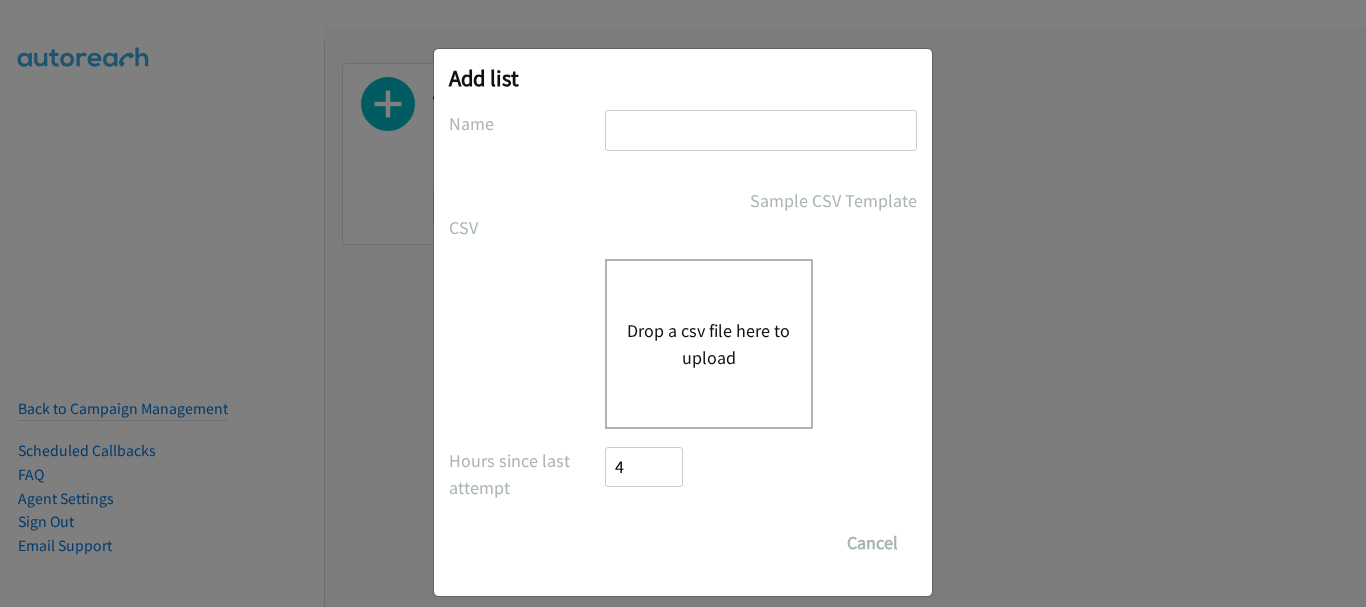 click at bounding box center (761, 130) 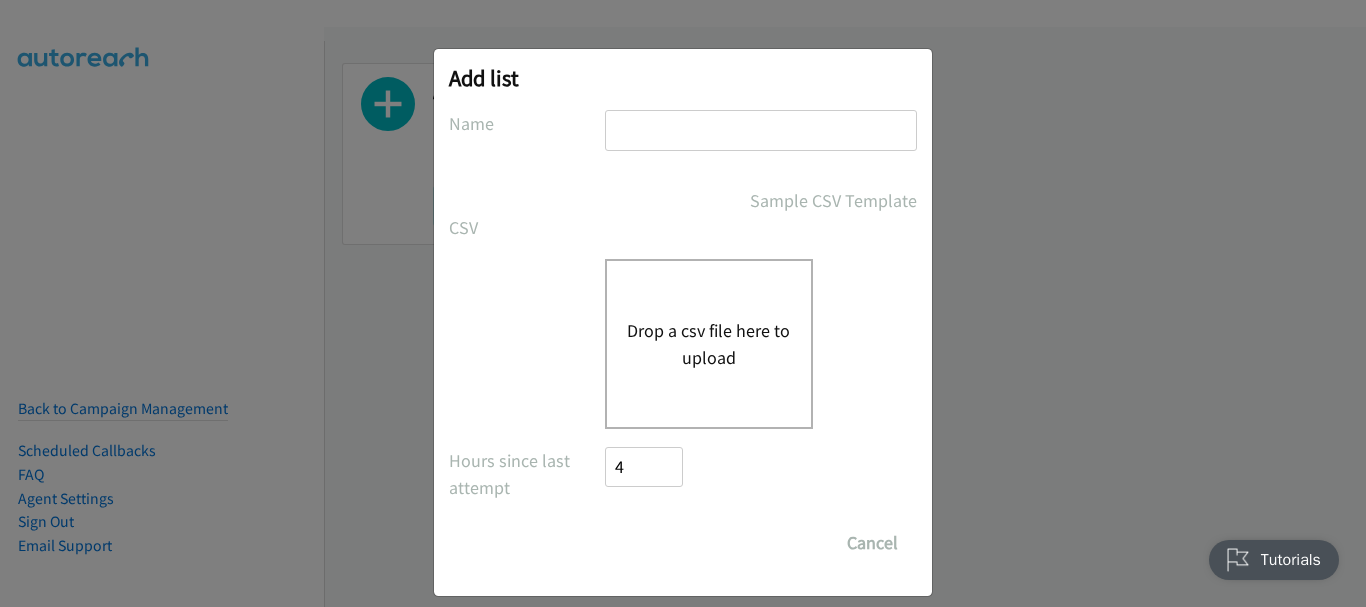 scroll, scrollTop: 0, scrollLeft: 0, axis: both 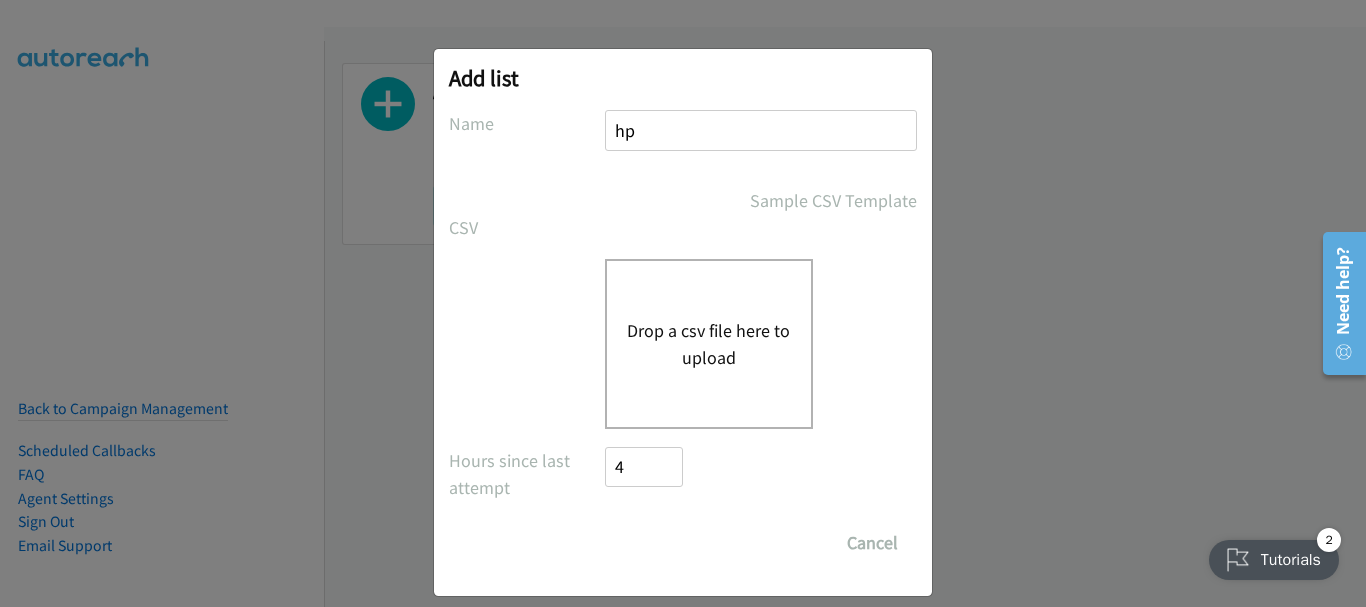 type on "hp" 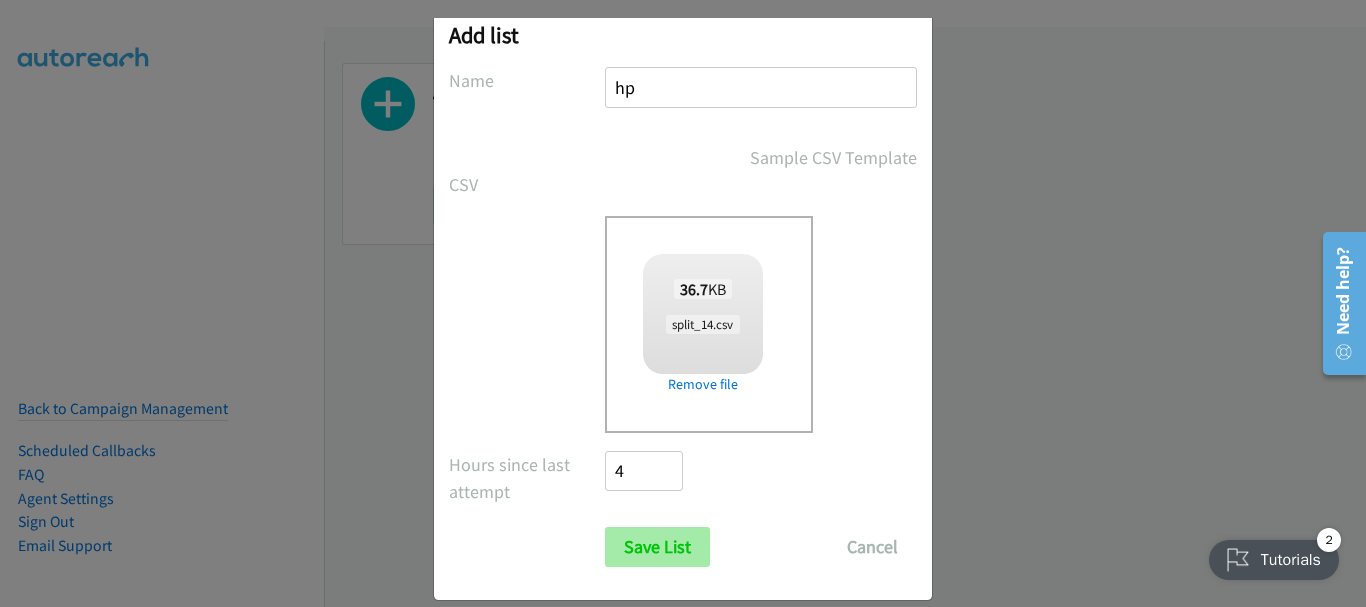 scroll, scrollTop: 67, scrollLeft: 0, axis: vertical 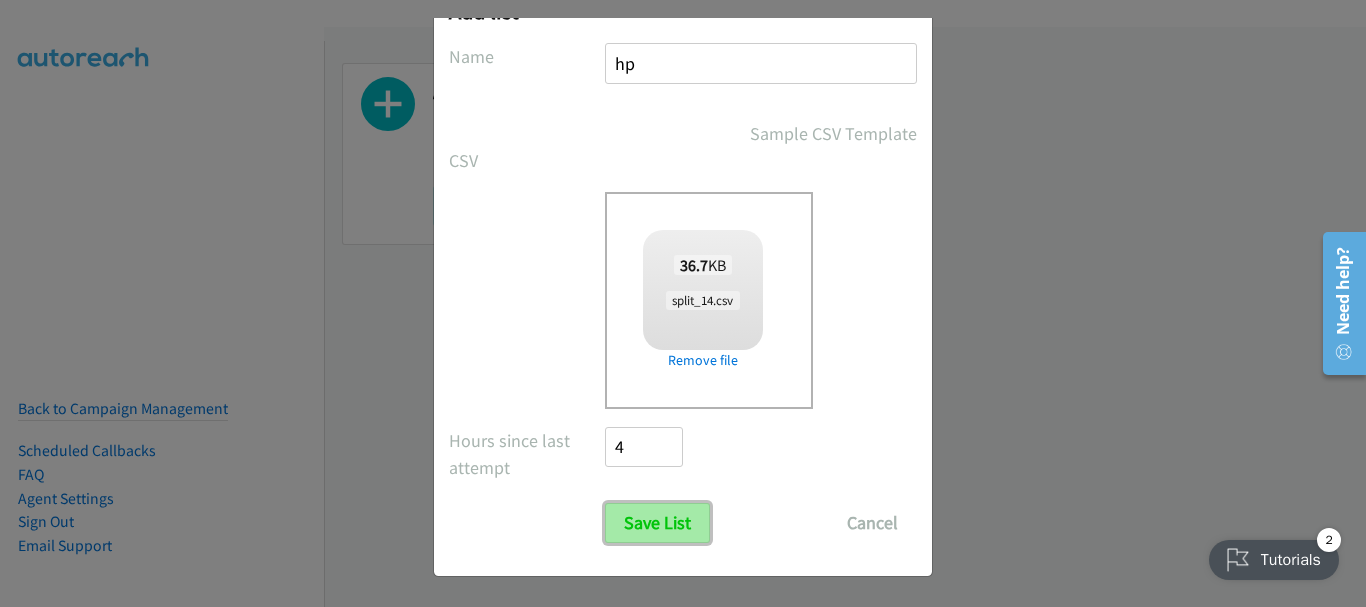 click on "Save List" at bounding box center (657, 523) 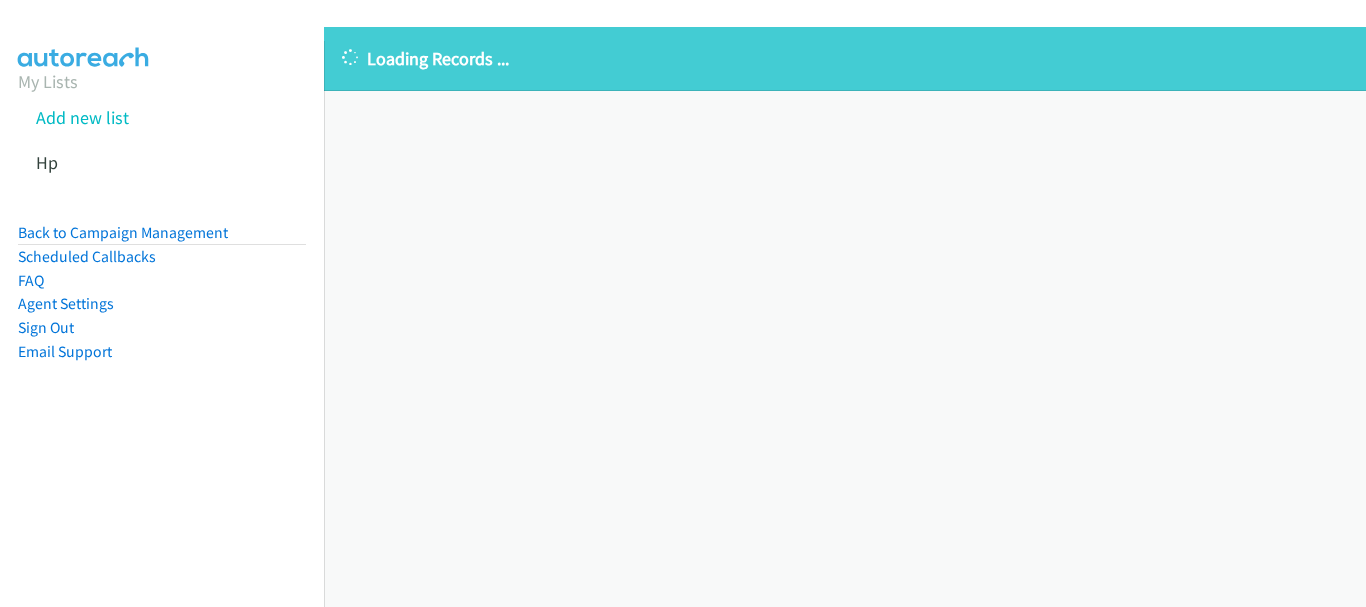 scroll, scrollTop: 0, scrollLeft: 0, axis: both 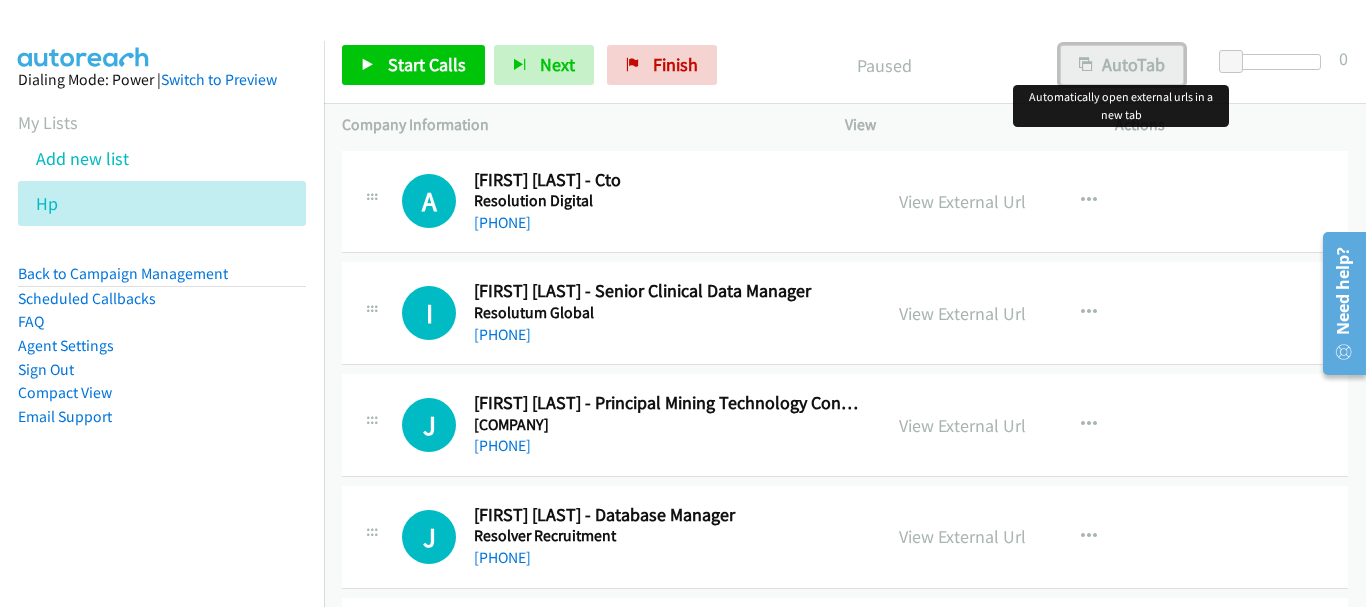 click on "AutoTab" at bounding box center [1122, 65] 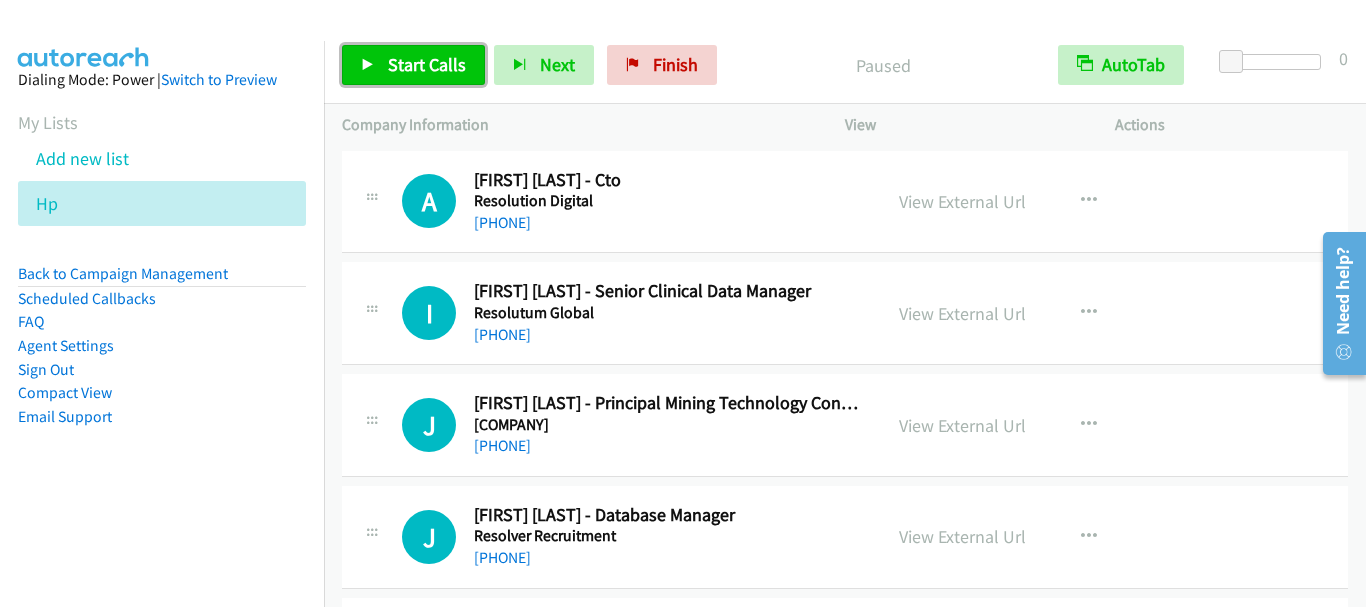 click on "Start Calls" at bounding box center [427, 64] 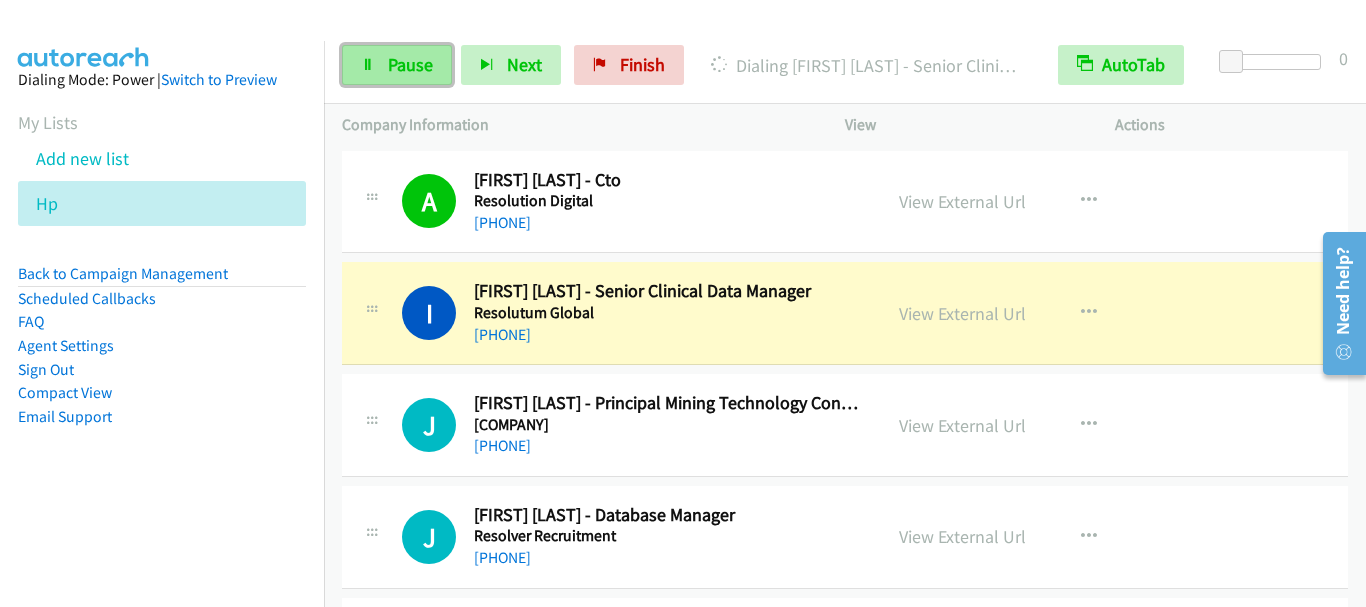 click on "Pause" at bounding box center (410, 64) 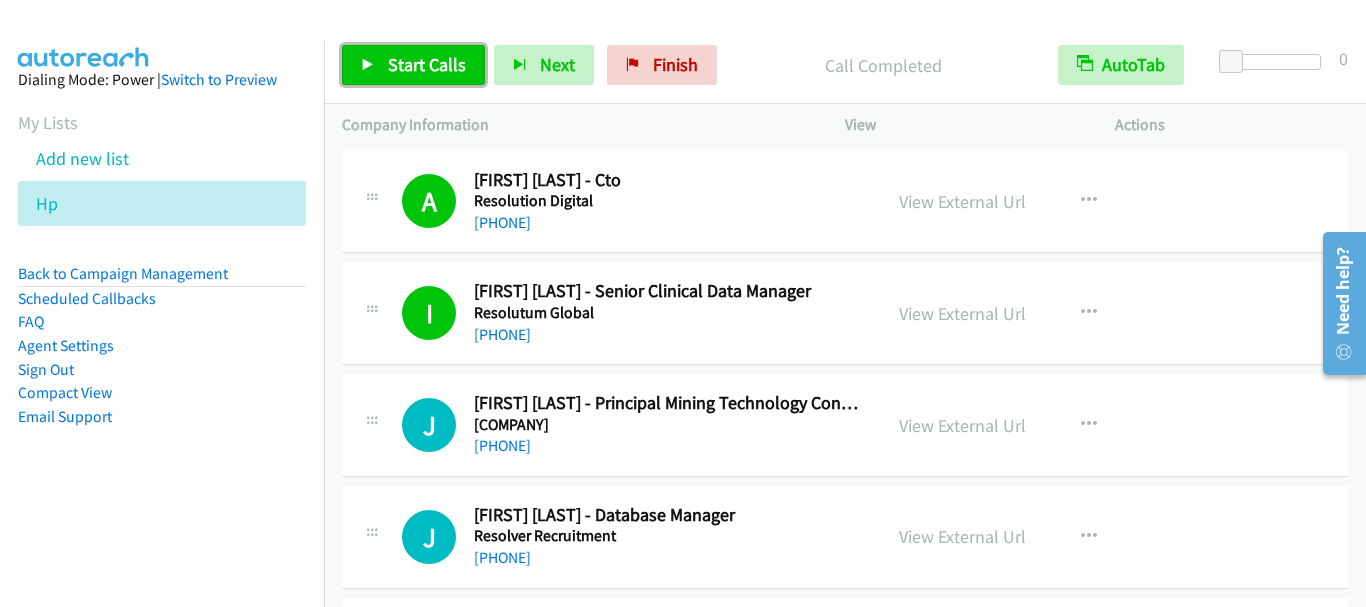 click on "Start Calls" at bounding box center [427, 64] 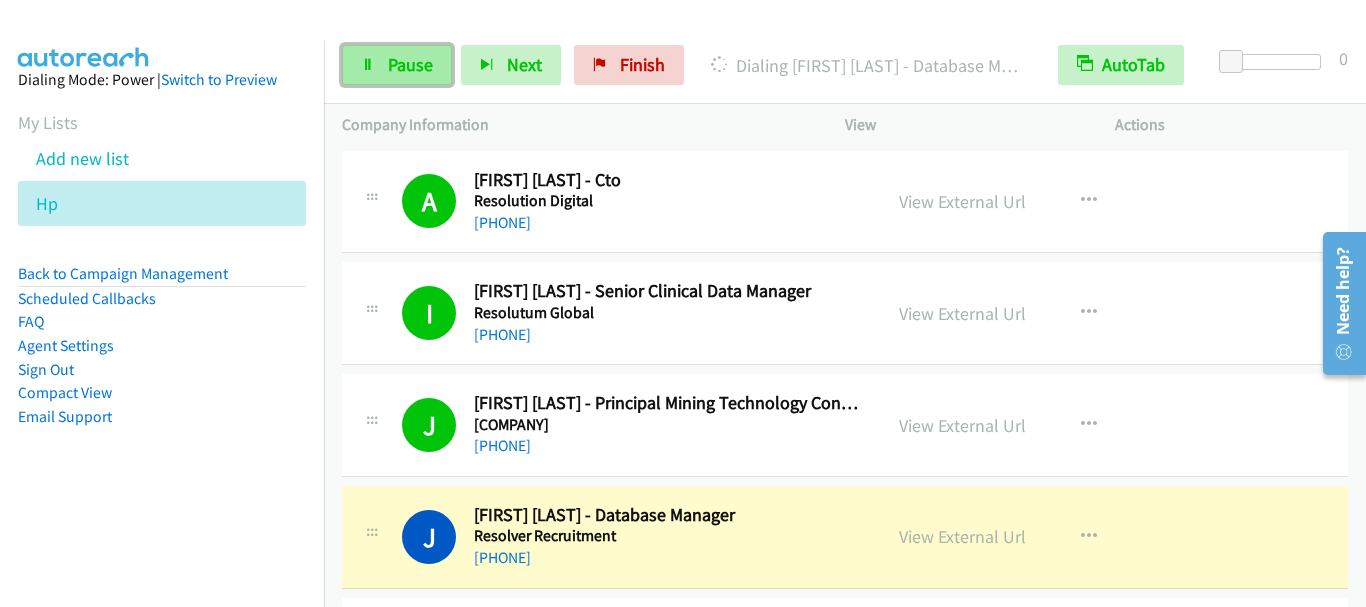 click on "Pause" at bounding box center [410, 64] 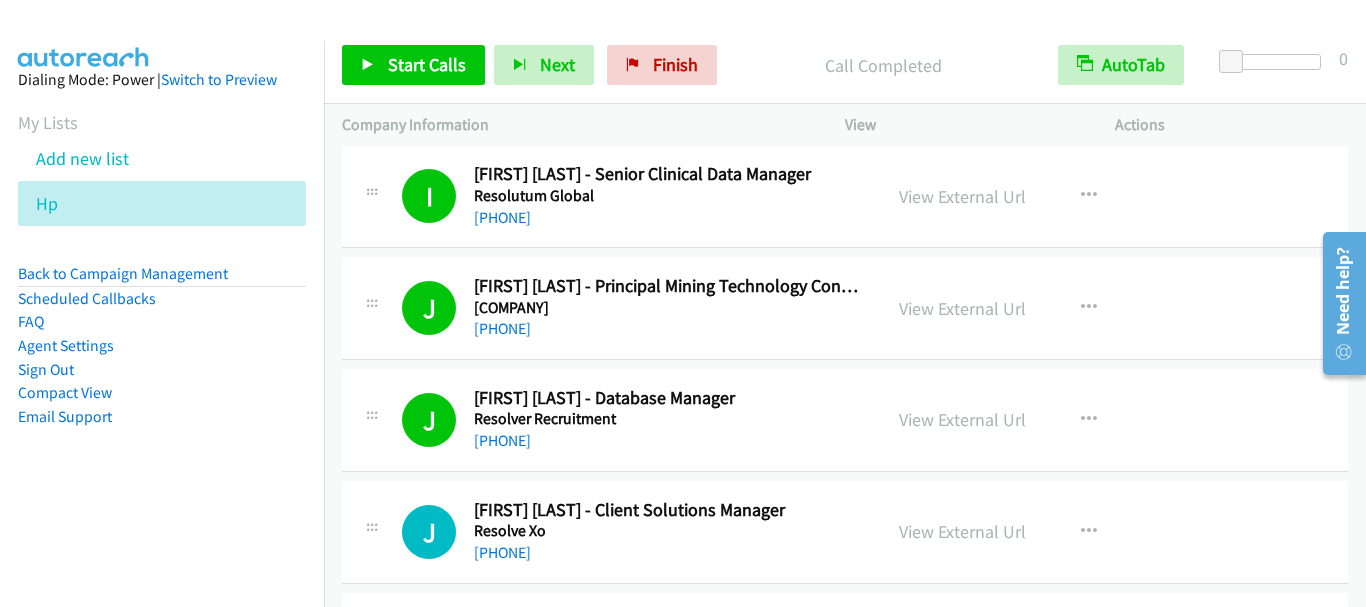 scroll, scrollTop: 300, scrollLeft: 0, axis: vertical 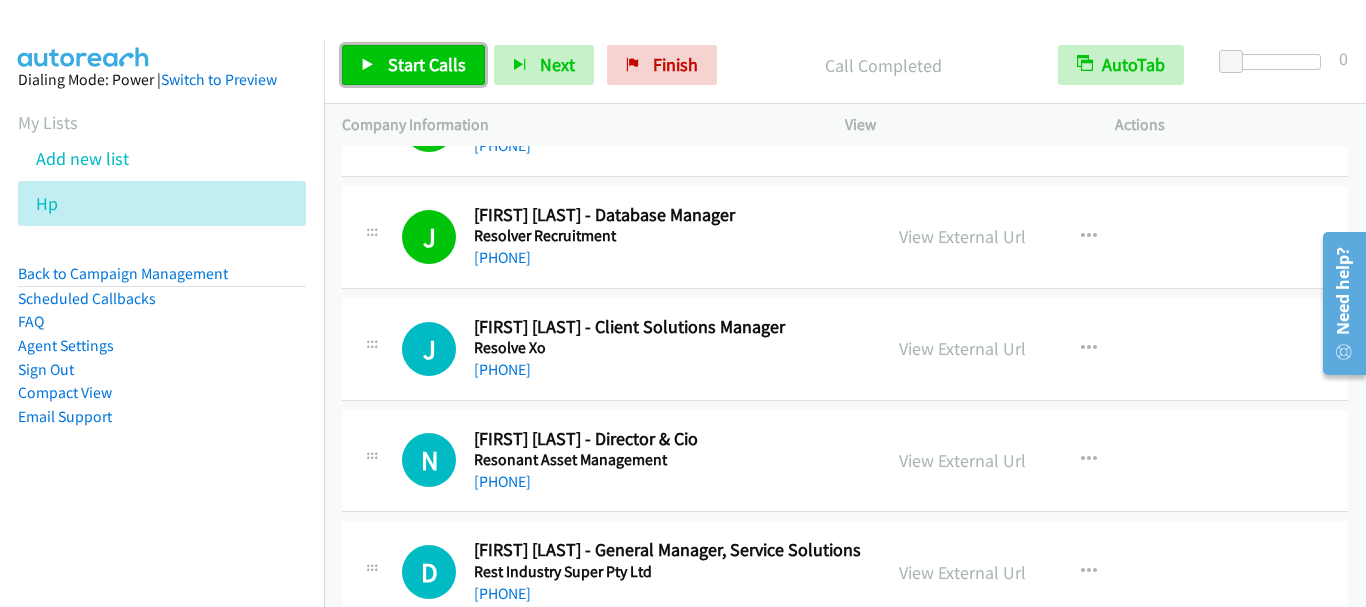 click on "Start Calls" at bounding box center [427, 64] 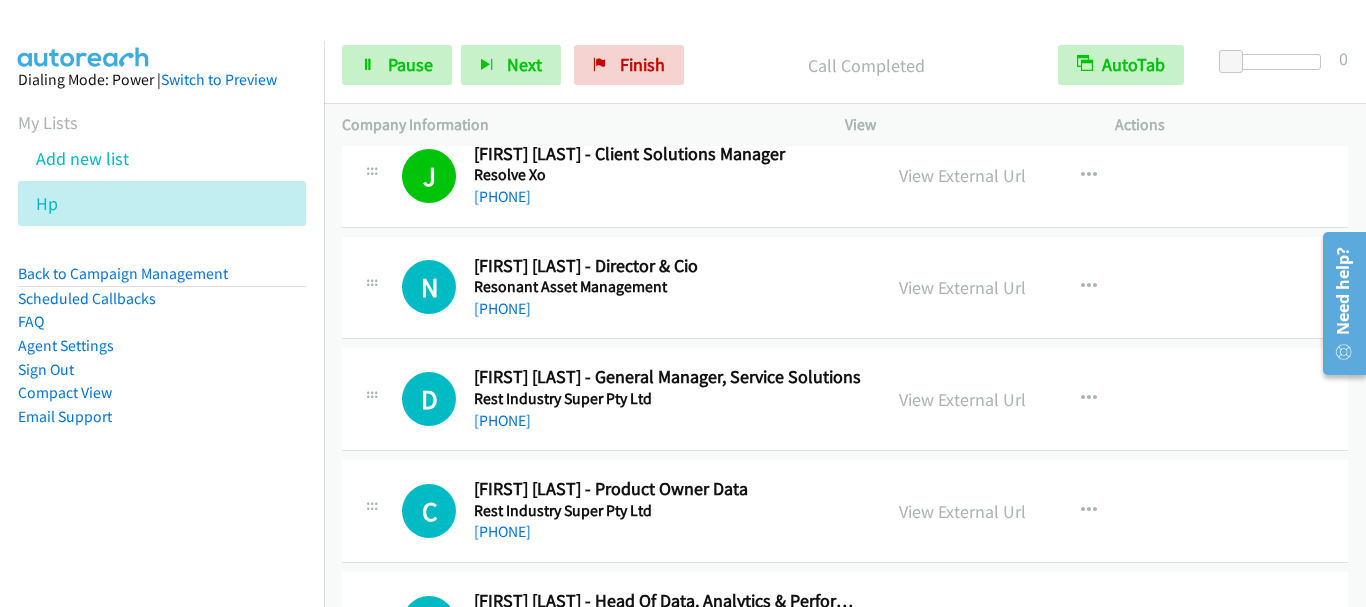 scroll, scrollTop: 500, scrollLeft: 0, axis: vertical 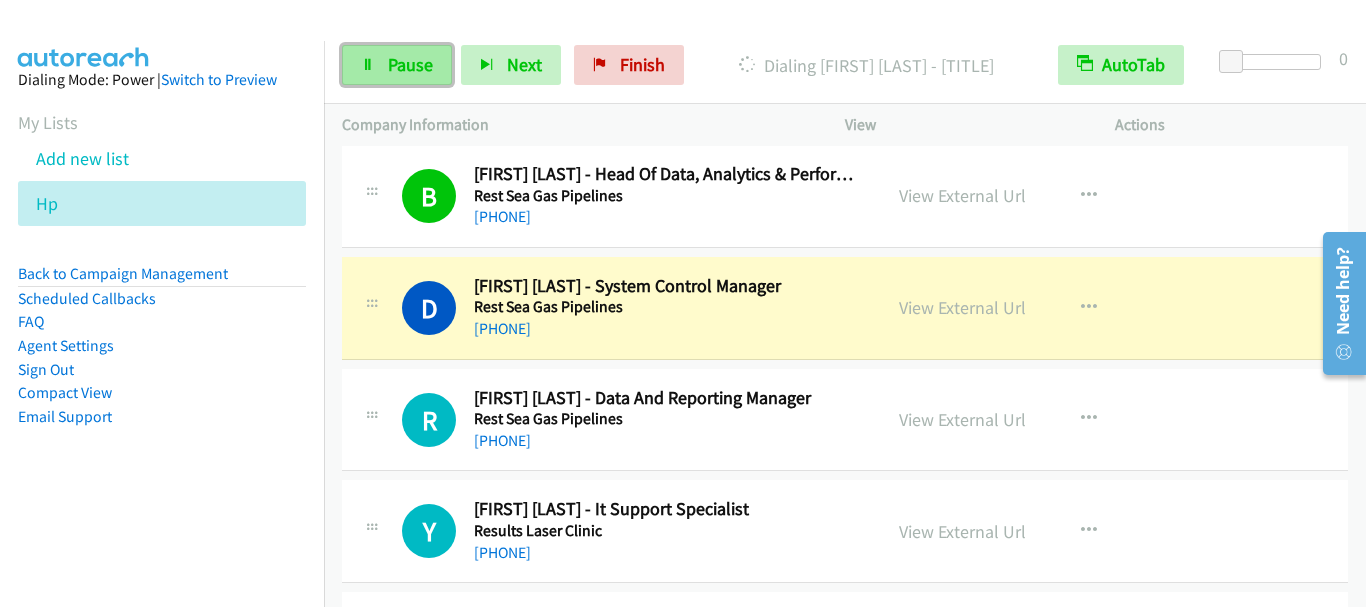 click on "Pause" at bounding box center [410, 64] 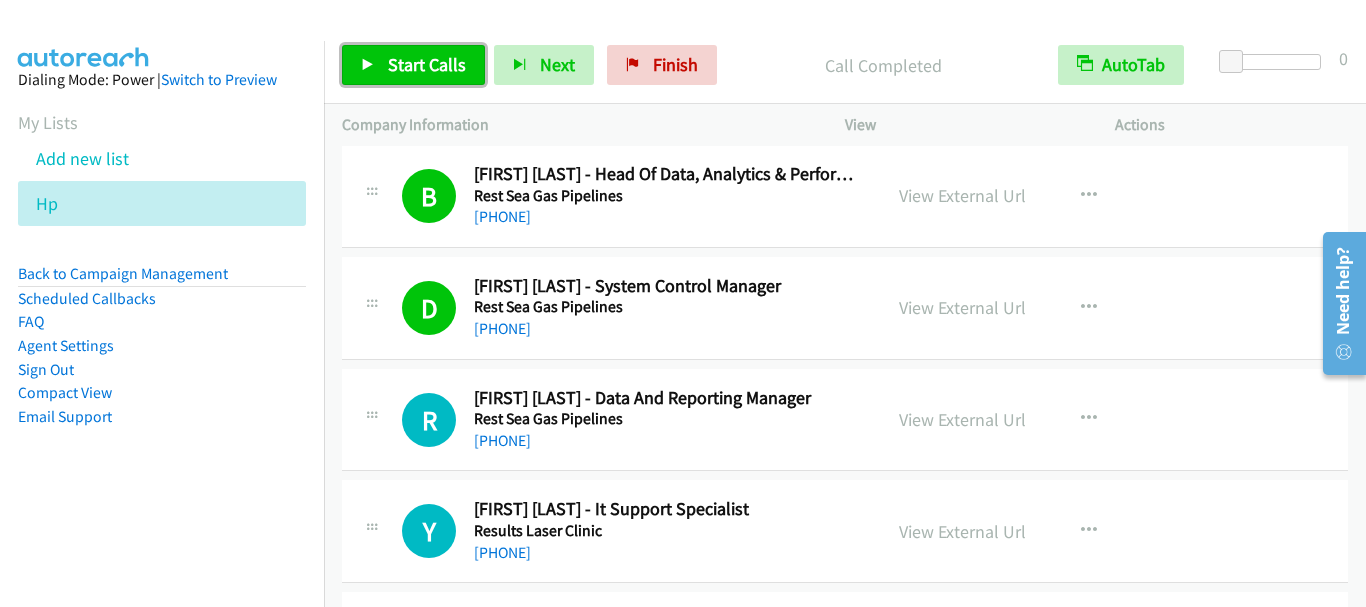 click on "Start Calls" at bounding box center (427, 64) 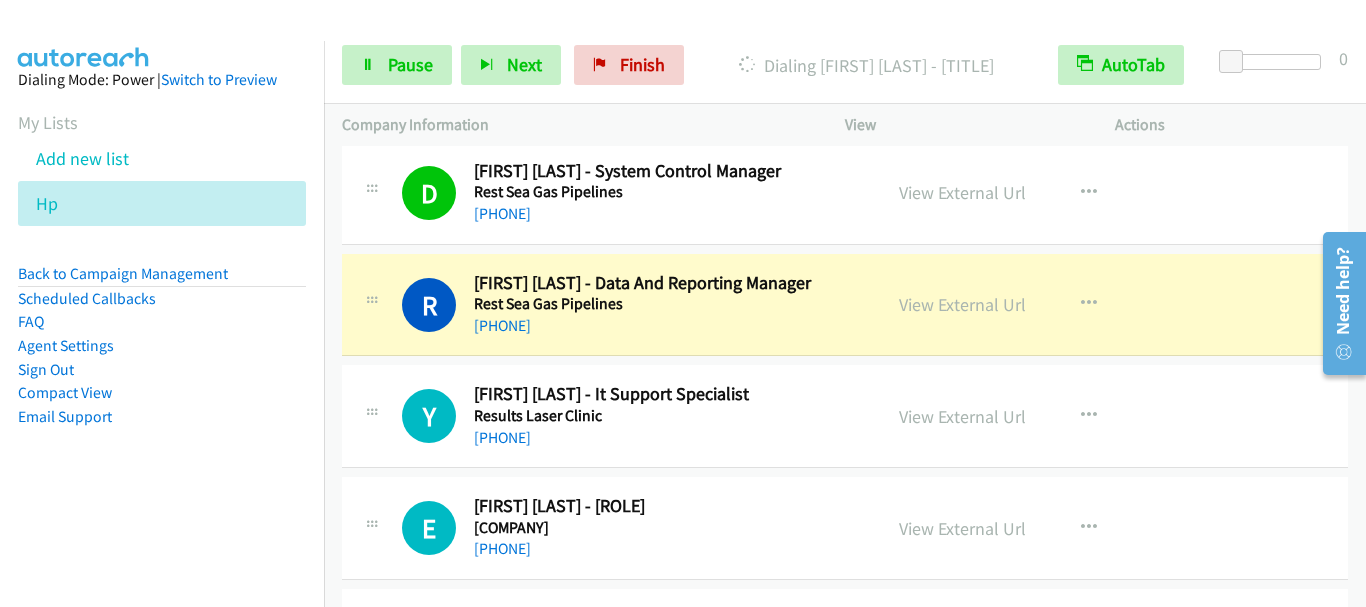 scroll, scrollTop: 1100, scrollLeft: 0, axis: vertical 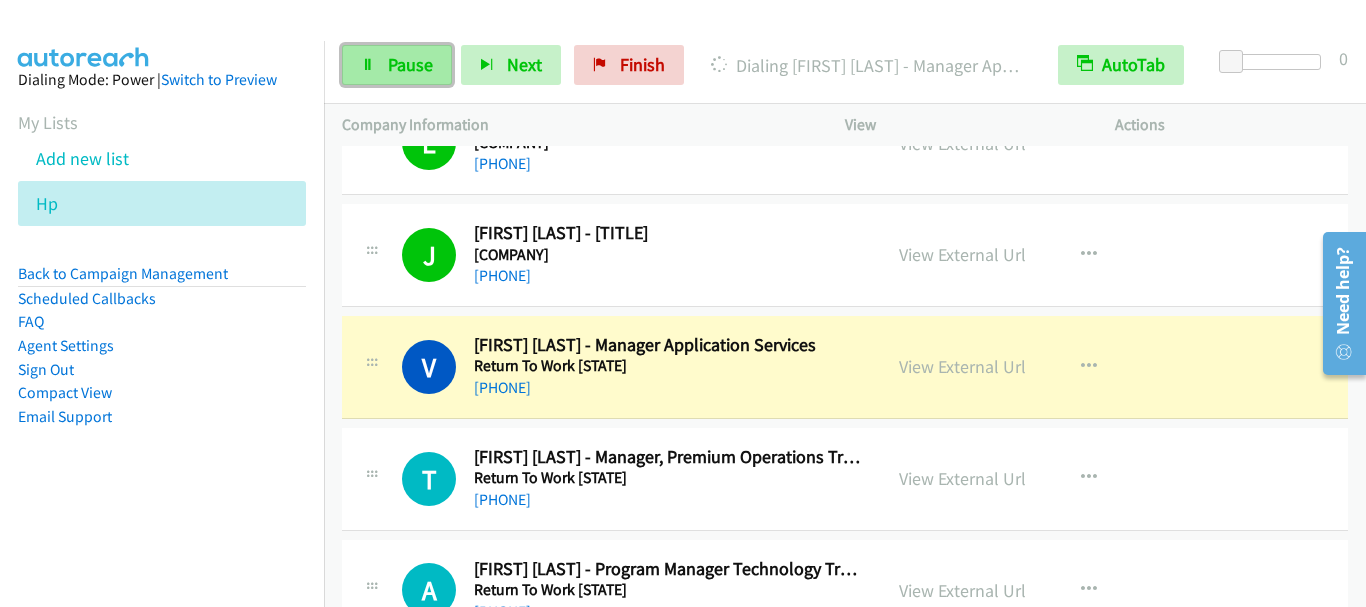 click on "Pause" at bounding box center (410, 64) 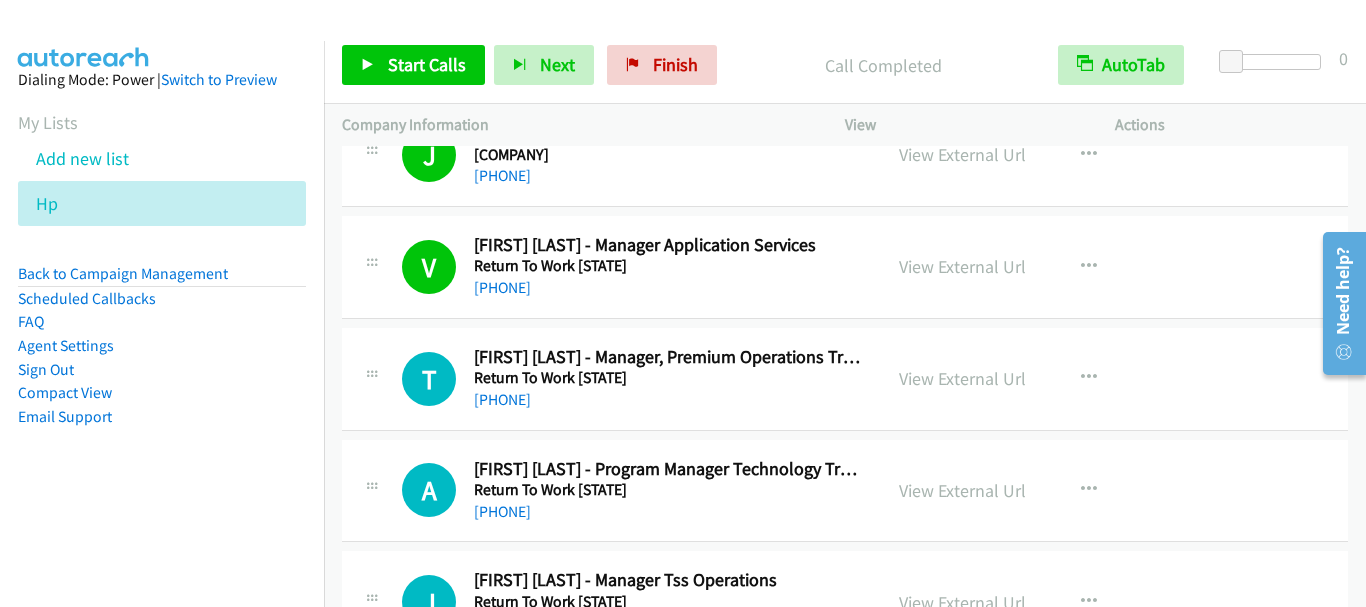 scroll, scrollTop: 1600, scrollLeft: 0, axis: vertical 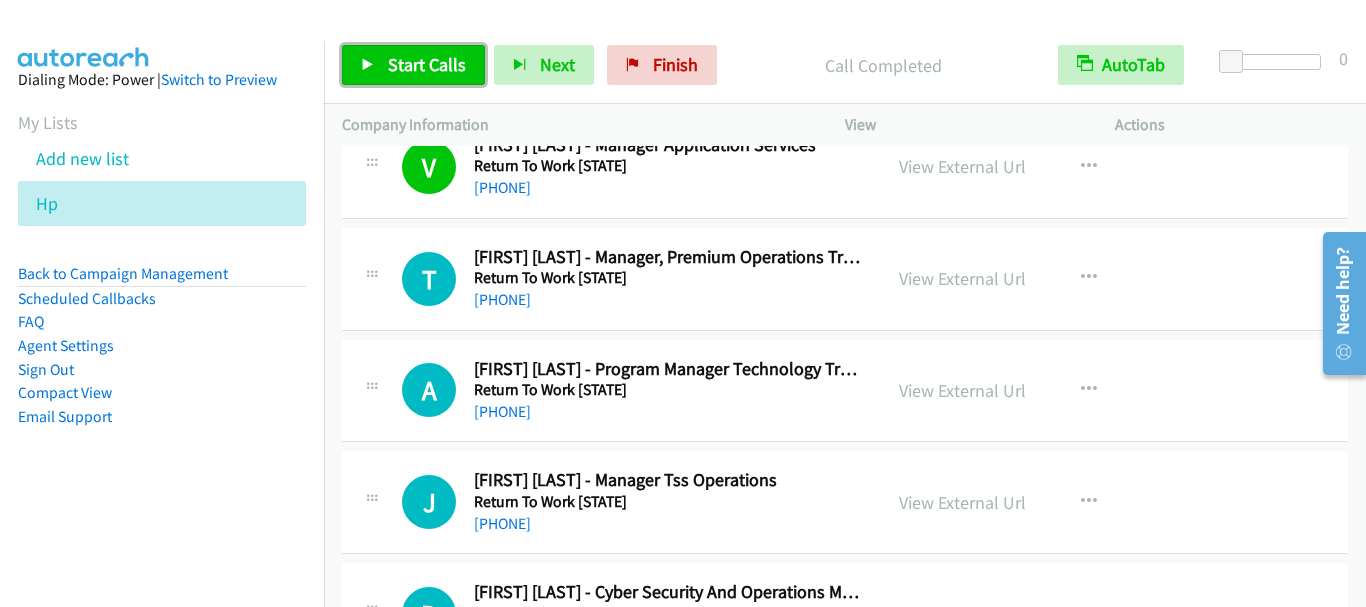 click on "Start Calls" at bounding box center (427, 64) 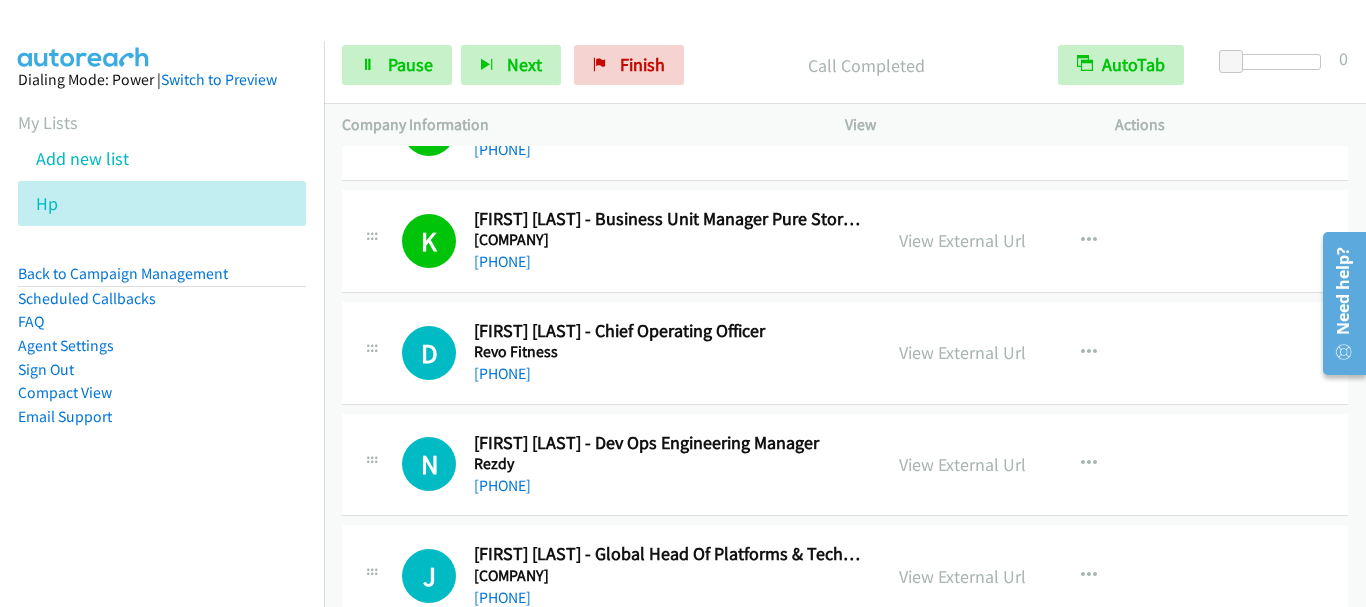 scroll, scrollTop: 2100, scrollLeft: 0, axis: vertical 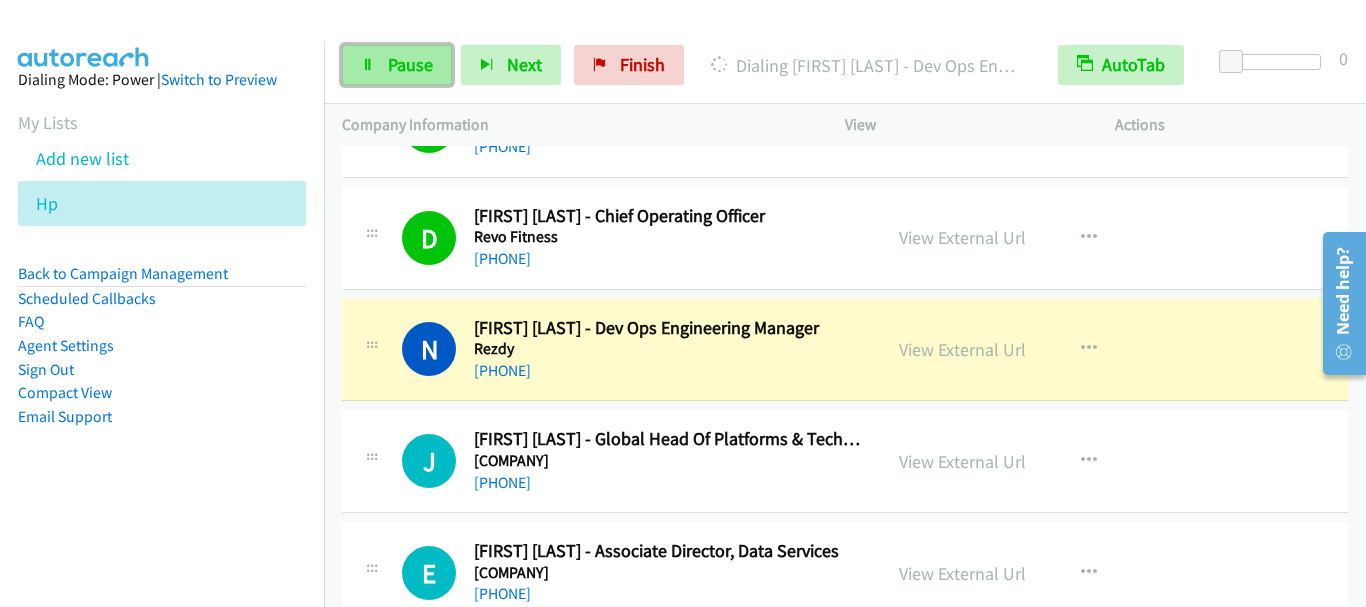 click on "Pause" at bounding box center [410, 64] 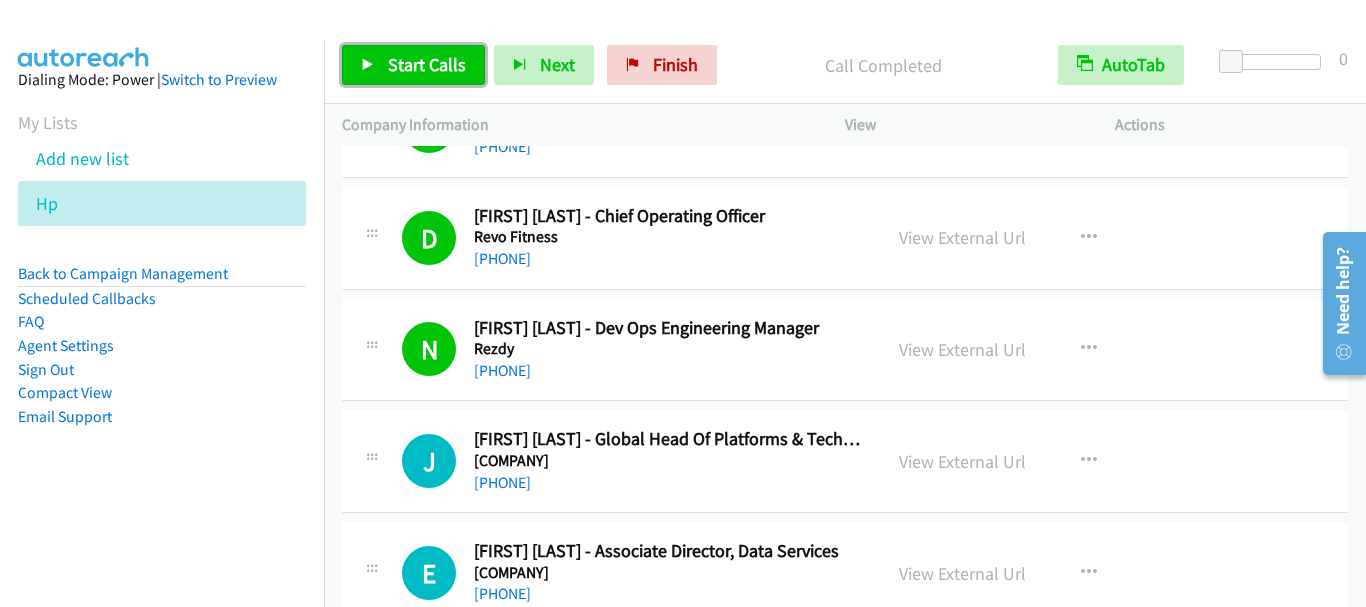 click on "Start Calls" at bounding box center (427, 64) 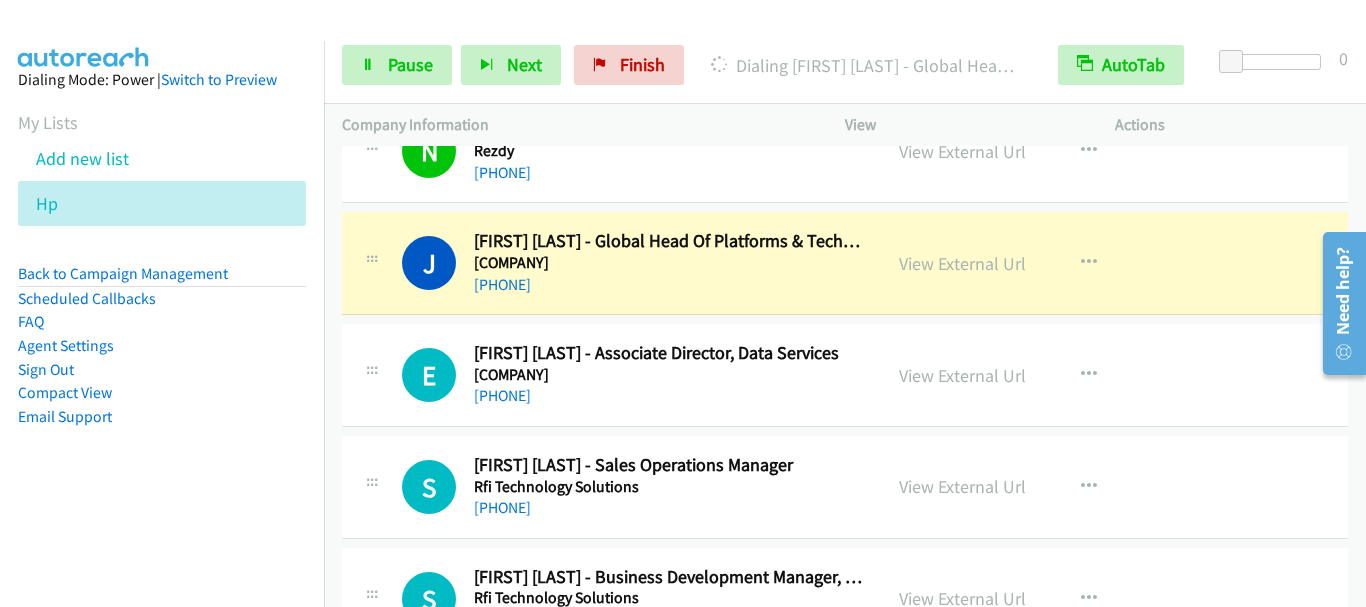 scroll, scrollTop: 2400, scrollLeft: 0, axis: vertical 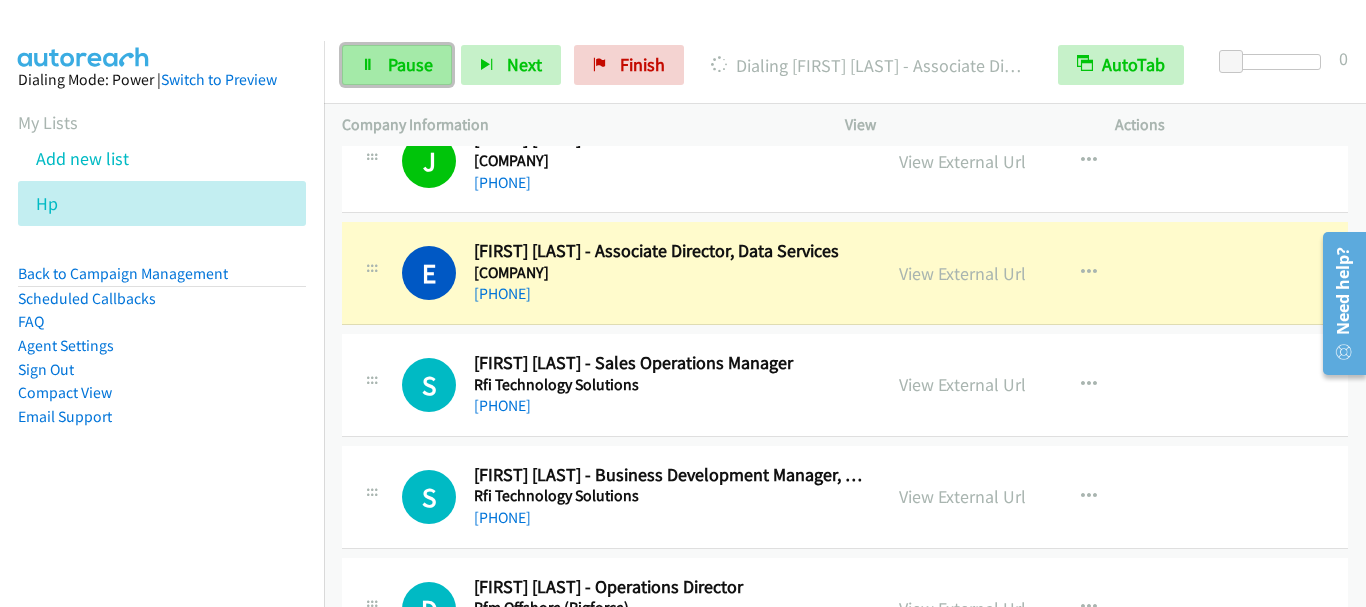 click on "Pause" at bounding box center [410, 64] 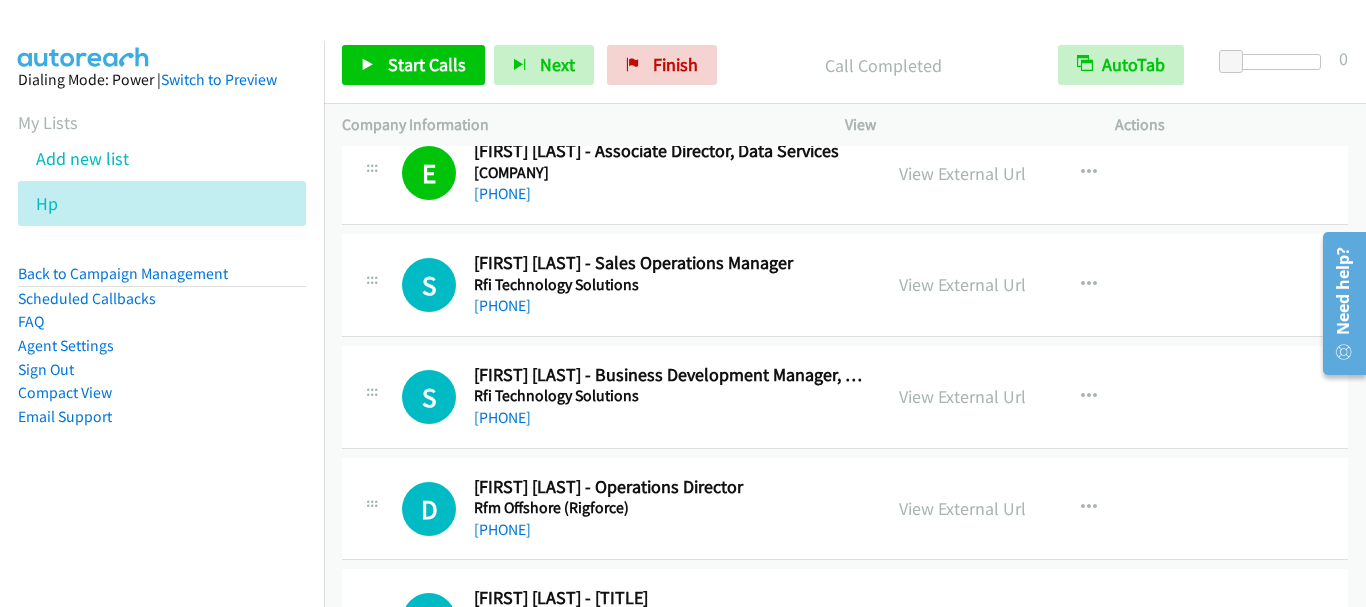 scroll, scrollTop: 2700, scrollLeft: 0, axis: vertical 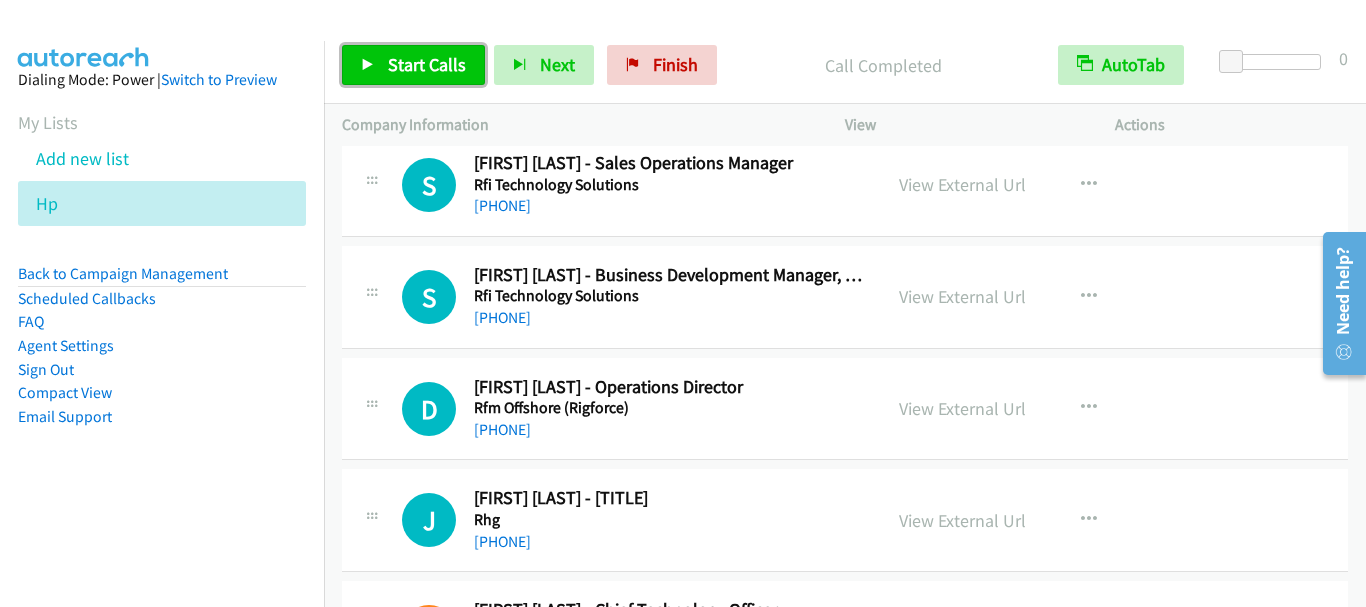 click on "Start Calls" at bounding box center [427, 64] 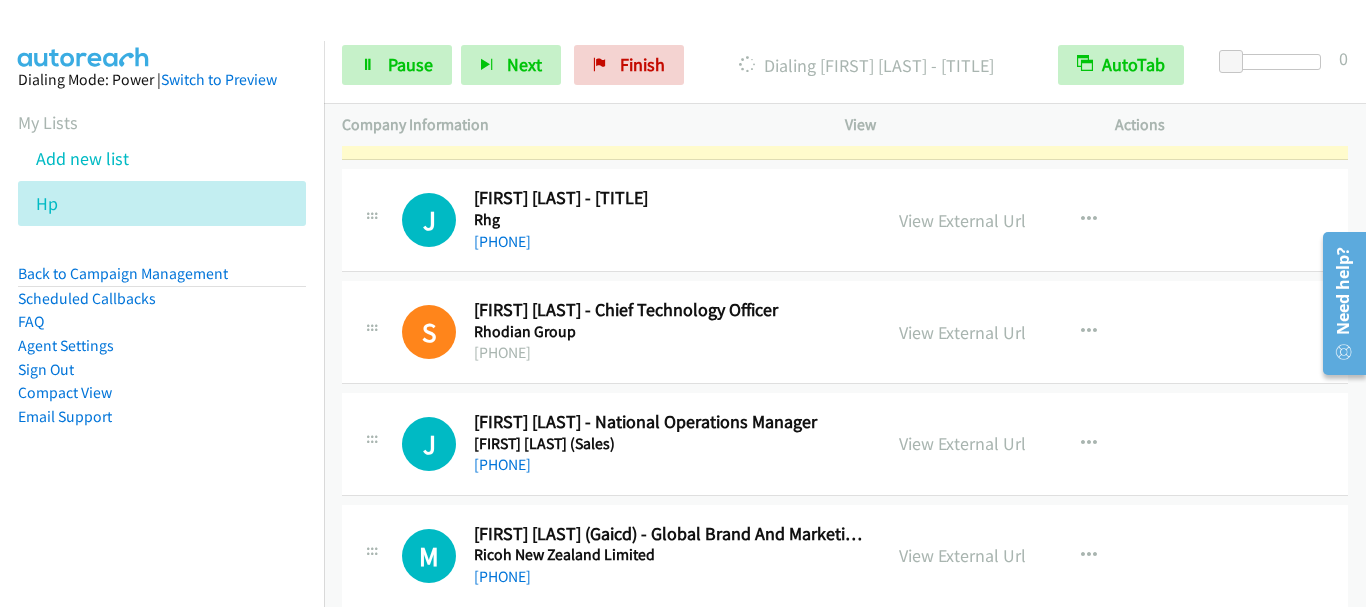 scroll, scrollTop: 2900, scrollLeft: 0, axis: vertical 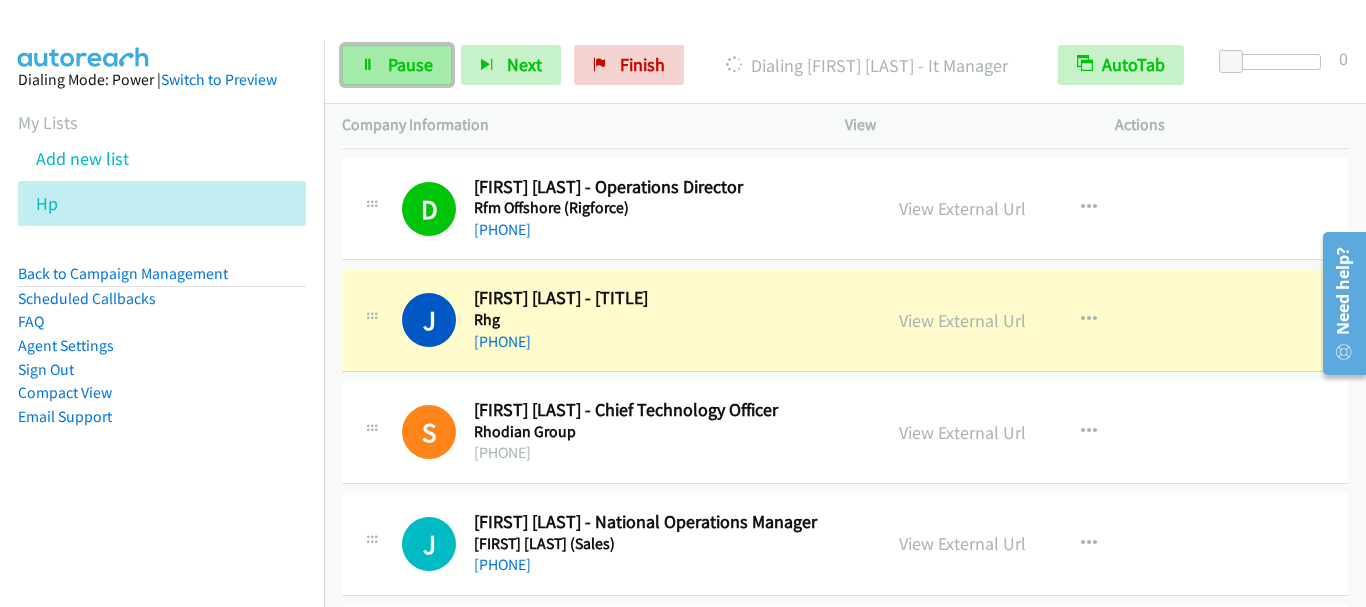 click on "Pause" at bounding box center (397, 65) 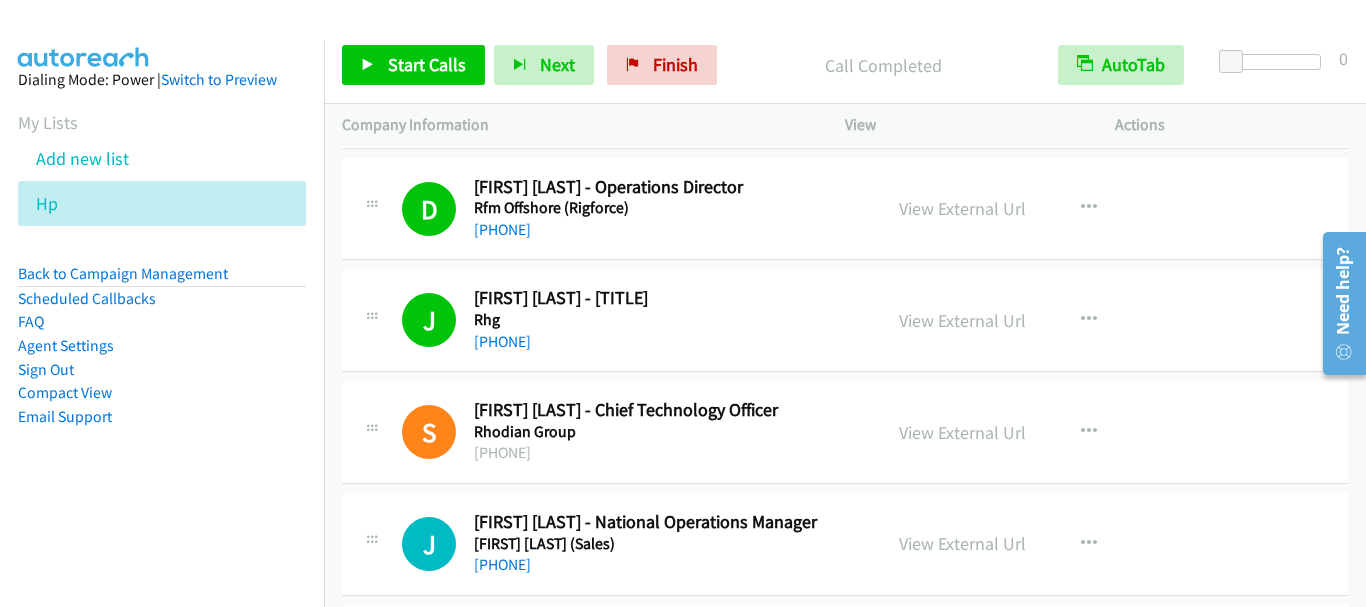 scroll, scrollTop: 3000, scrollLeft: 0, axis: vertical 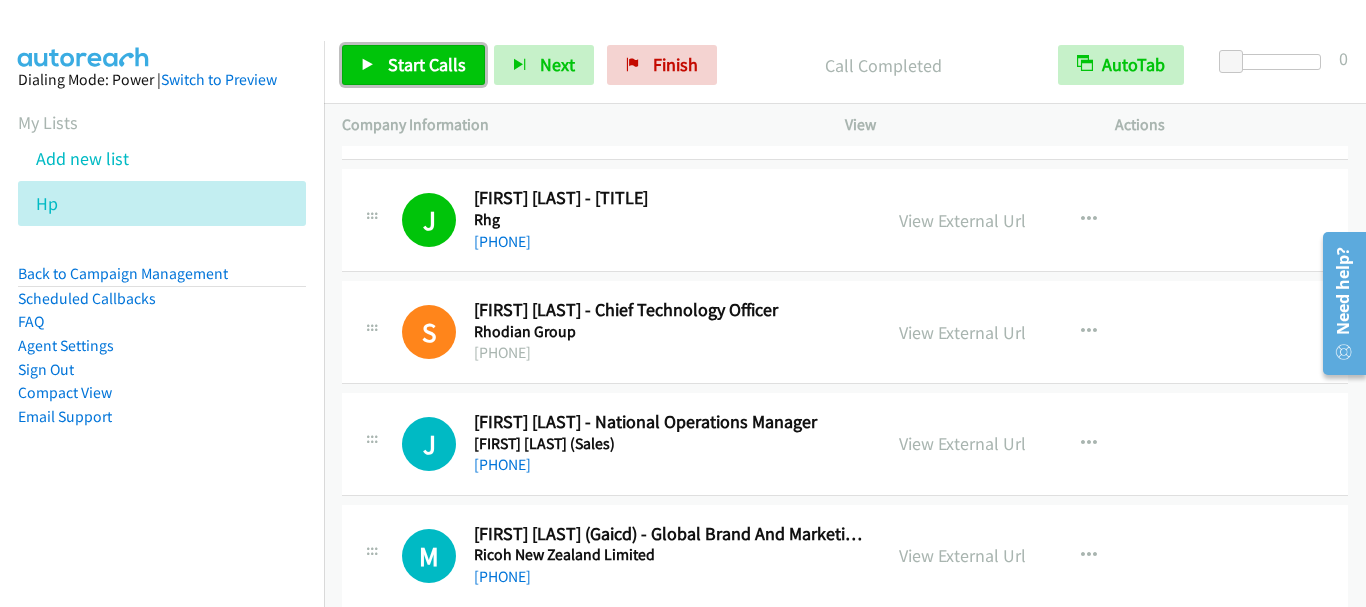 click on "Start Calls" at bounding box center [427, 64] 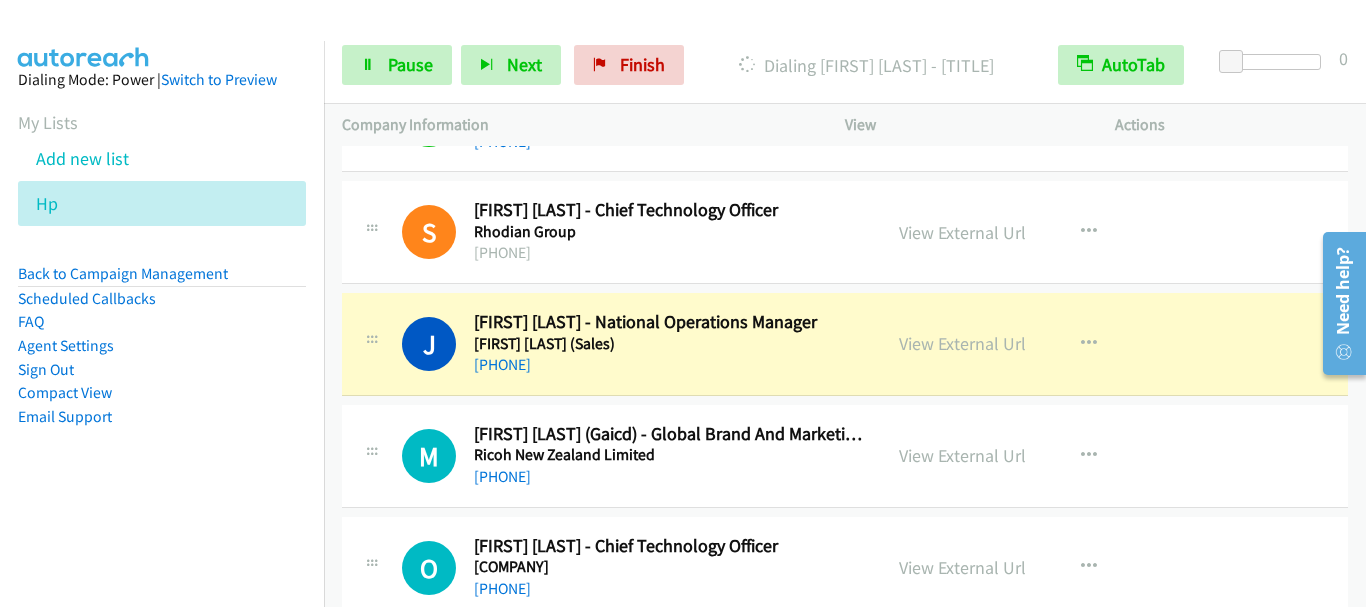 scroll, scrollTop: 3200, scrollLeft: 0, axis: vertical 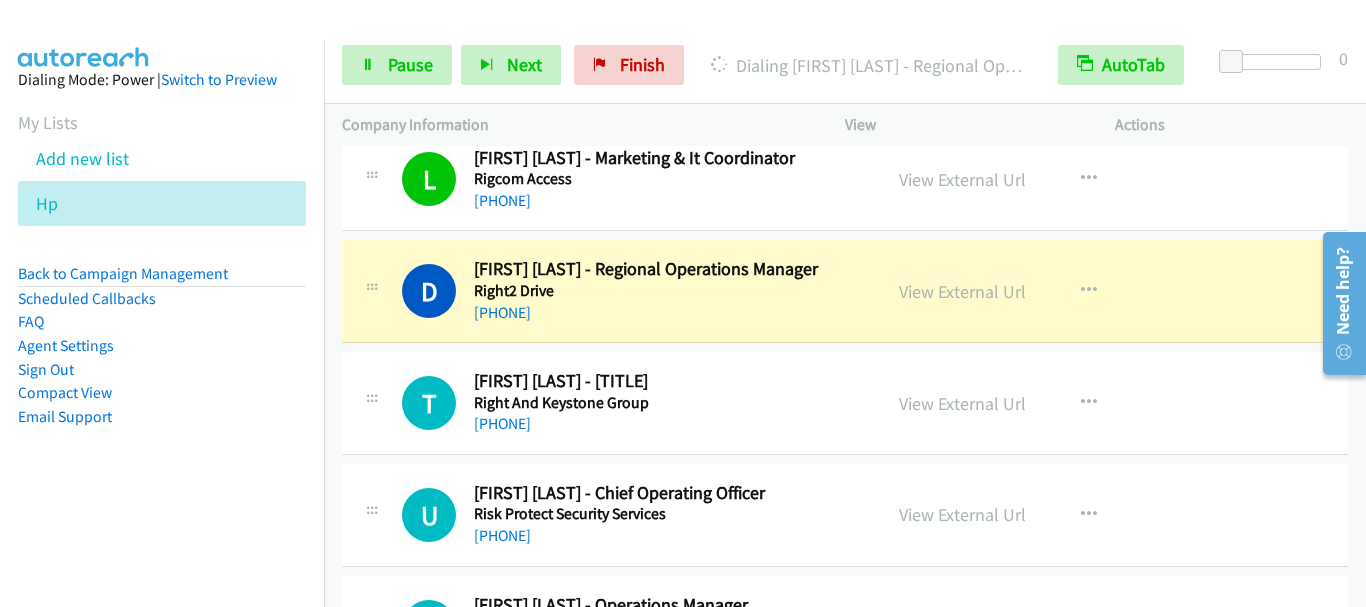 click on "Start Calls
Pause
Next
Finish
Dialing Davide Daga - Regional Operations Manager
AutoTab
AutoTab
0" at bounding box center [845, 65] 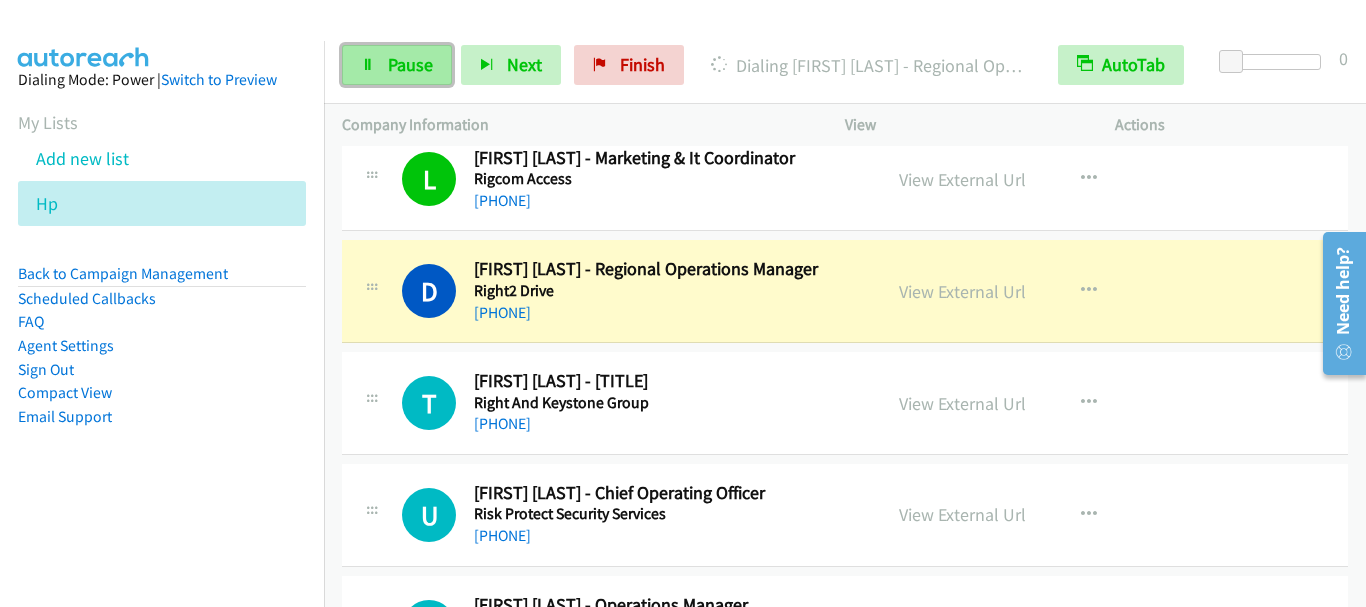 click on "Pause" at bounding box center [410, 64] 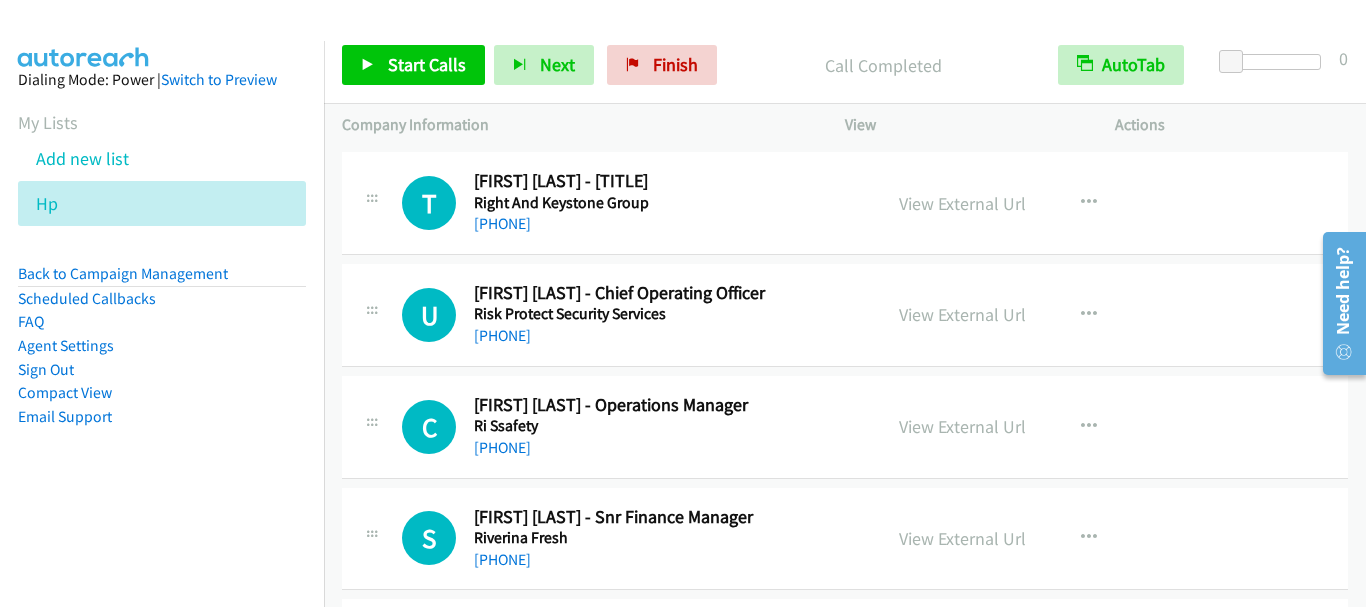 scroll, scrollTop: 3700, scrollLeft: 0, axis: vertical 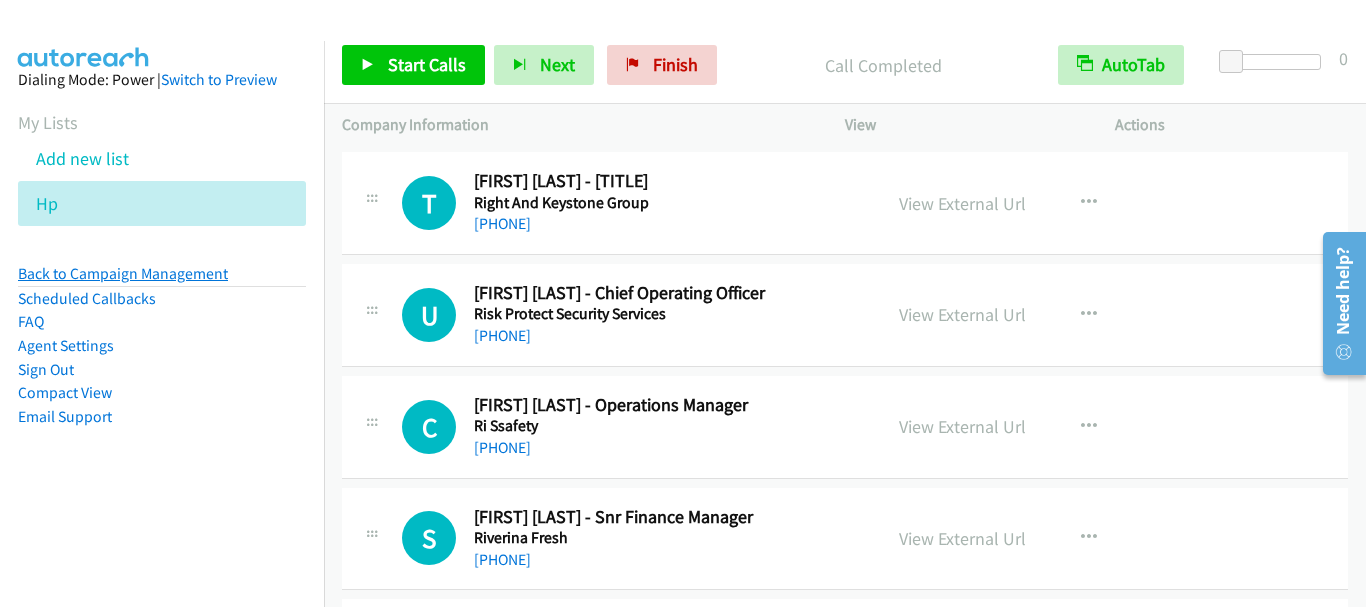 click on "Back to Campaign Management" at bounding box center (123, 273) 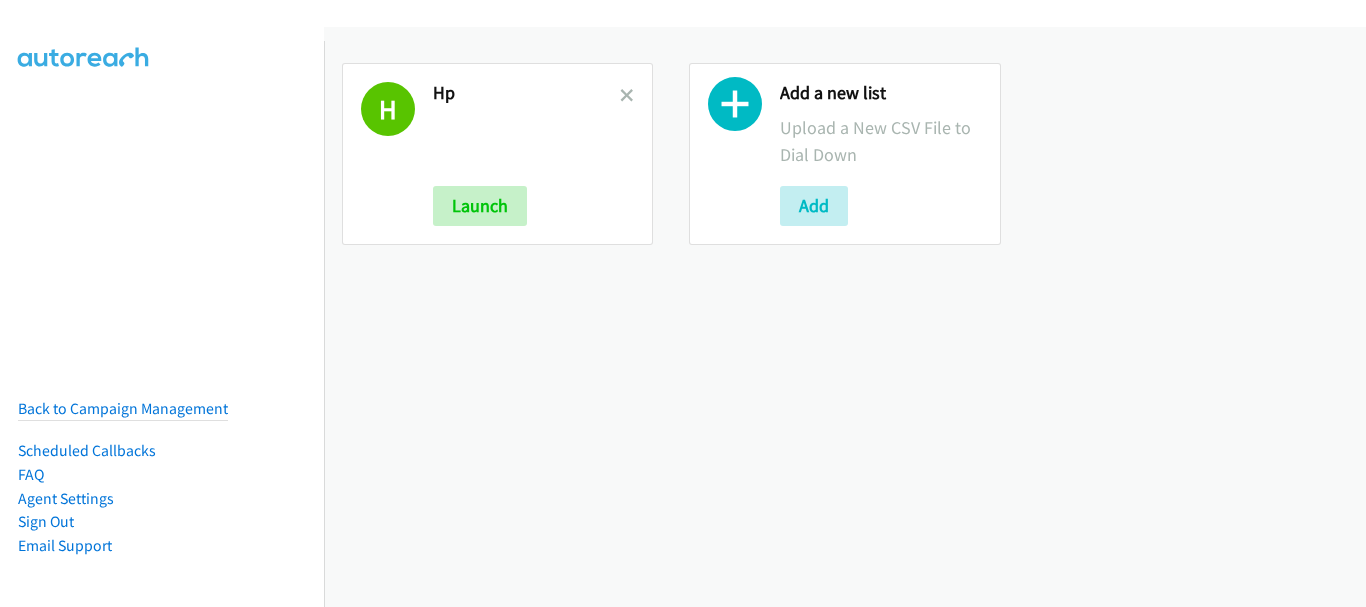 scroll, scrollTop: 0, scrollLeft: 0, axis: both 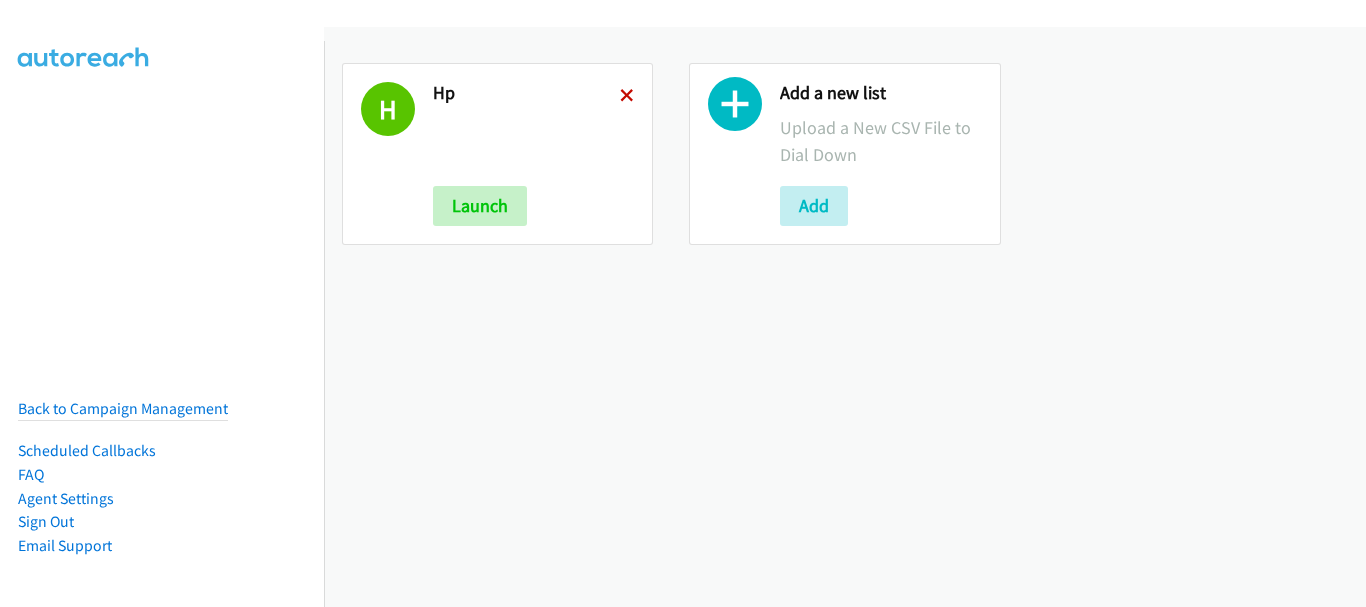 click at bounding box center [627, 97] 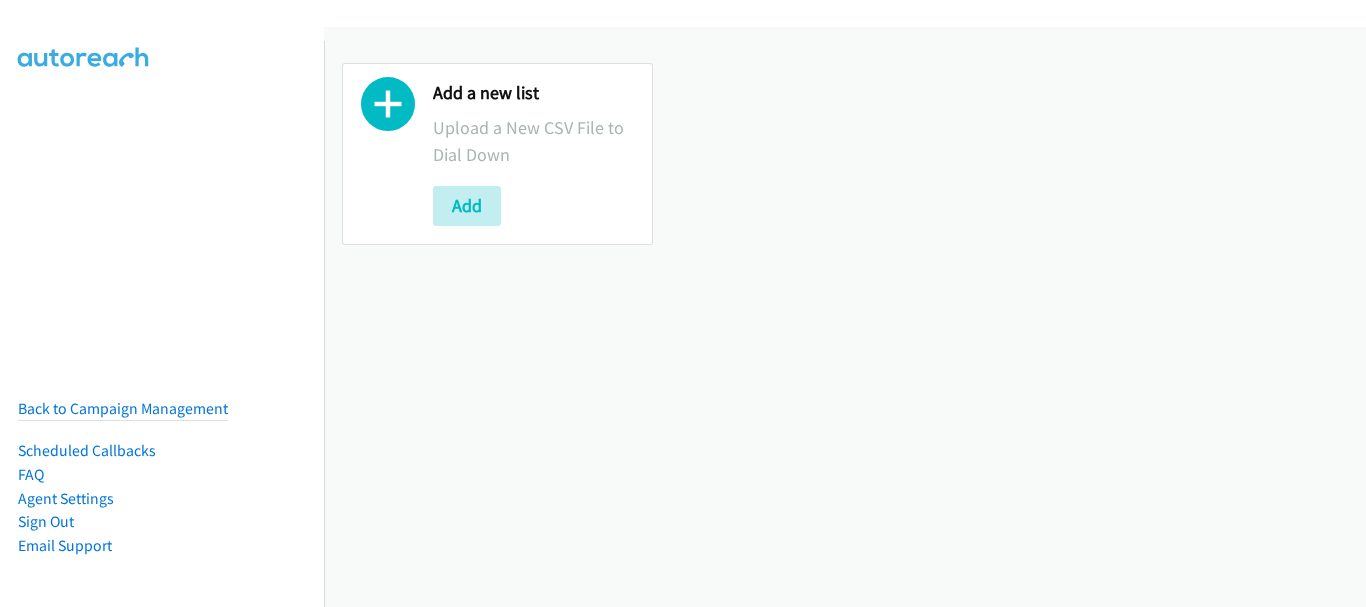 scroll, scrollTop: 0, scrollLeft: 0, axis: both 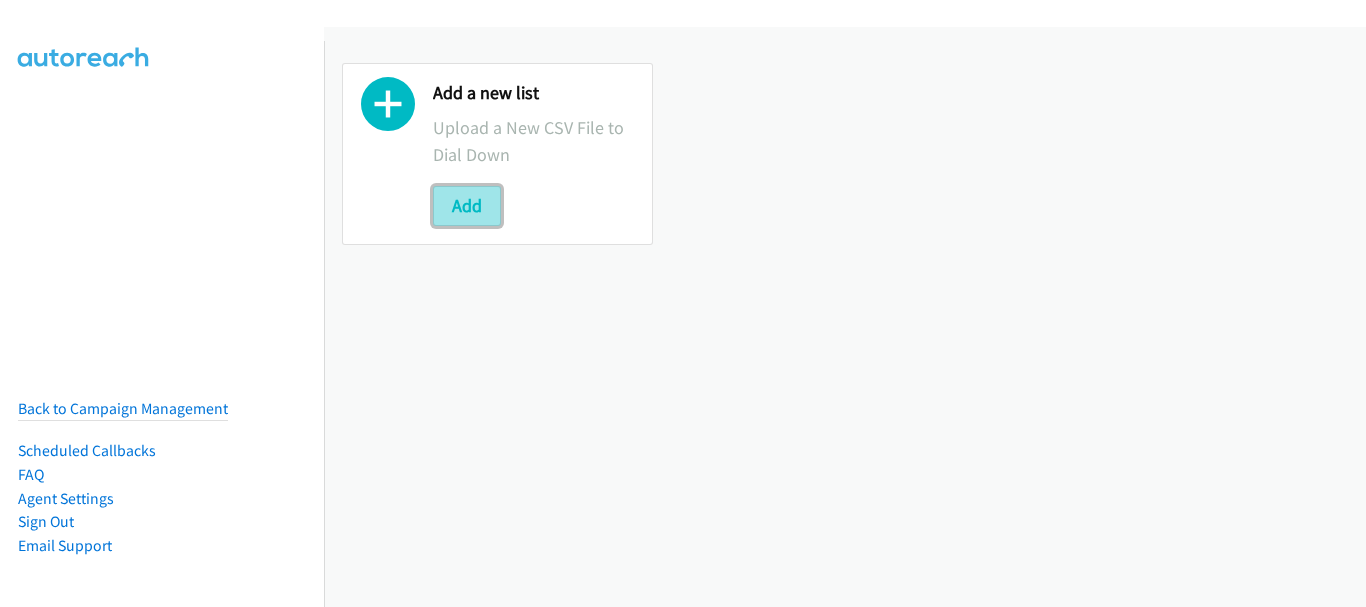 click on "Add" at bounding box center (467, 206) 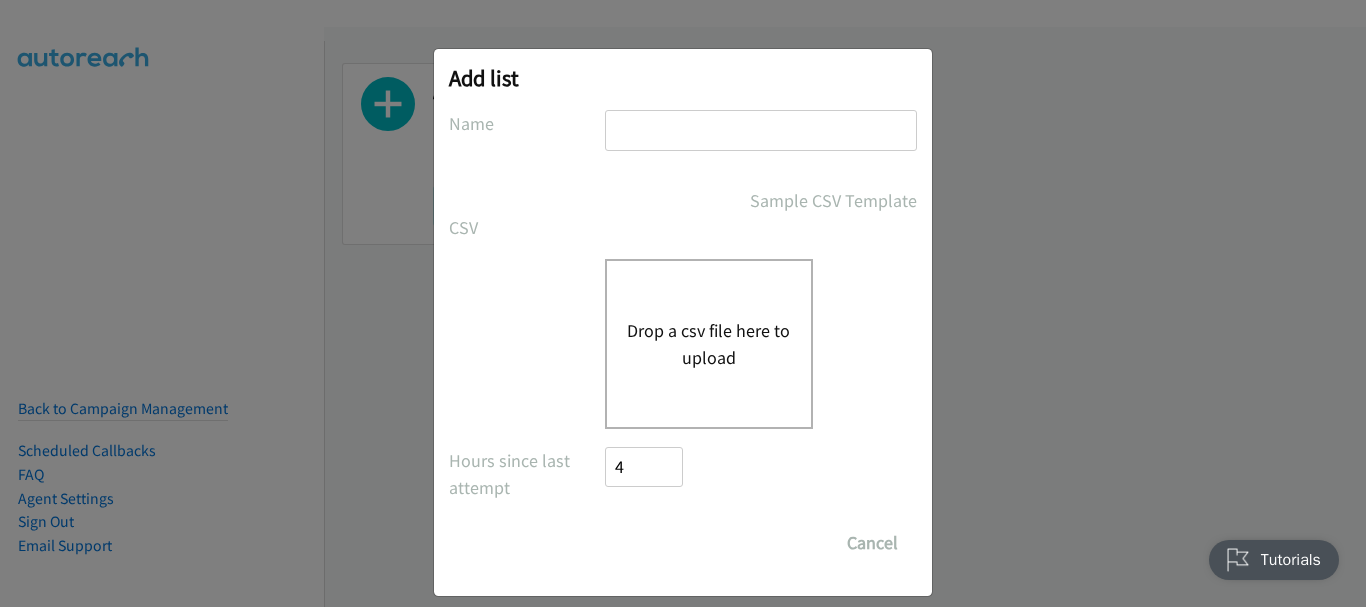 scroll, scrollTop: 0, scrollLeft: 0, axis: both 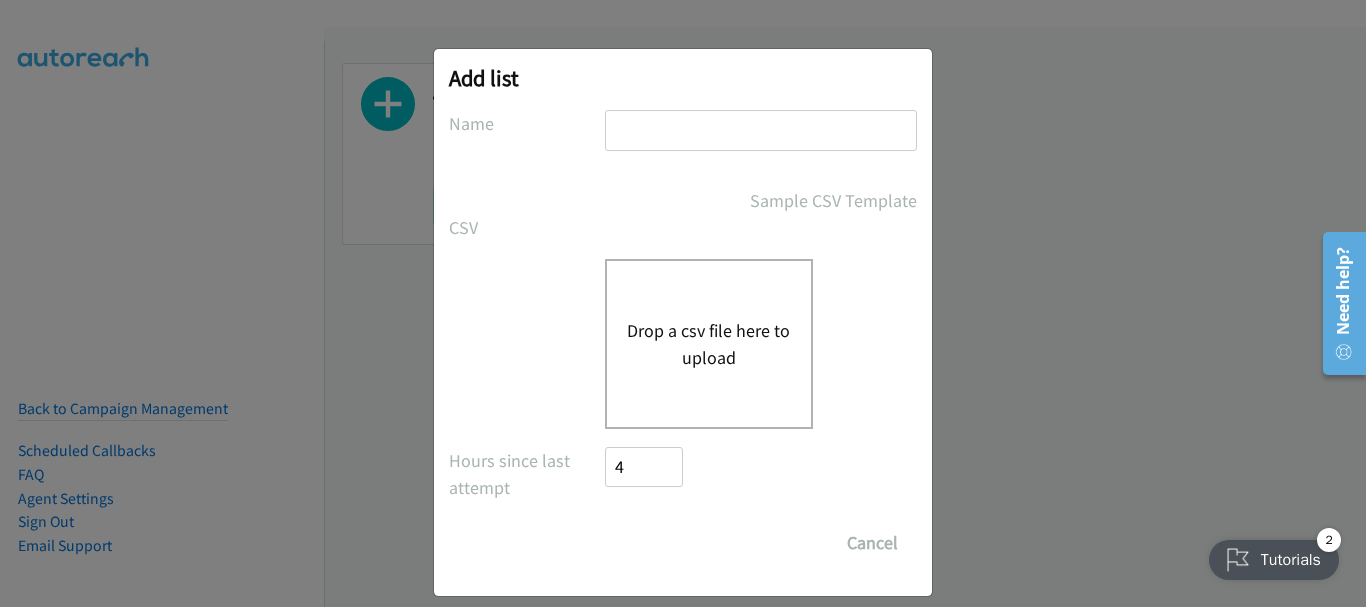 click at bounding box center (761, 130) 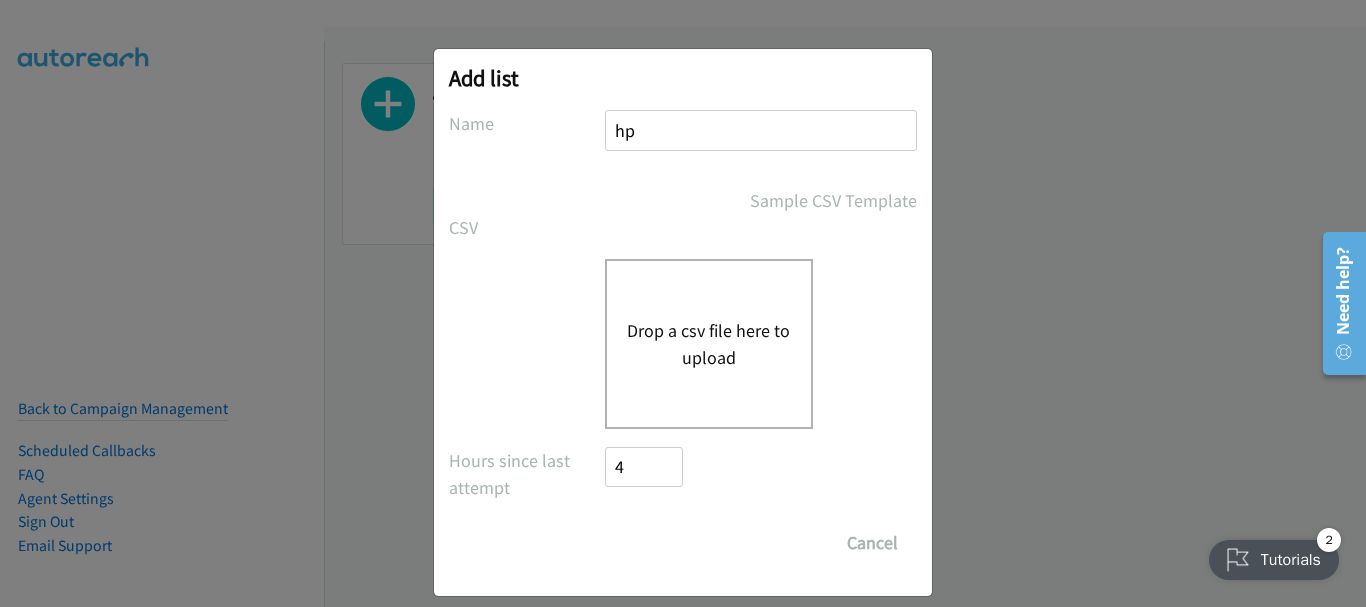 type on "hp" 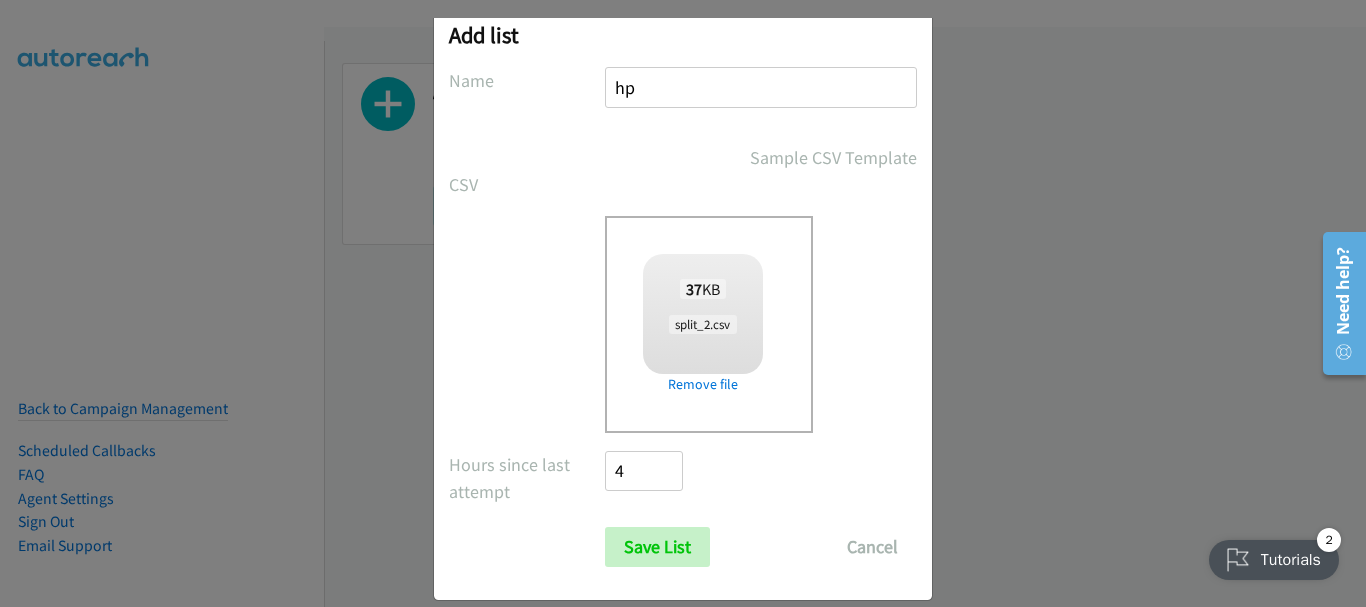 scroll, scrollTop: 67, scrollLeft: 0, axis: vertical 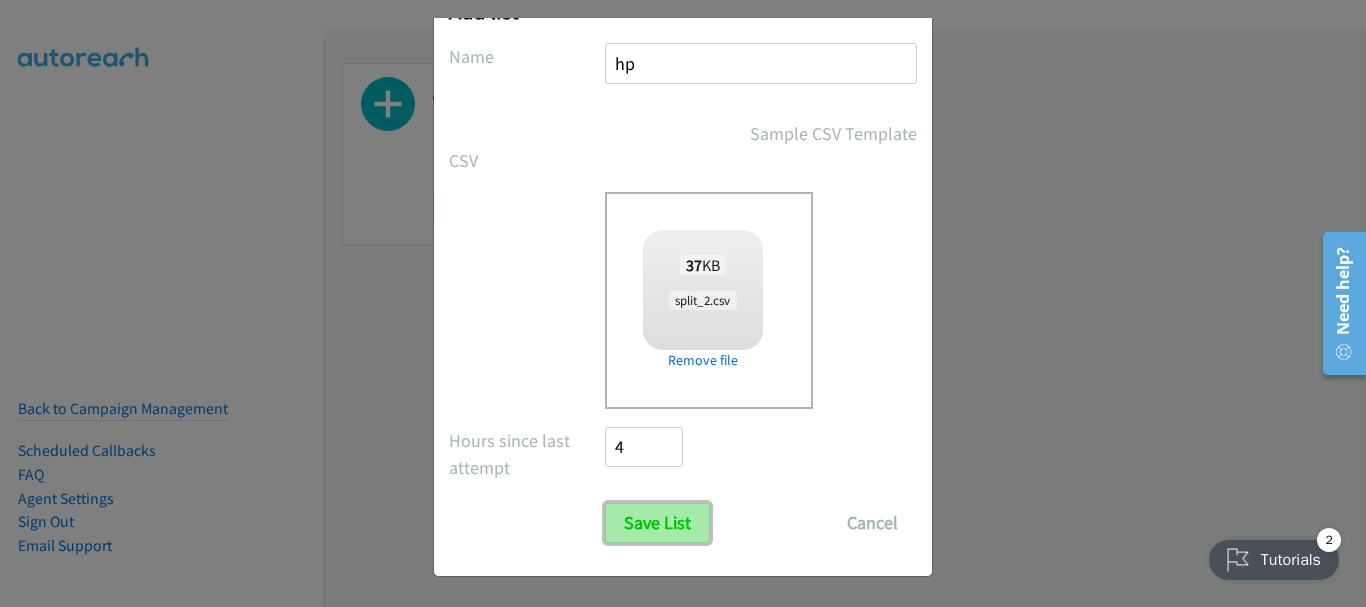 click on "Save List" at bounding box center [657, 523] 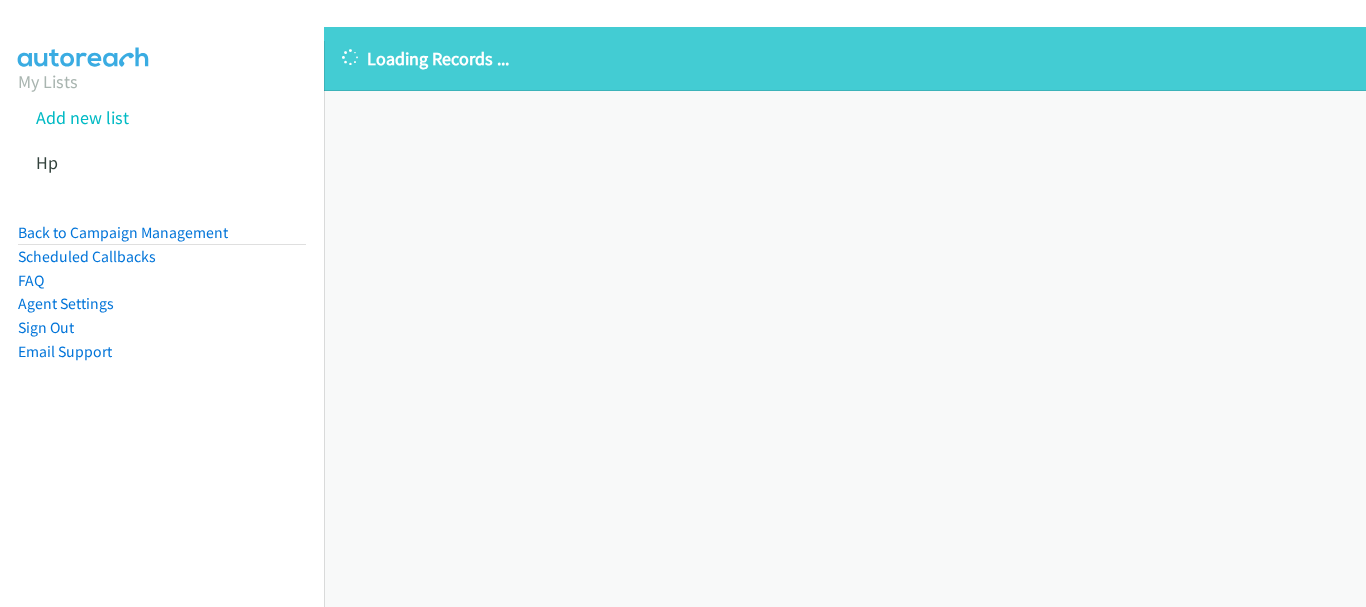 scroll, scrollTop: 0, scrollLeft: 0, axis: both 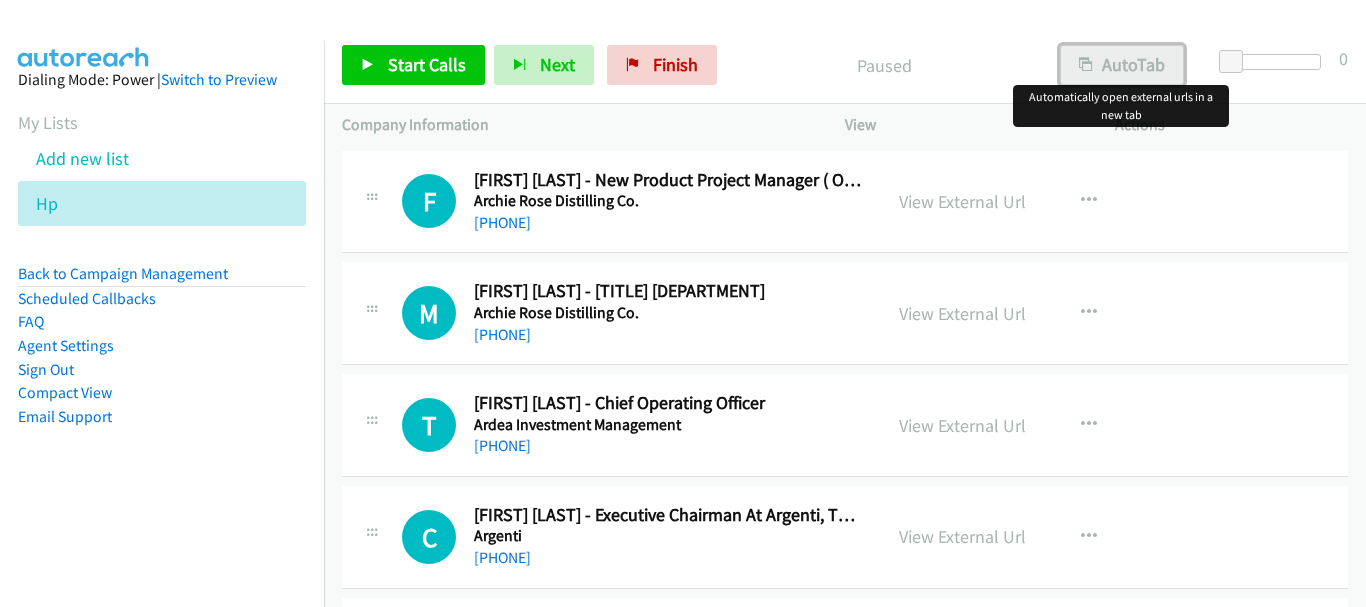 click on "AutoTab" at bounding box center (1122, 65) 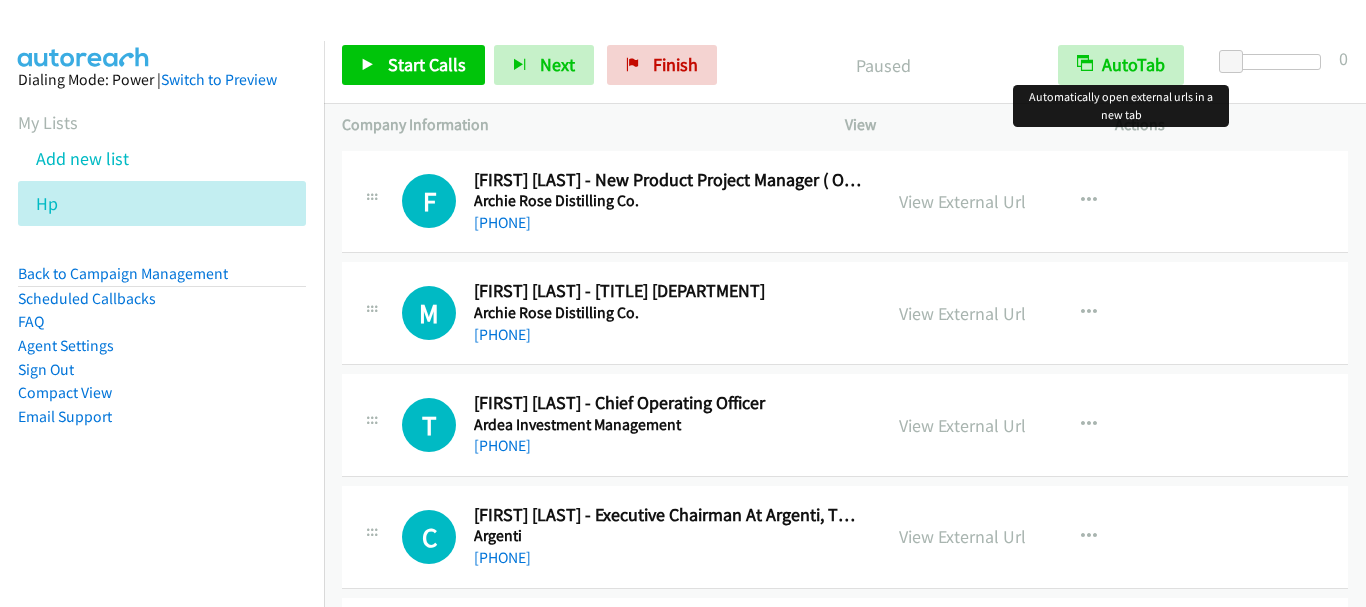 scroll, scrollTop: 0, scrollLeft: 0, axis: both 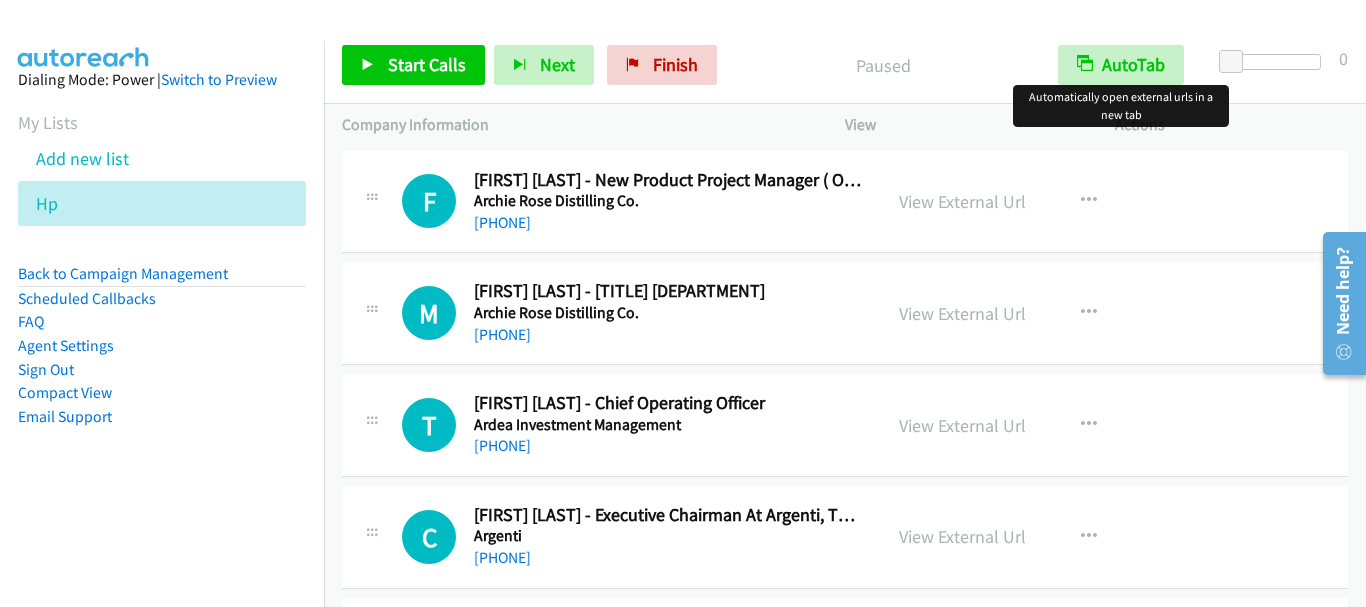 click on "Start Calls
Pause
Next
Finish
Paused
AutoTab
AutoTab
[NUMBER]" at bounding box center (845, 65) 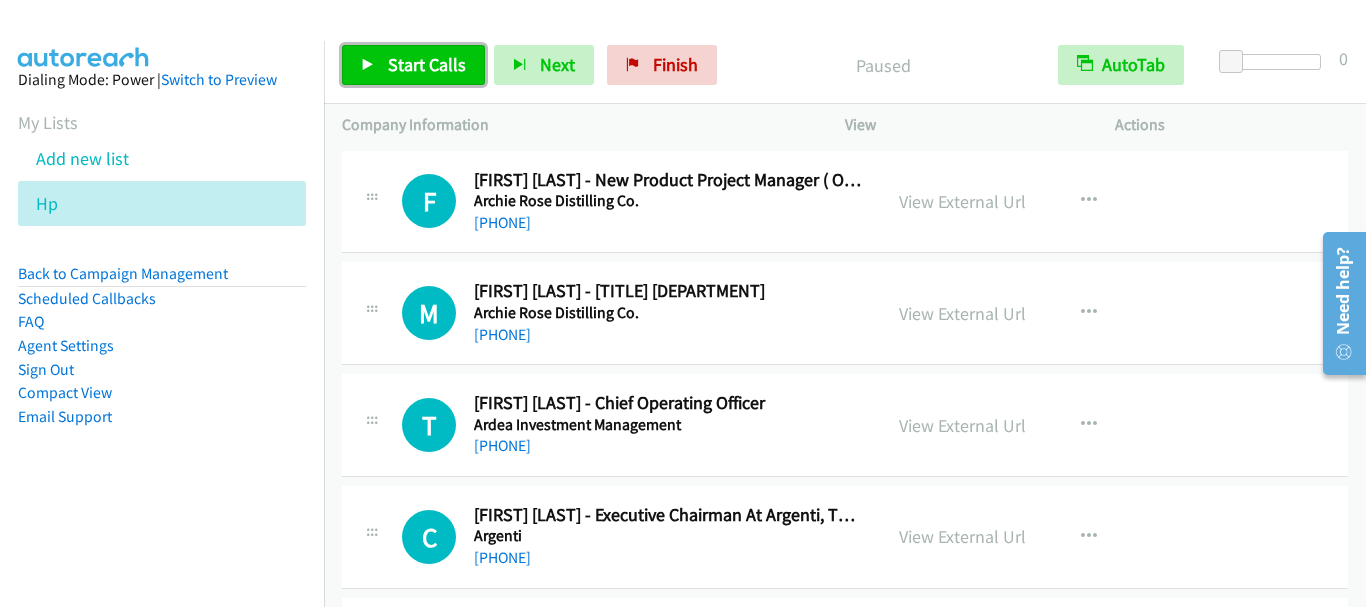 click on "Start Calls" at bounding box center (427, 64) 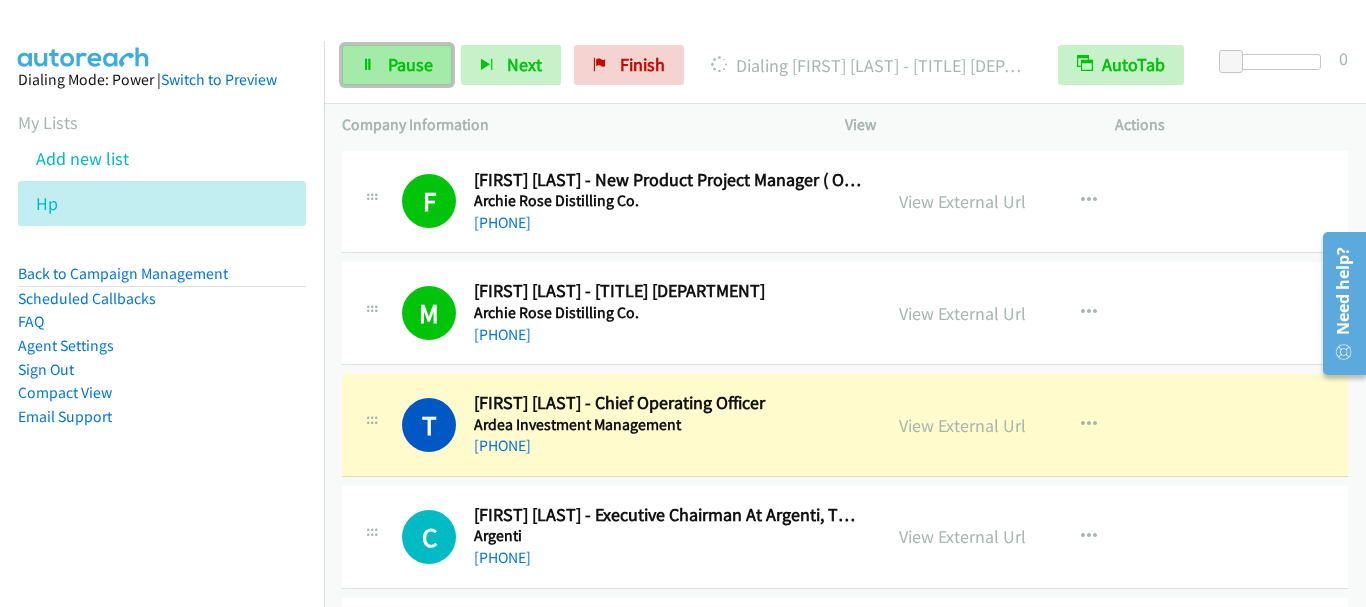 click on "Pause" at bounding box center [397, 65] 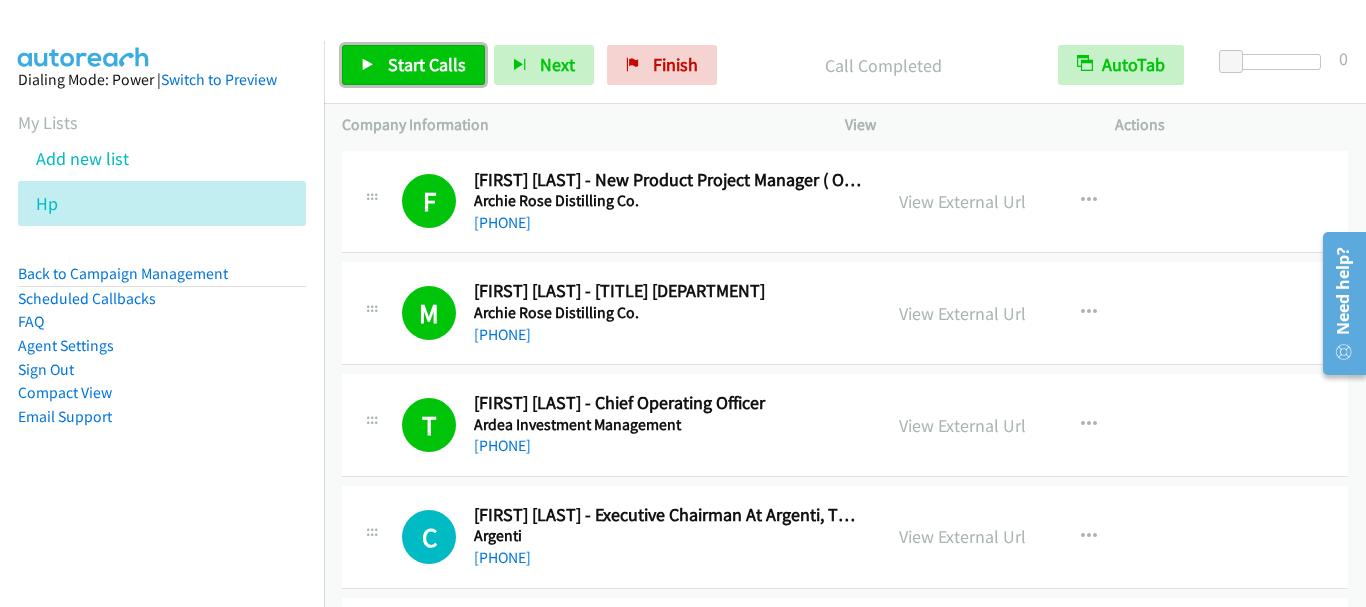 click on "Start Calls" at bounding box center [427, 64] 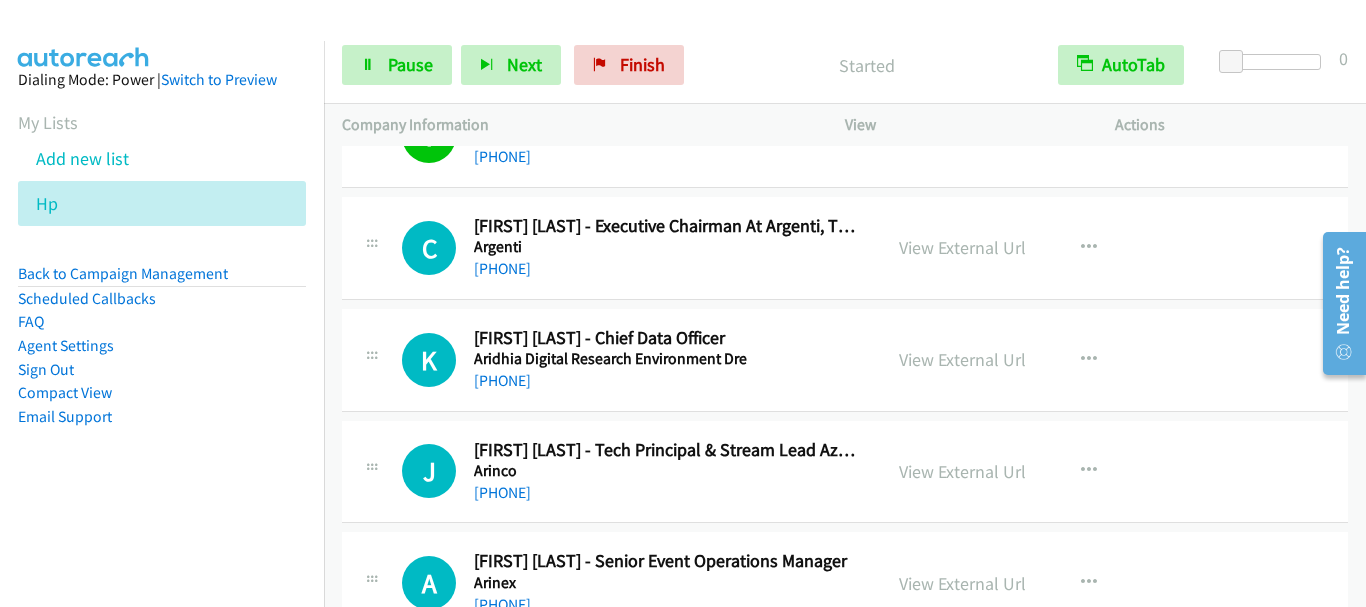 scroll, scrollTop: 300, scrollLeft: 0, axis: vertical 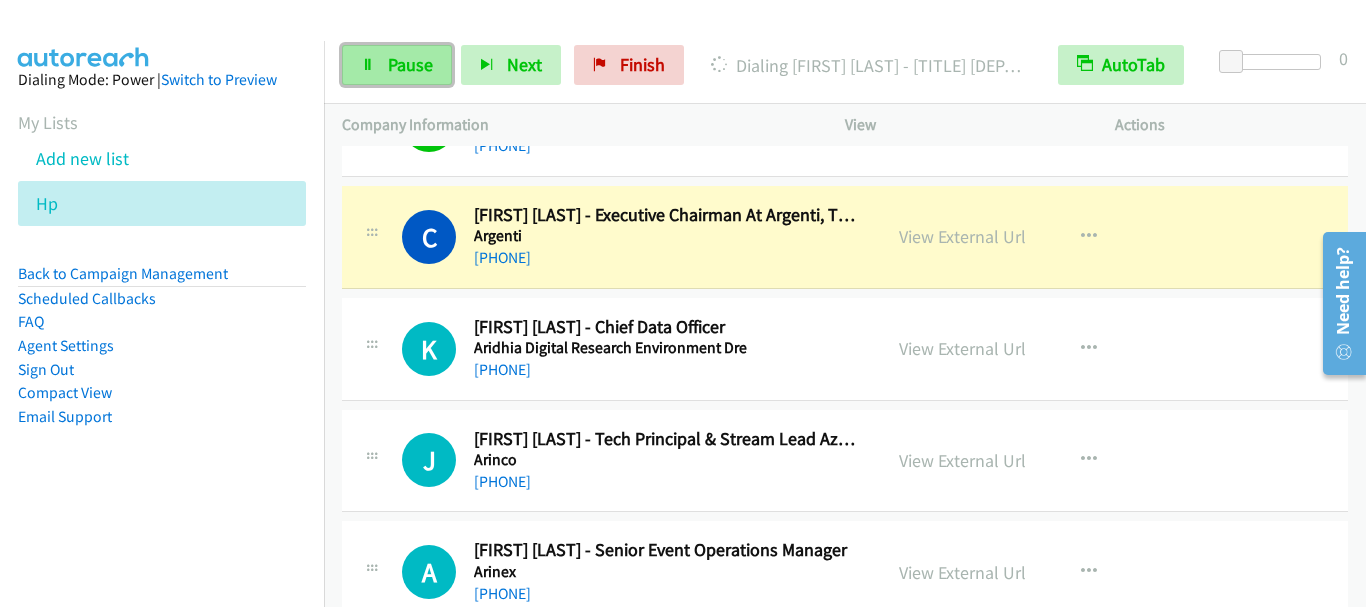 click on "Pause" at bounding box center (410, 64) 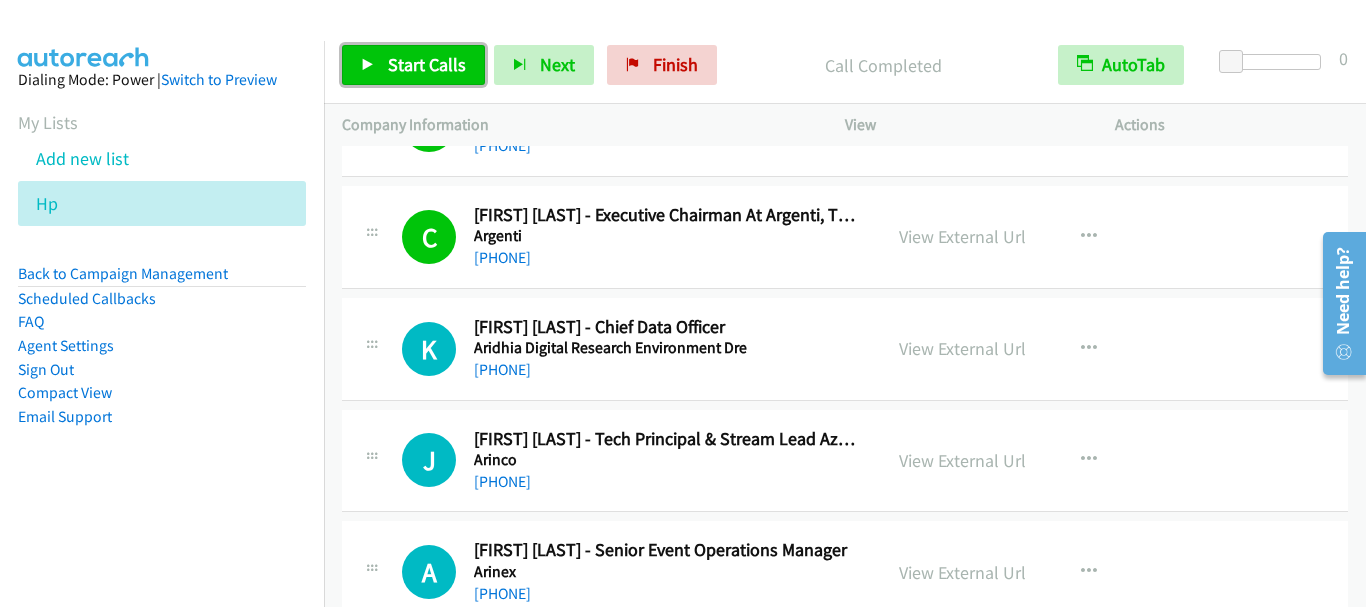click on "Start Calls" at bounding box center (427, 64) 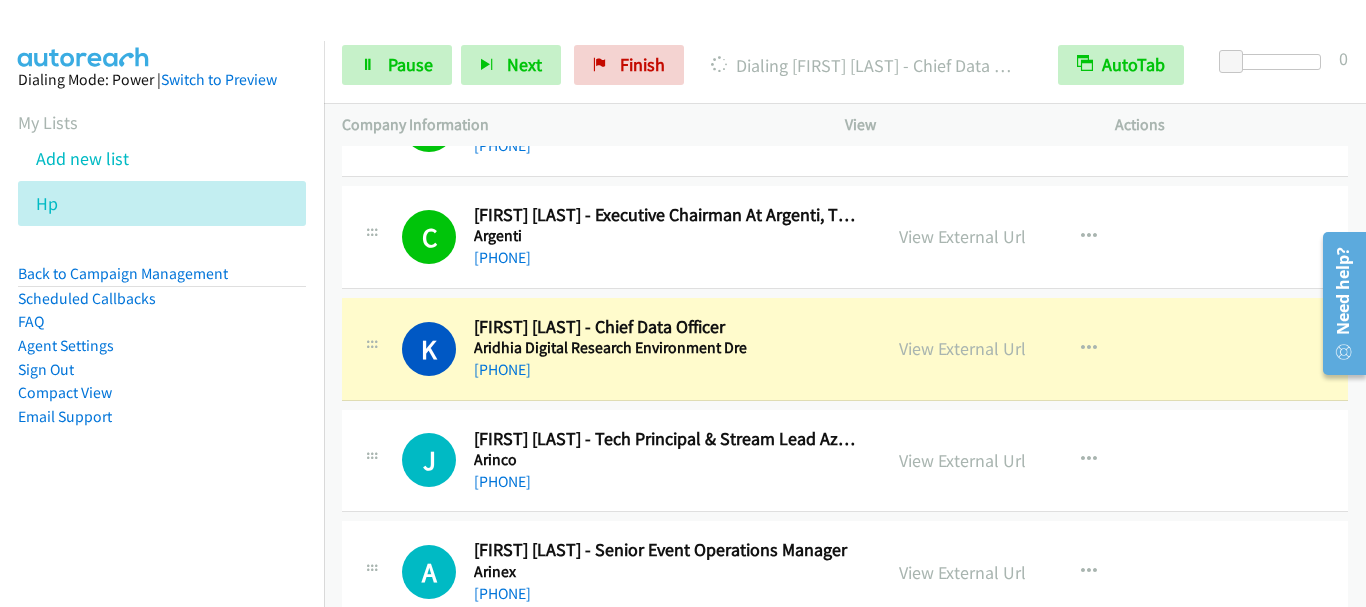 scroll, scrollTop: 400, scrollLeft: 0, axis: vertical 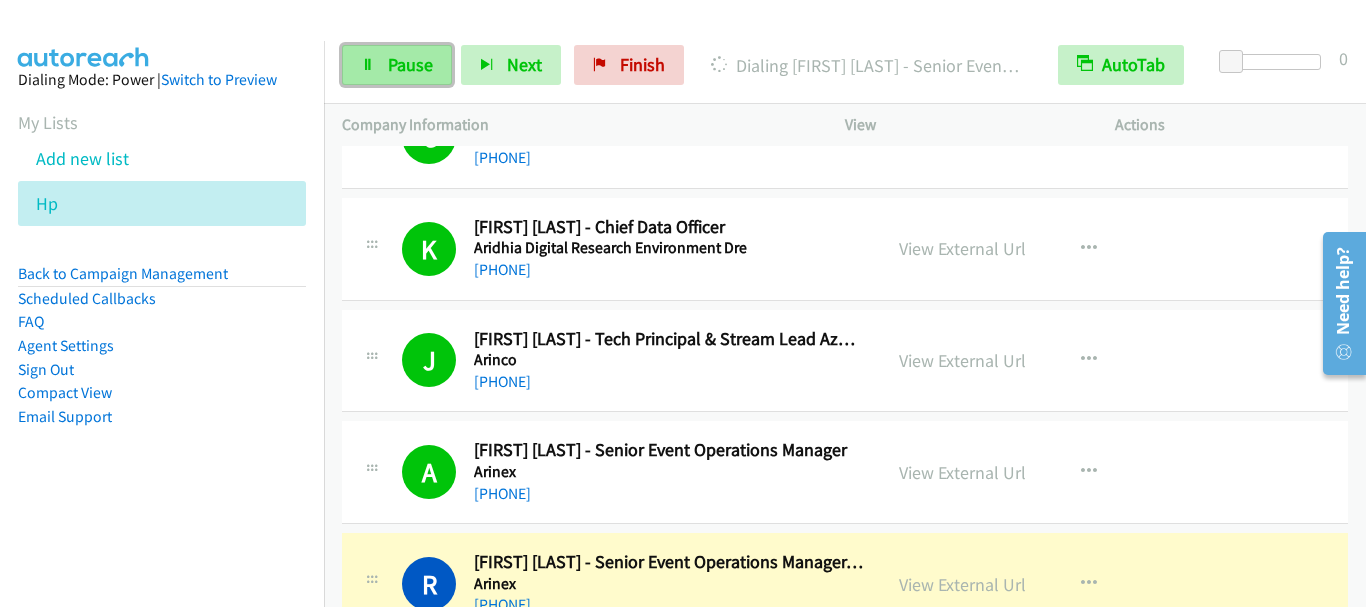 click on "Pause" at bounding box center (410, 64) 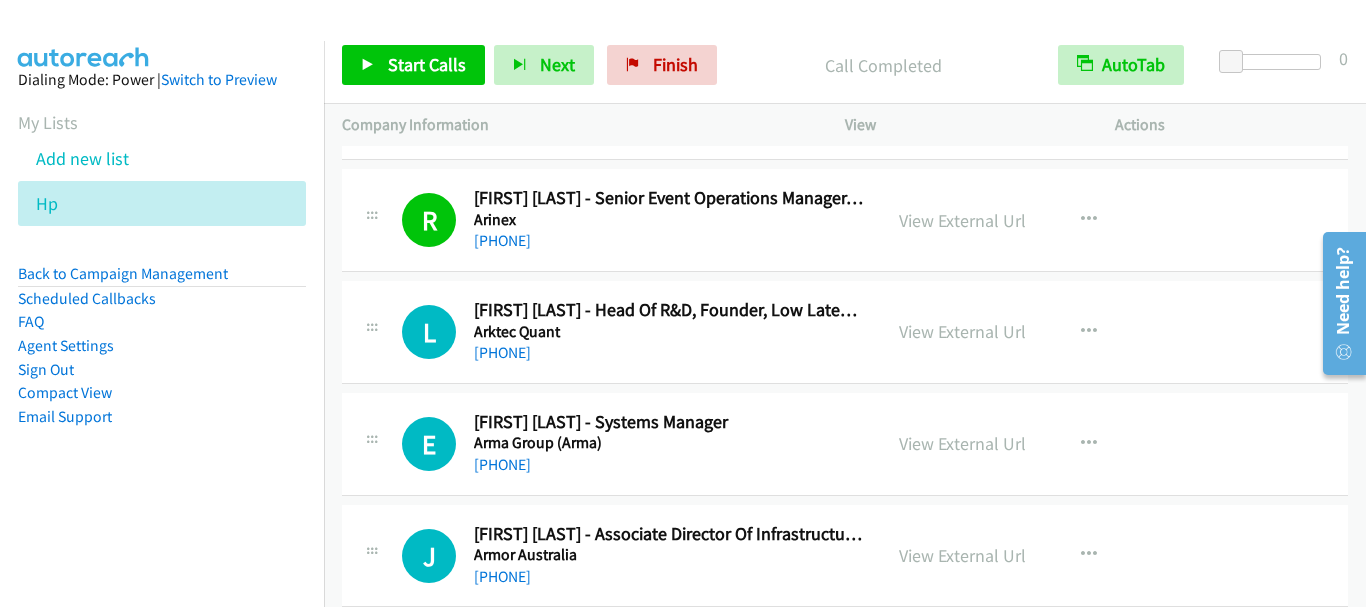 scroll, scrollTop: 800, scrollLeft: 0, axis: vertical 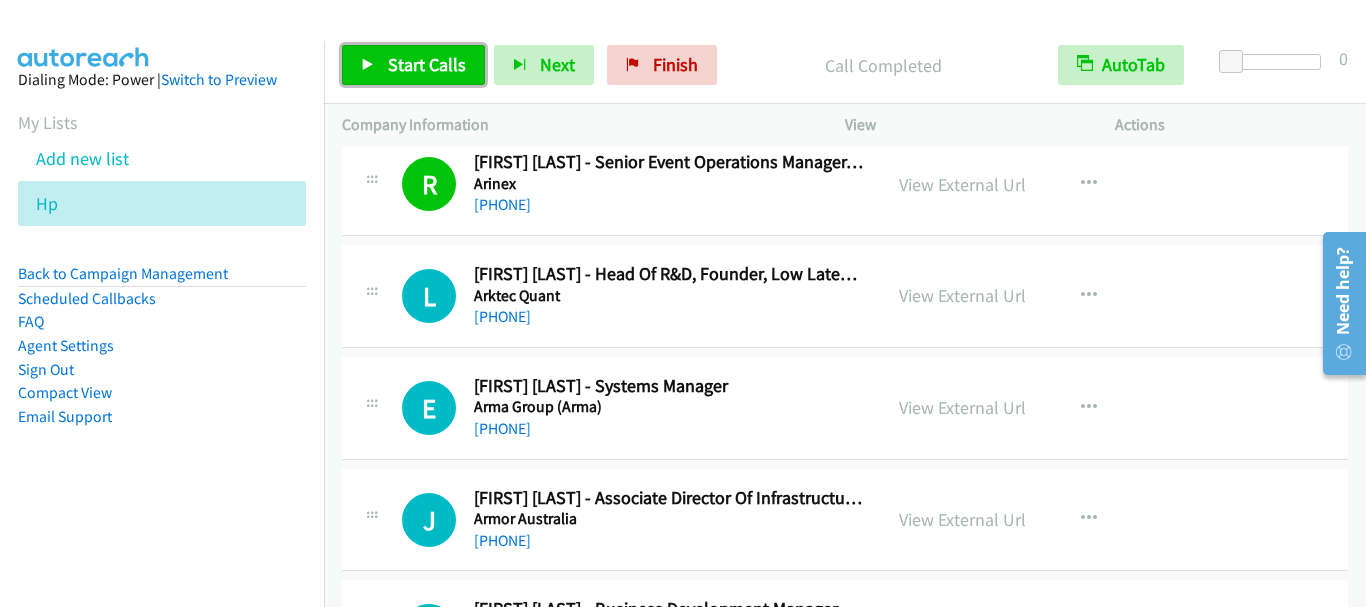 click on "Start Calls" at bounding box center [427, 64] 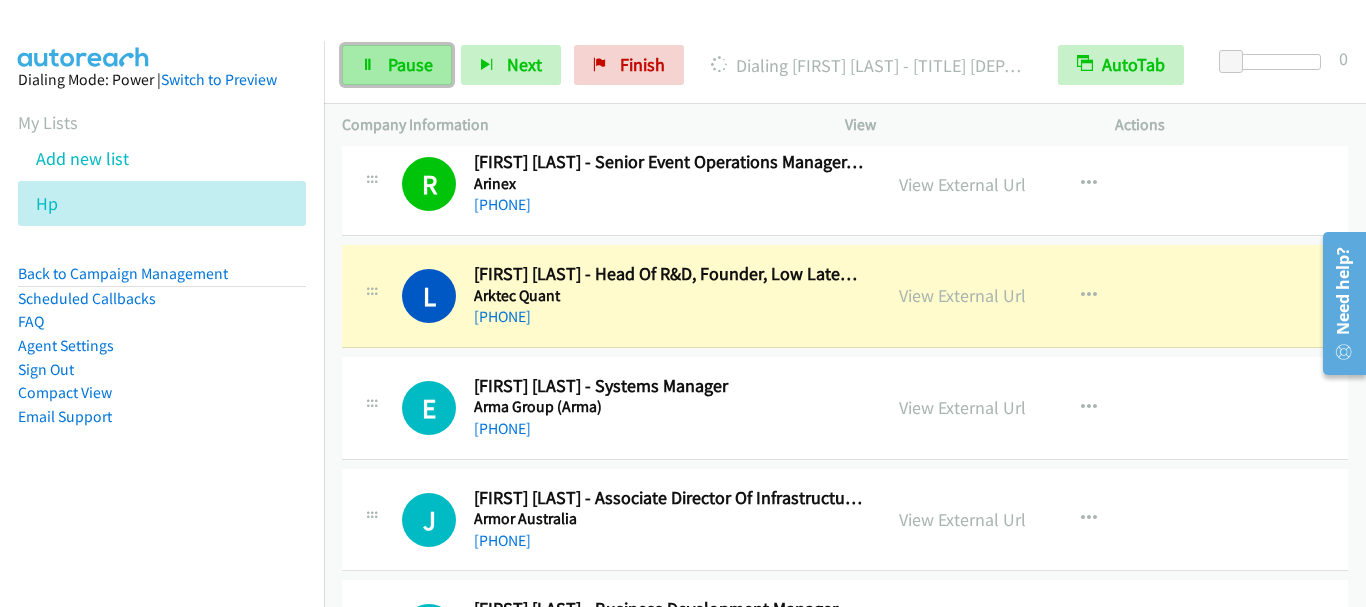 click on "Pause" at bounding box center [397, 65] 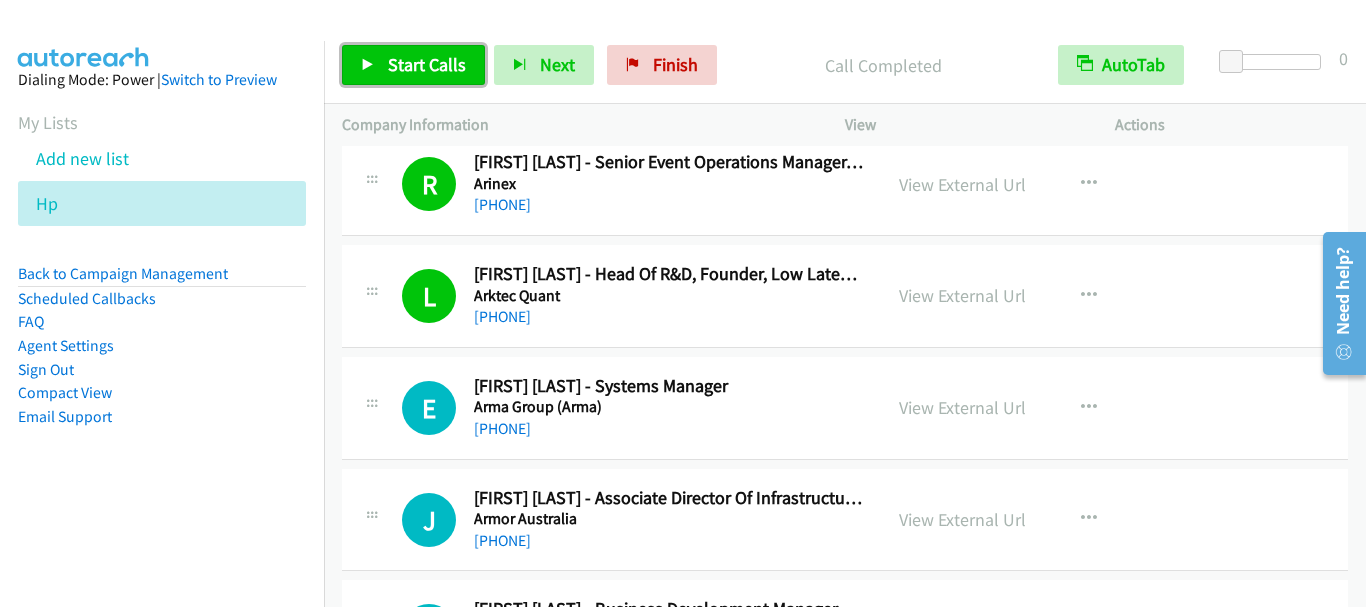 click on "Start Calls" at bounding box center (427, 64) 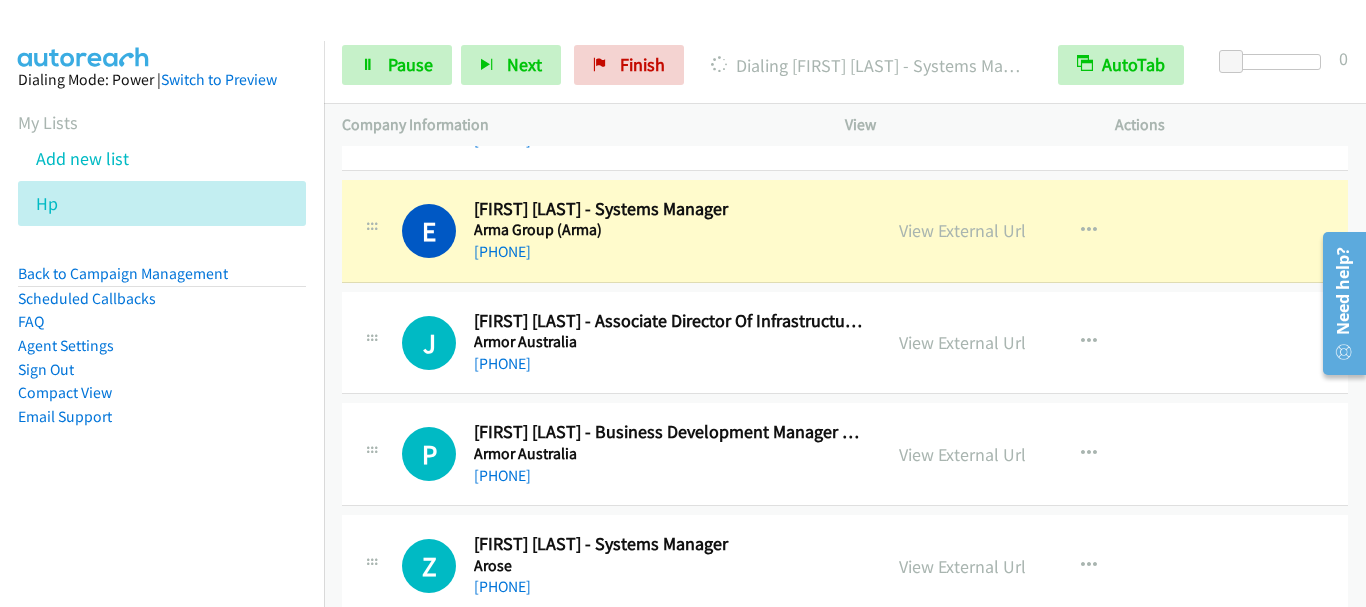 scroll, scrollTop: 1000, scrollLeft: 0, axis: vertical 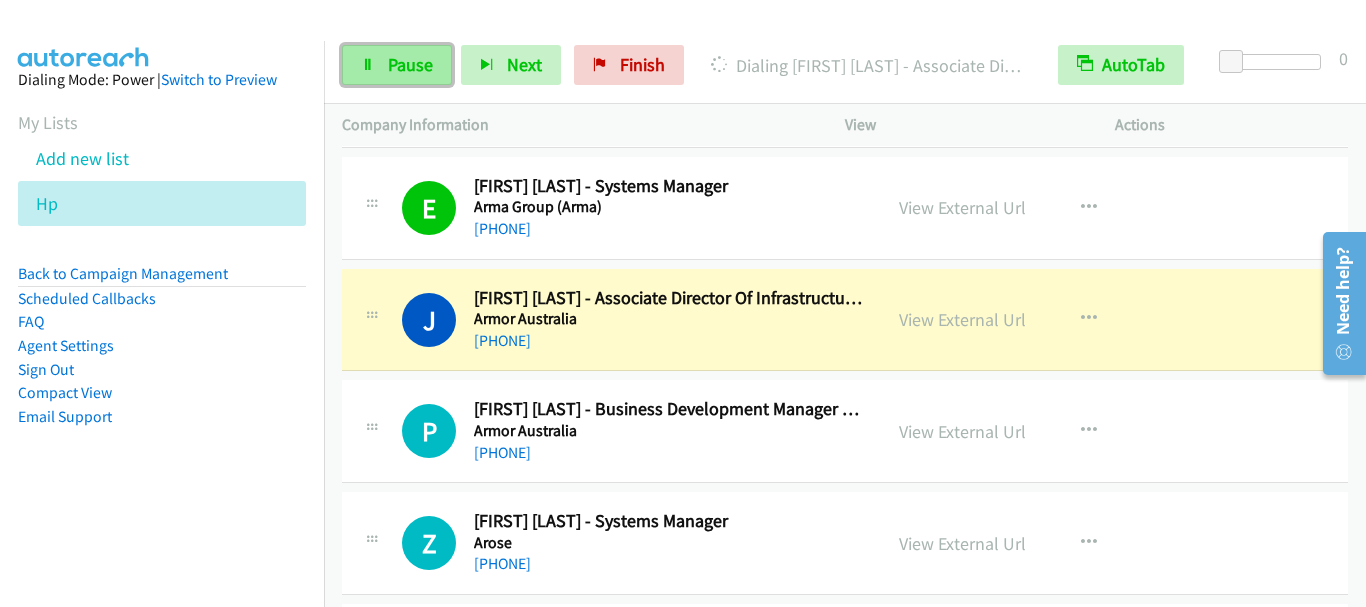 click on "Pause" at bounding box center (410, 64) 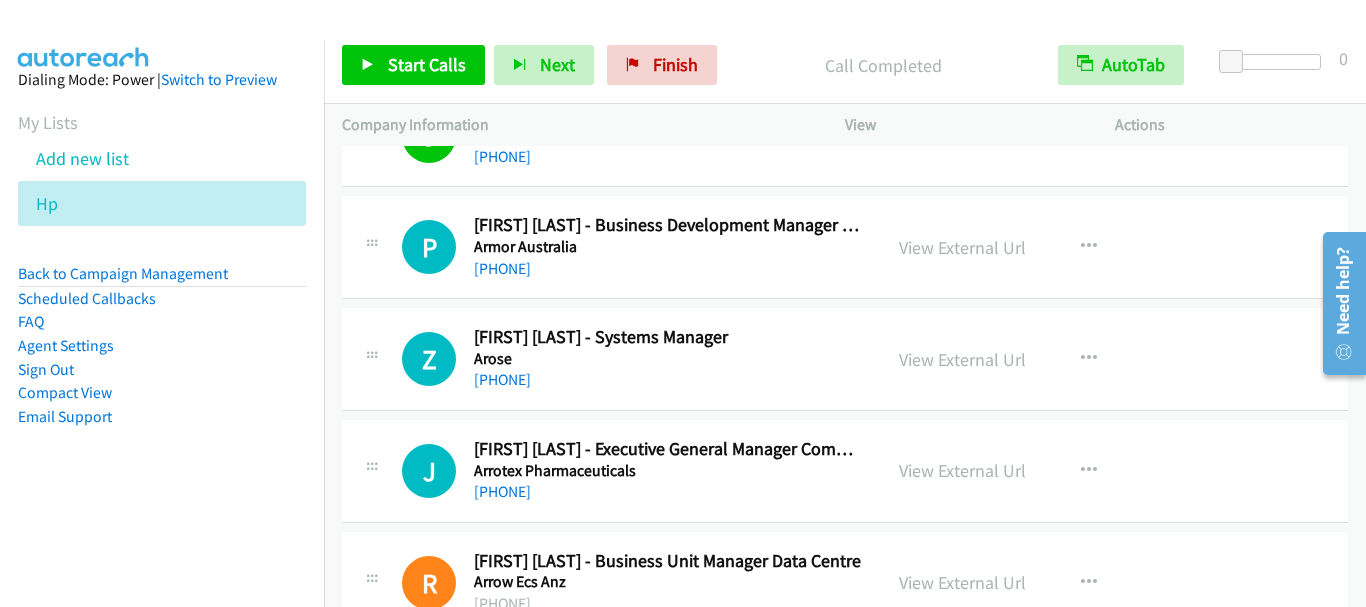 scroll, scrollTop: 1200, scrollLeft: 0, axis: vertical 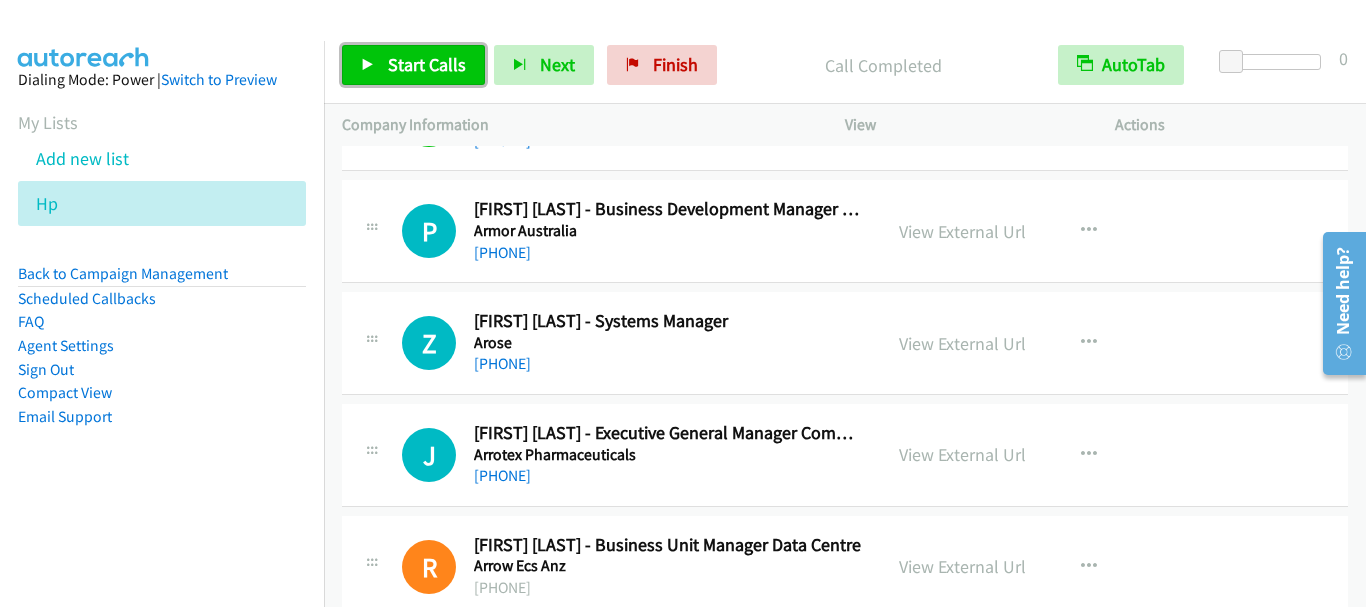 click on "Start Calls" at bounding box center (427, 64) 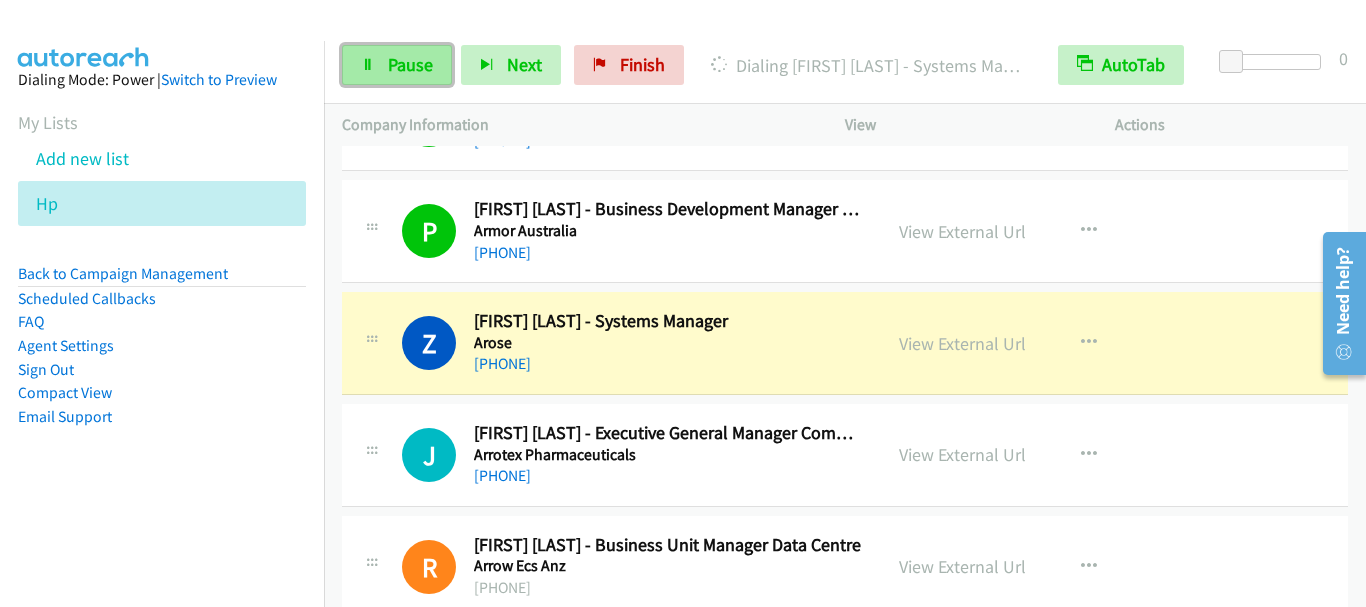 click on "Pause" at bounding box center [410, 64] 